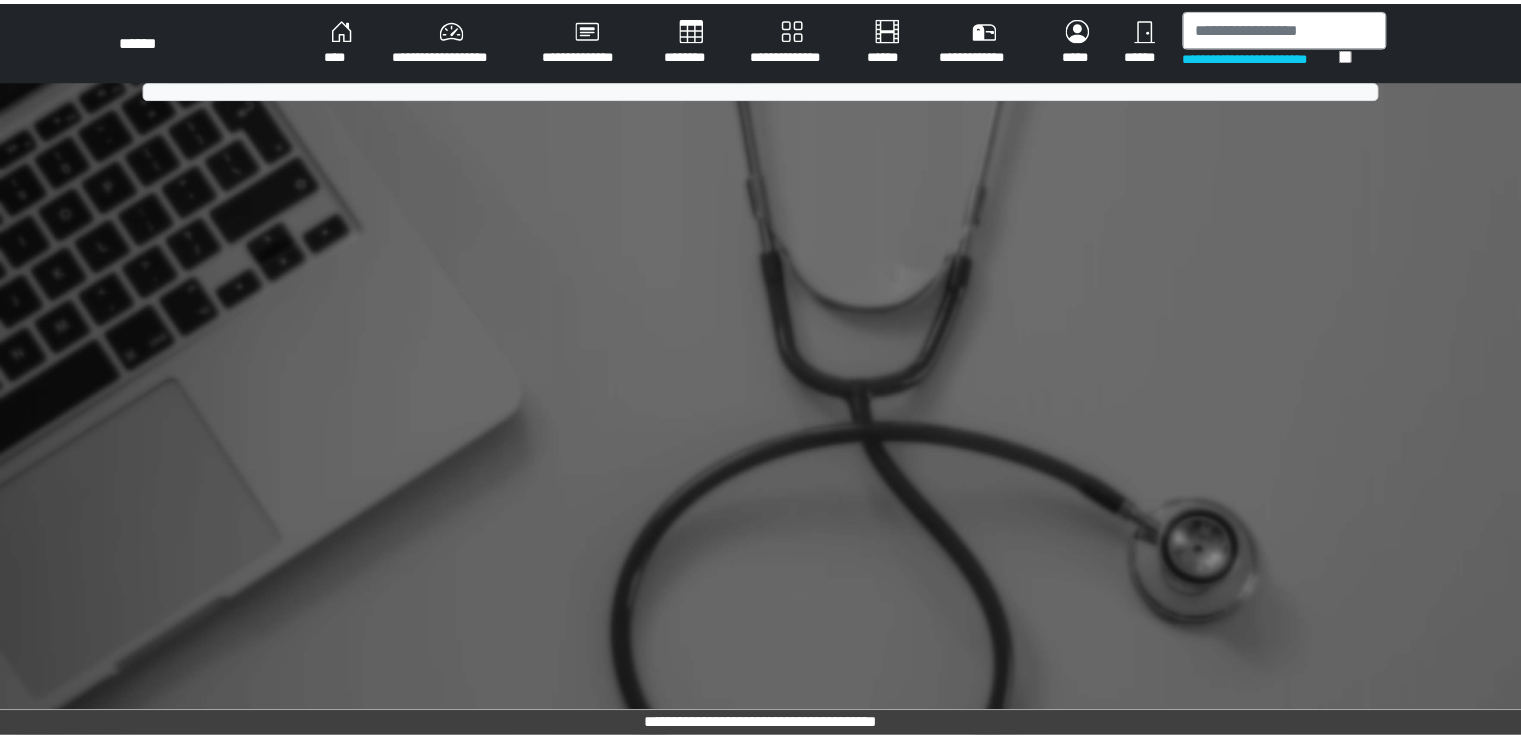 scroll, scrollTop: 0, scrollLeft: 0, axis: both 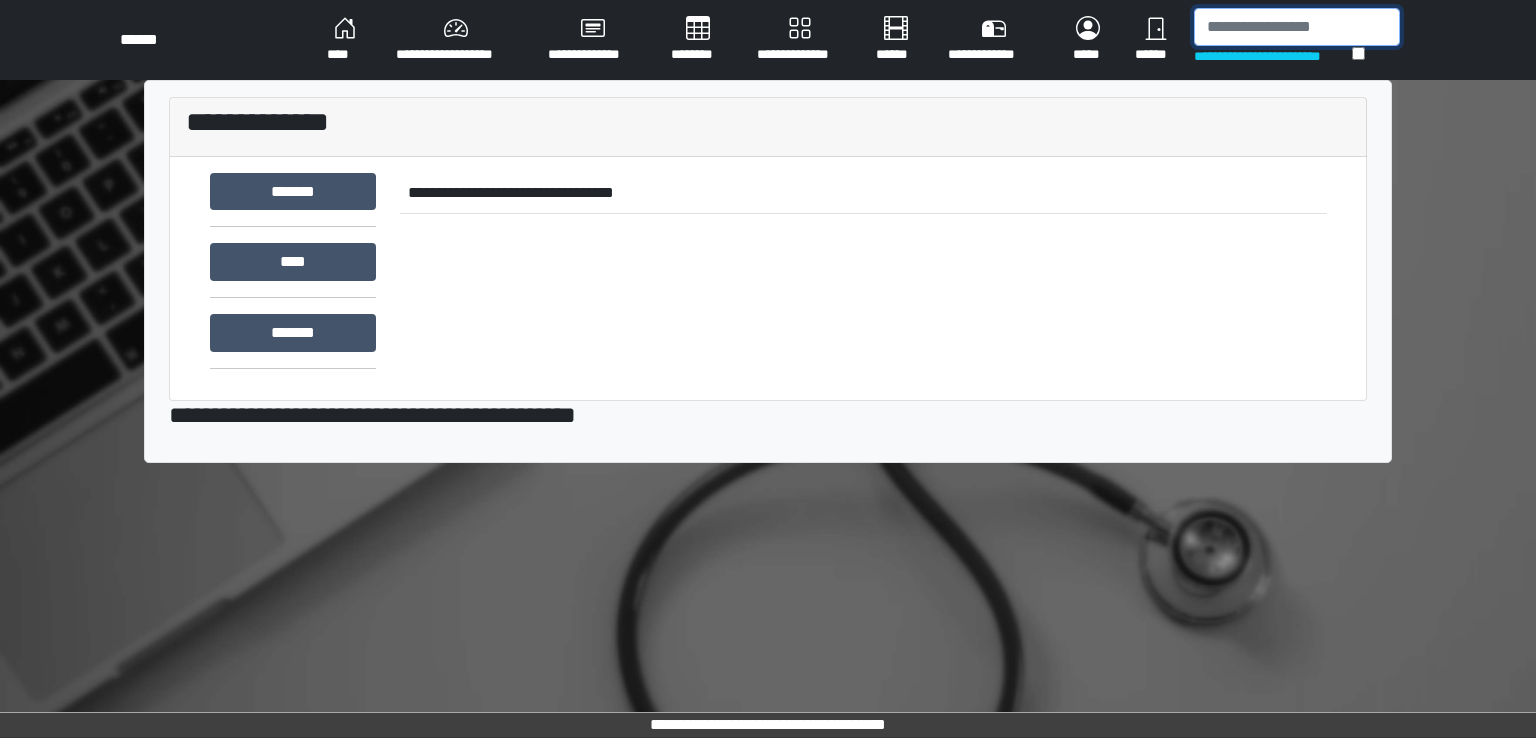 click at bounding box center (1297, 27) 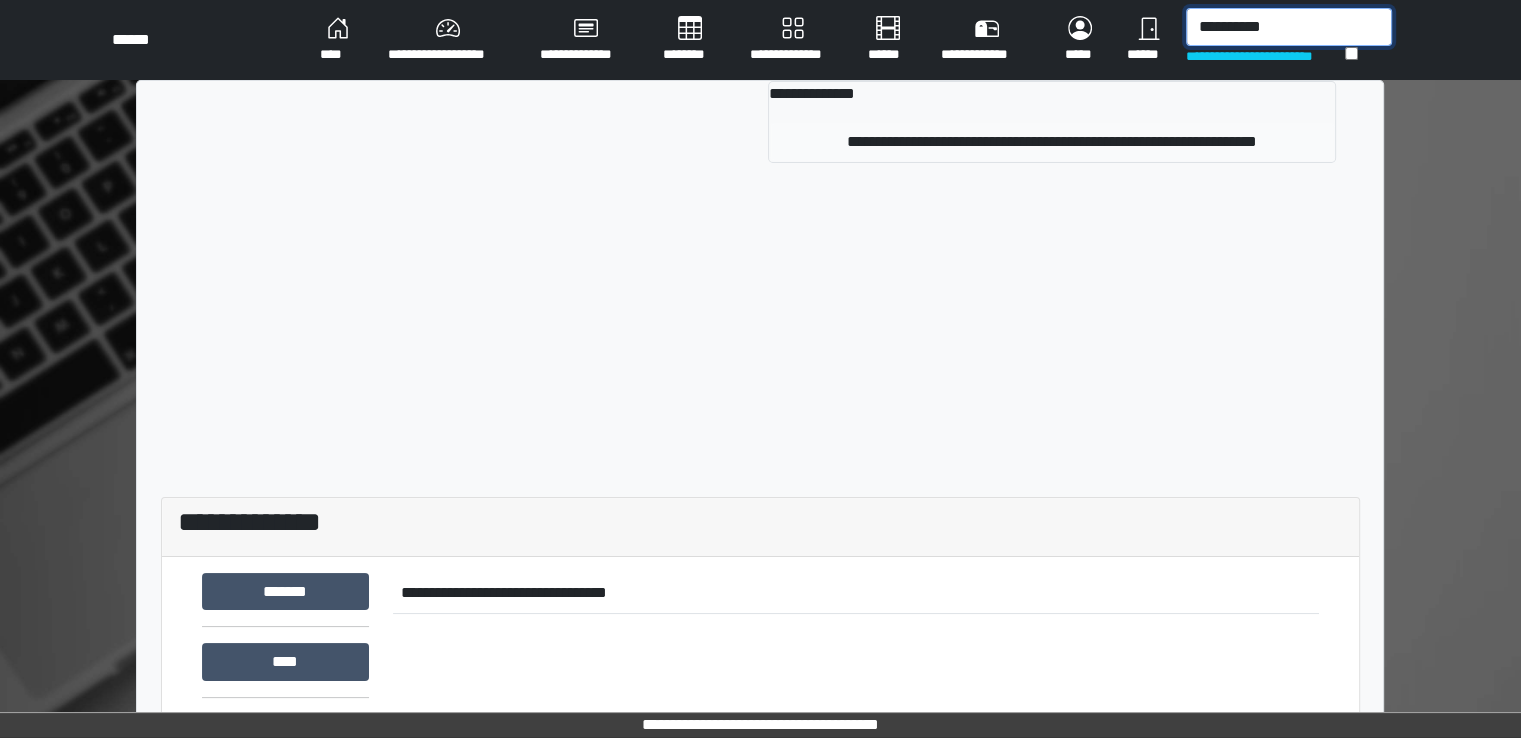 type on "**********" 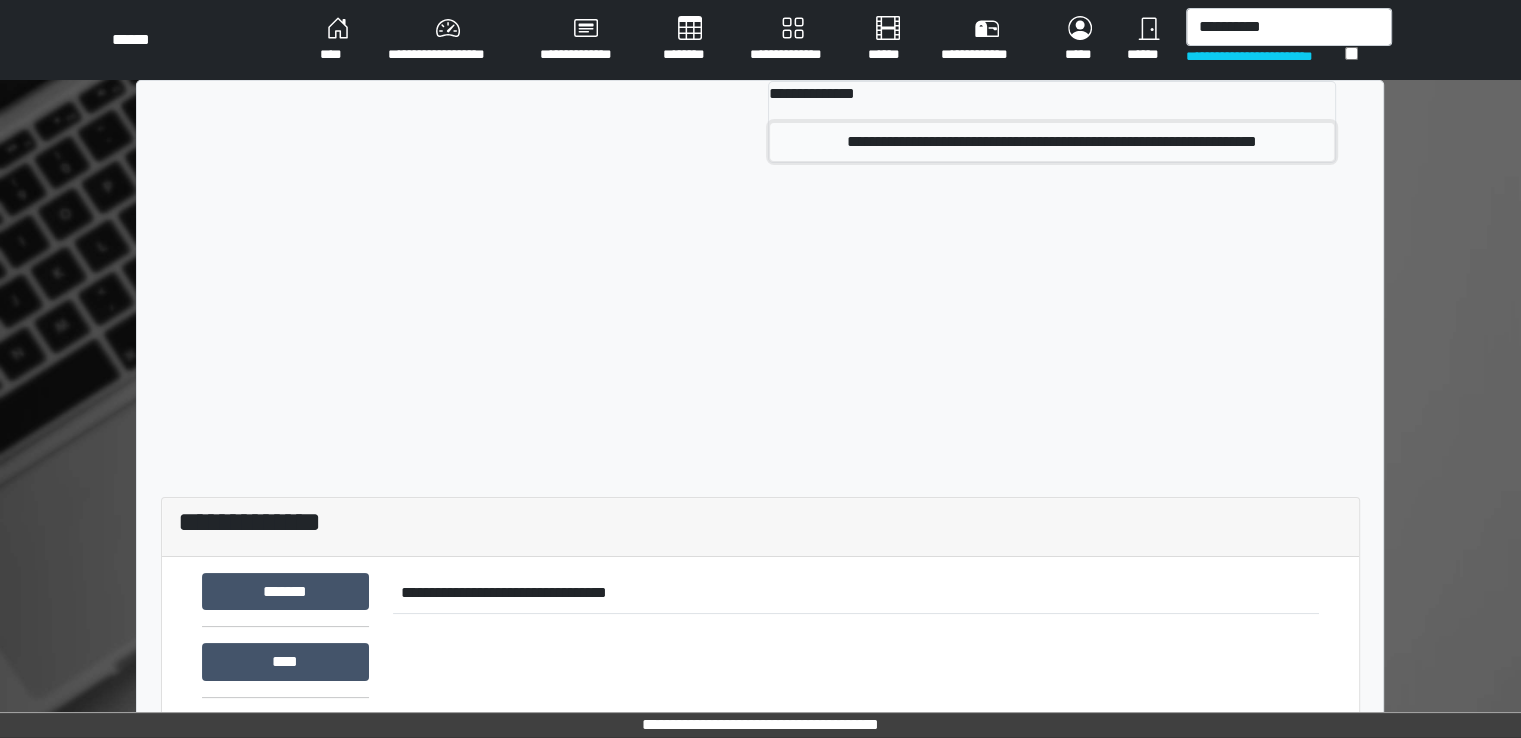 click on "**********" at bounding box center [1052, 142] 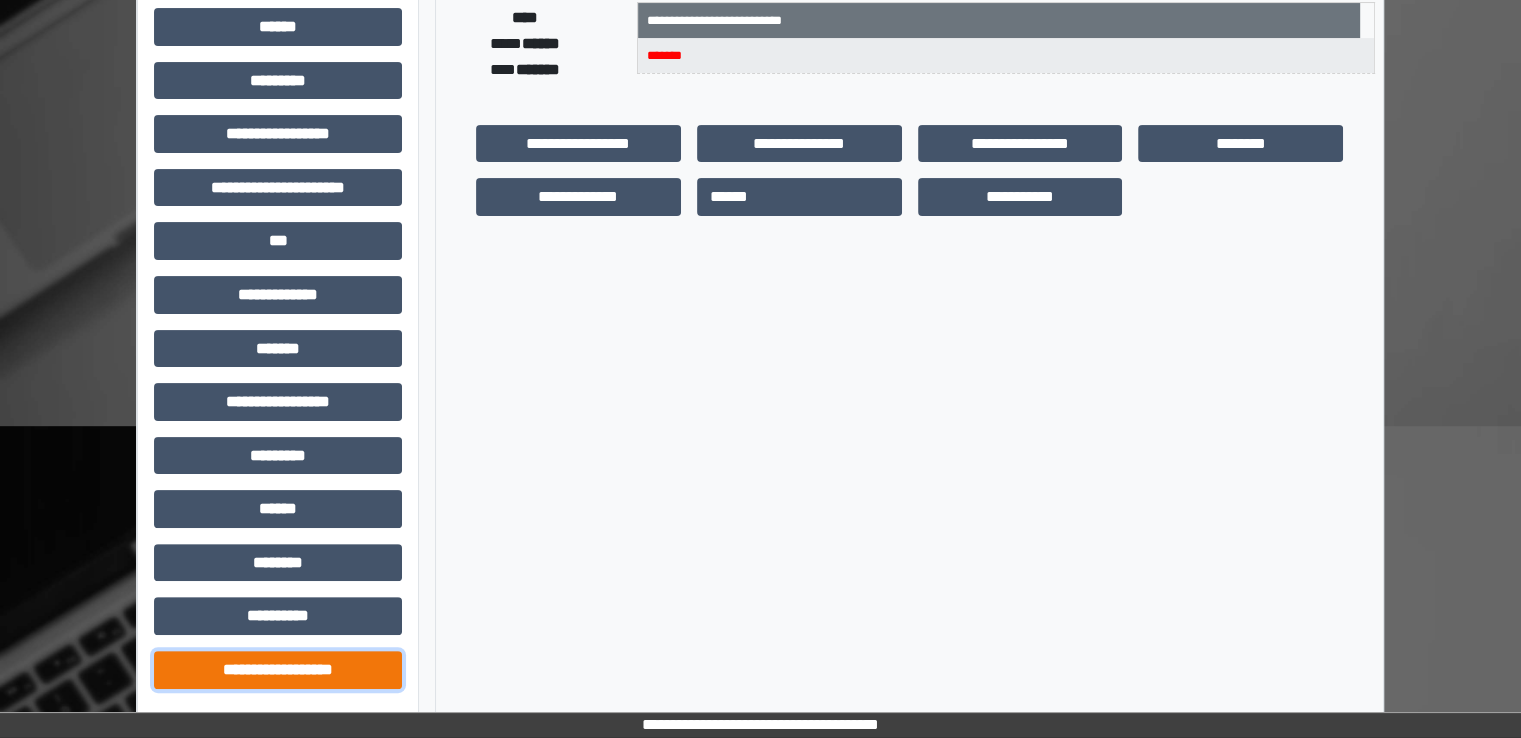 click on "**********" at bounding box center (278, 670) 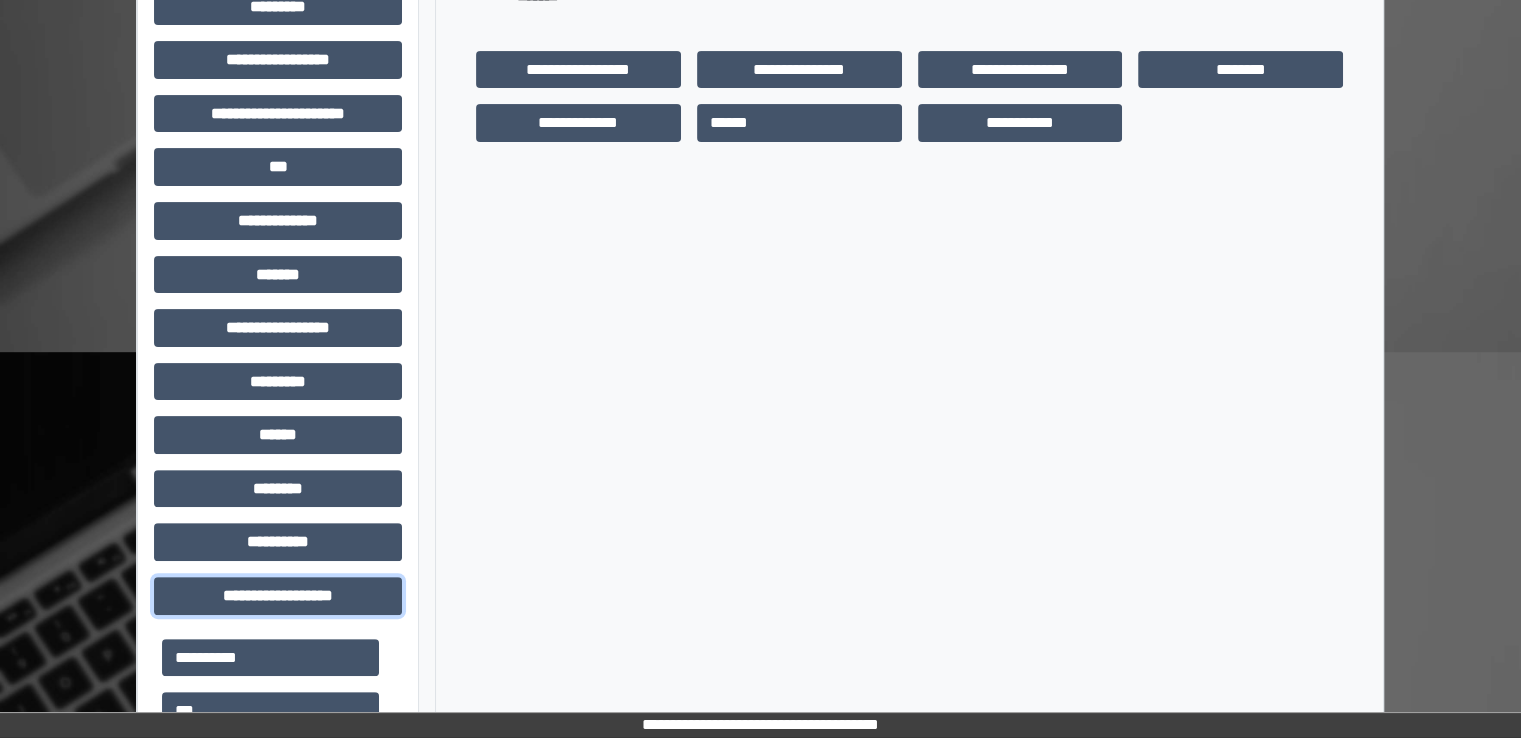 scroll, scrollTop: 628, scrollLeft: 0, axis: vertical 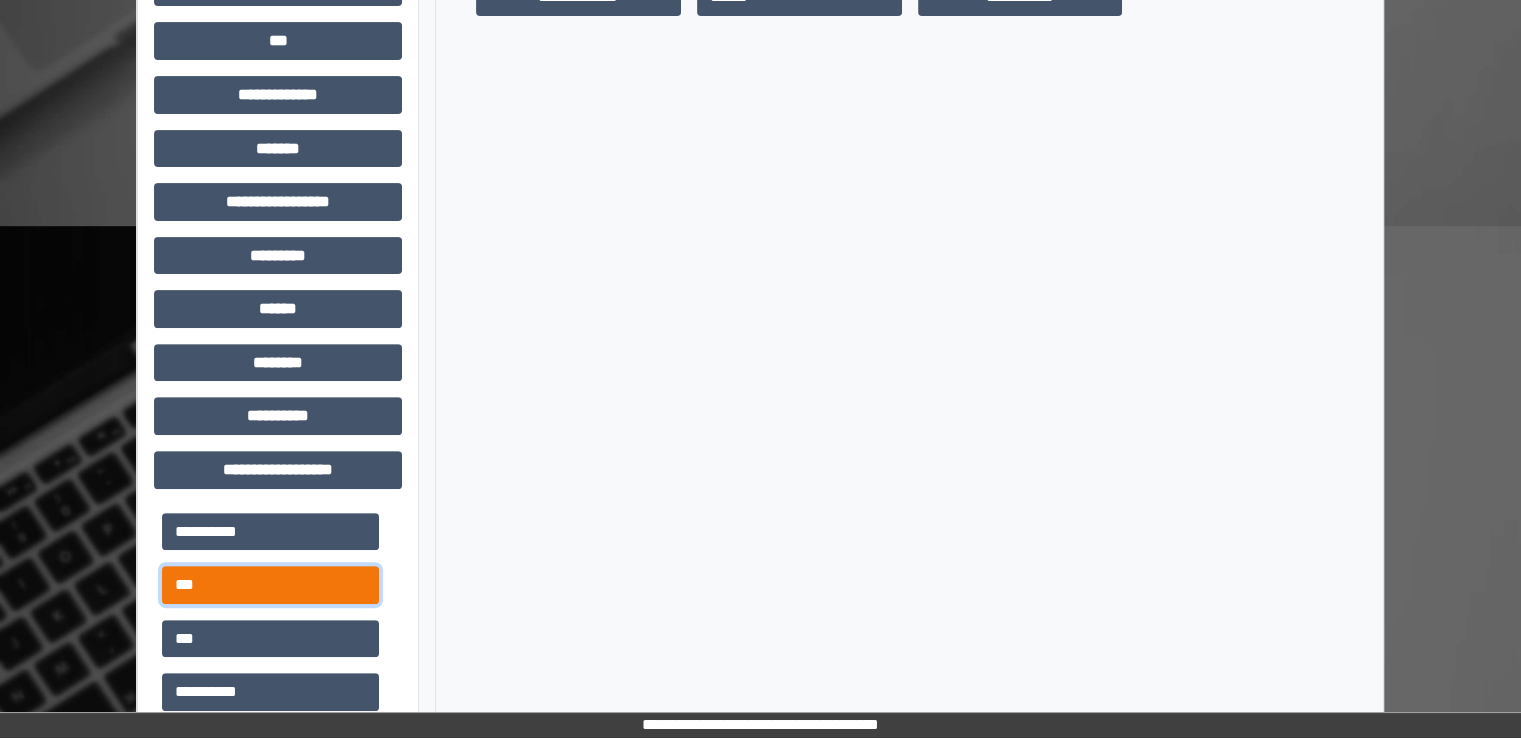 click on "***" at bounding box center [270, 585] 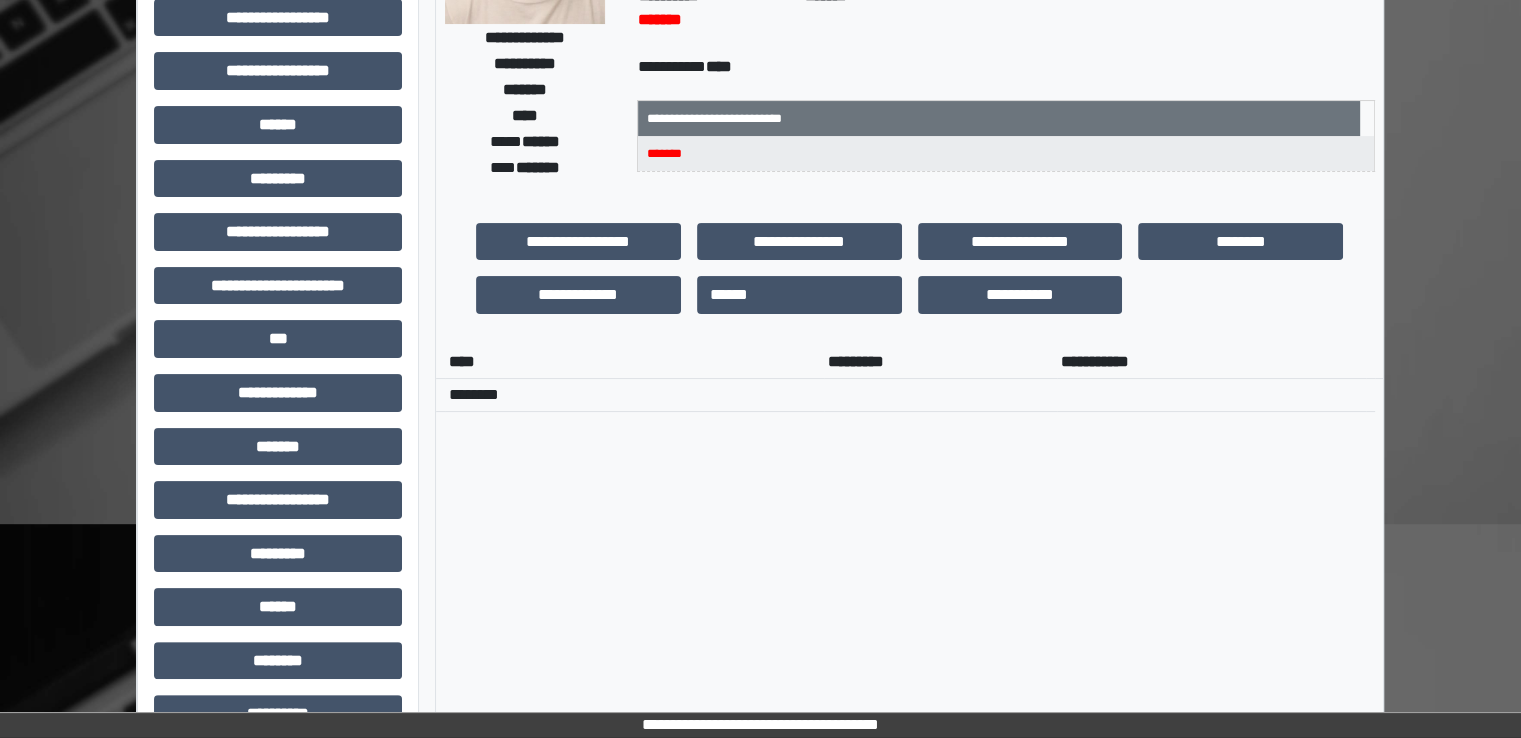 scroll, scrollTop: 328, scrollLeft: 0, axis: vertical 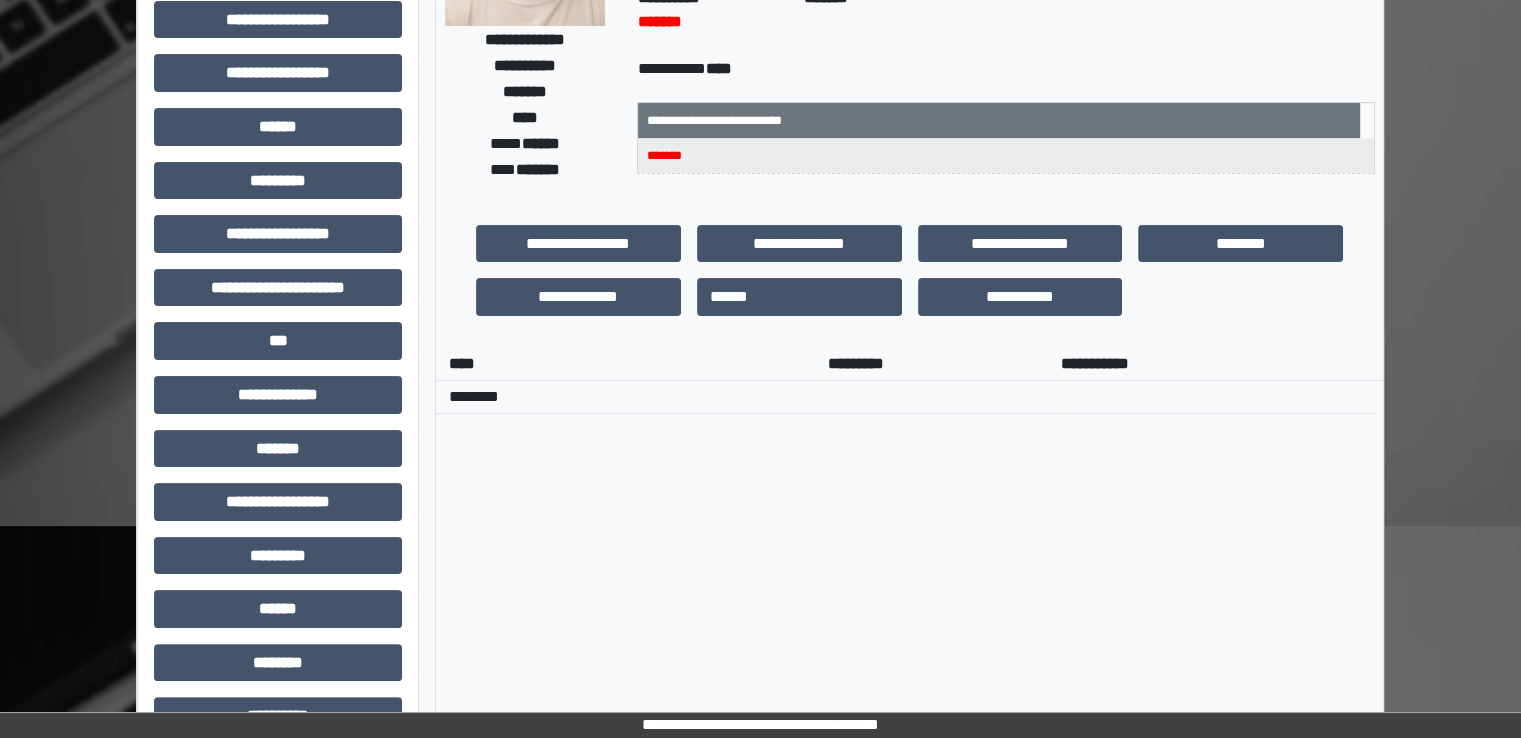 click on "**********" at bounding box center [760, 535] 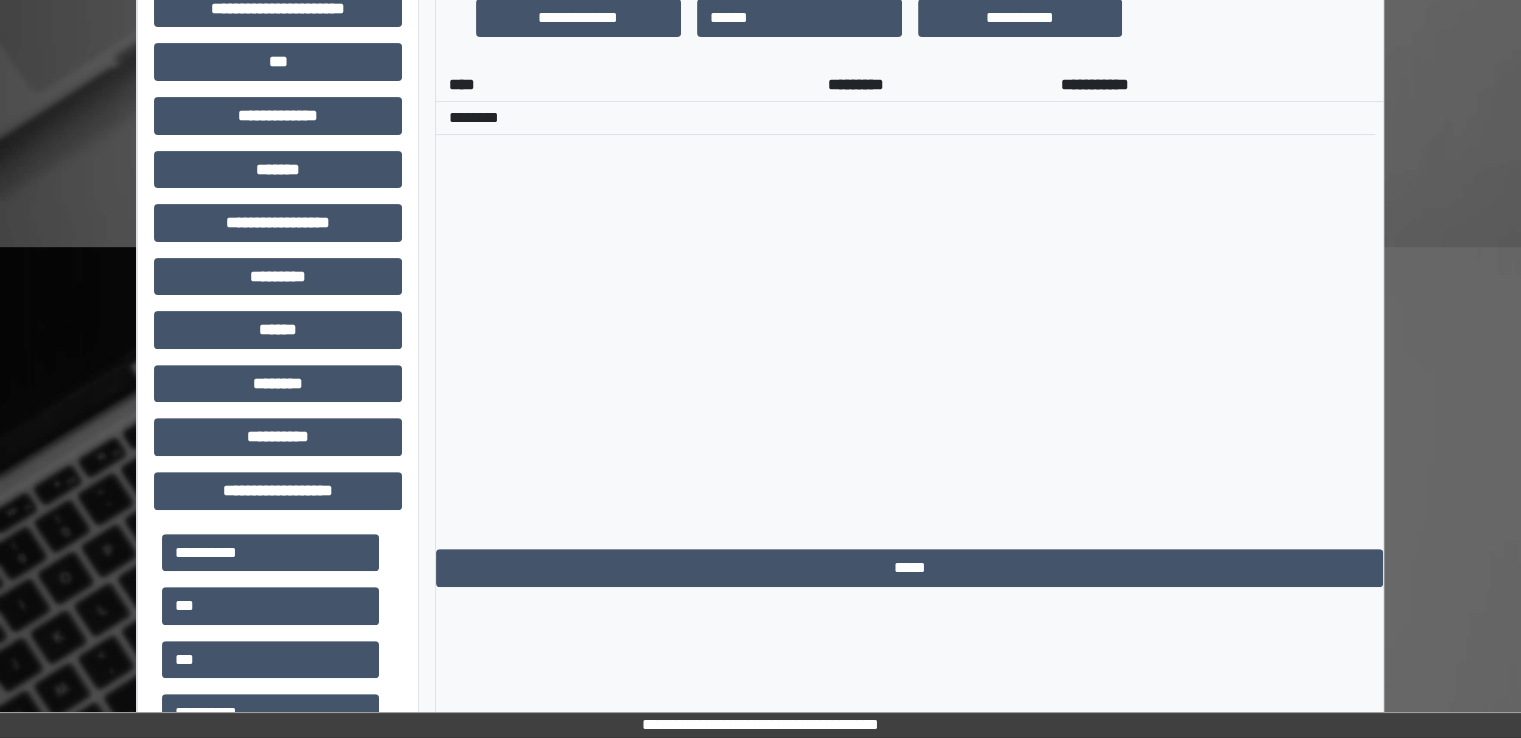 scroll, scrollTop: 628, scrollLeft: 0, axis: vertical 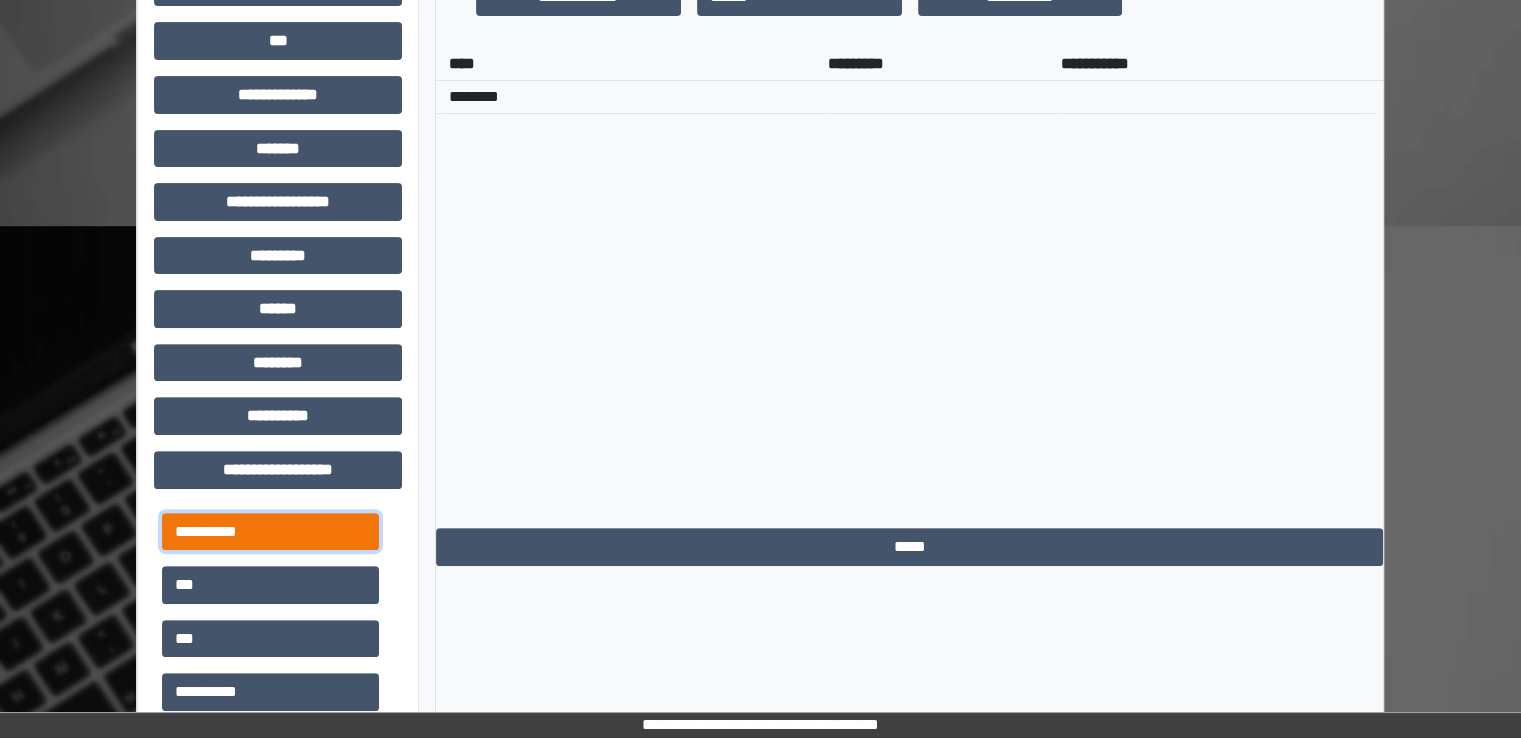 click on "**********" at bounding box center (270, 532) 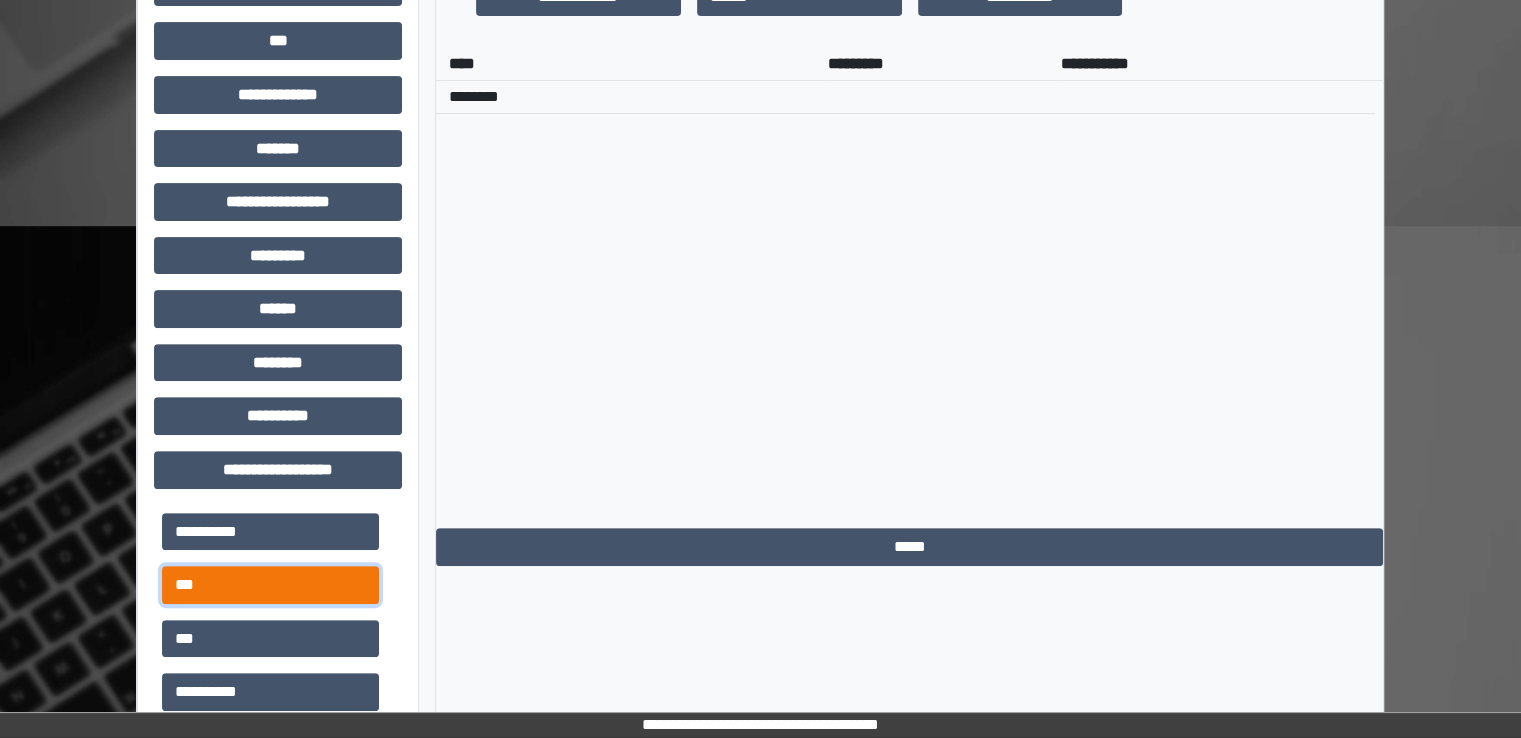 click on "***" at bounding box center (270, 585) 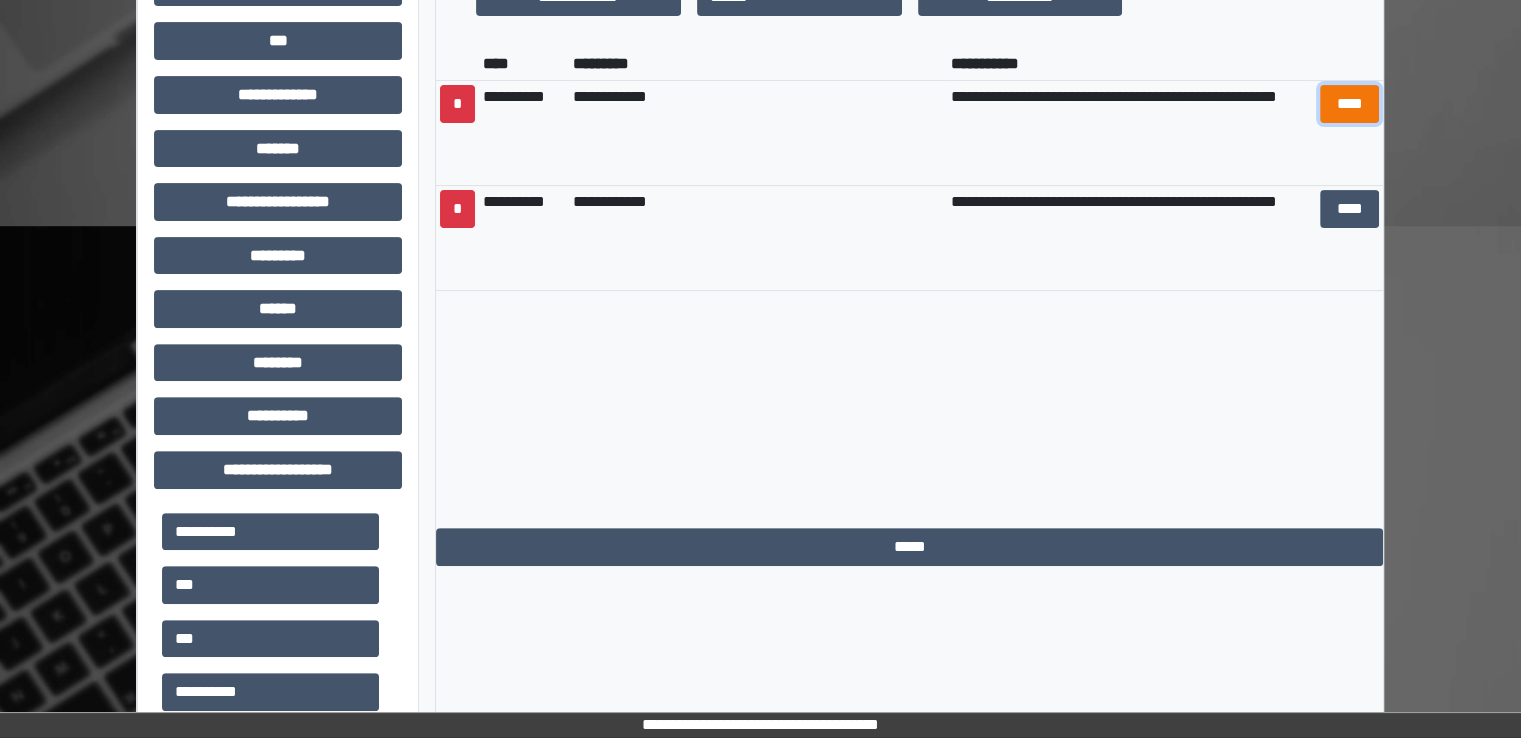 click on "****" at bounding box center [1349, 104] 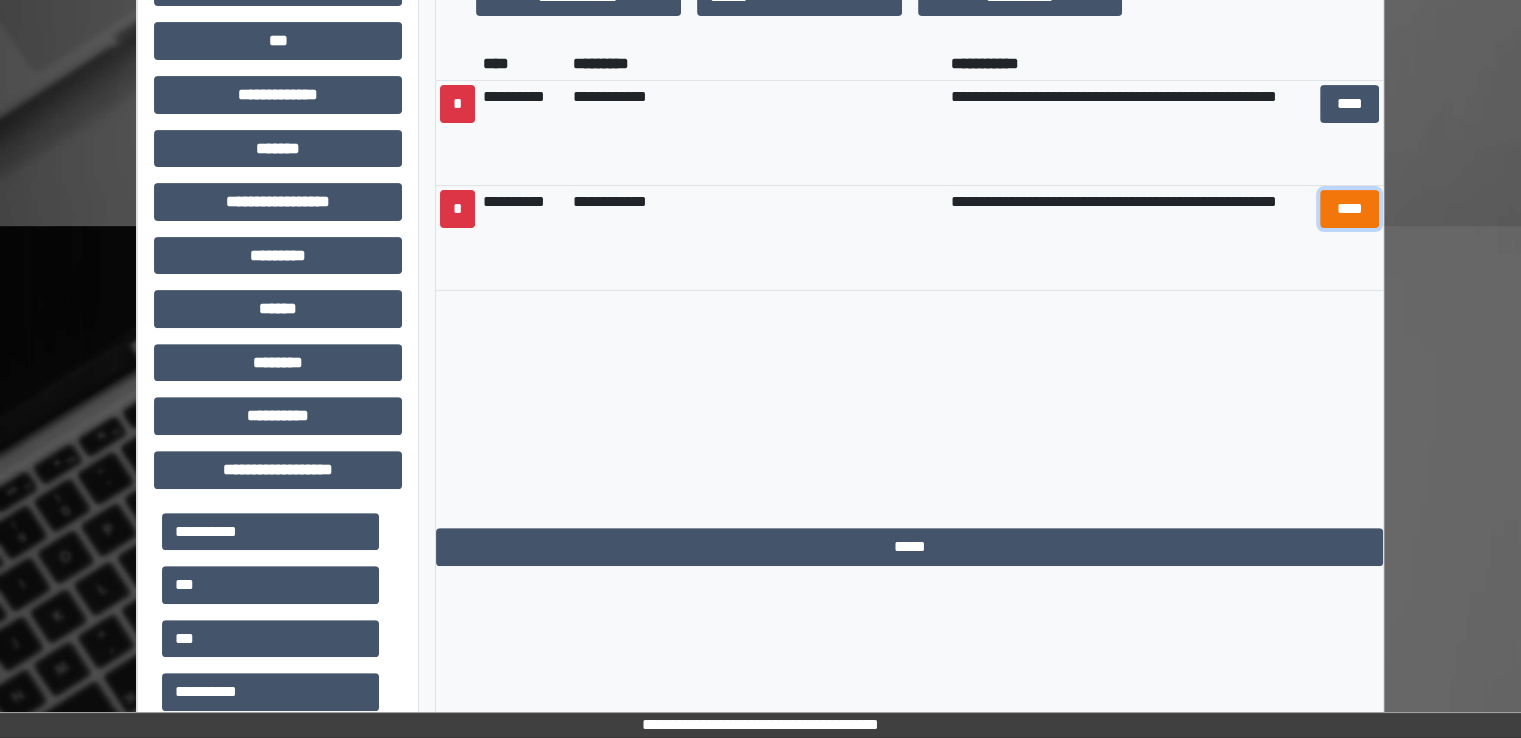 click on "****" at bounding box center [1349, 209] 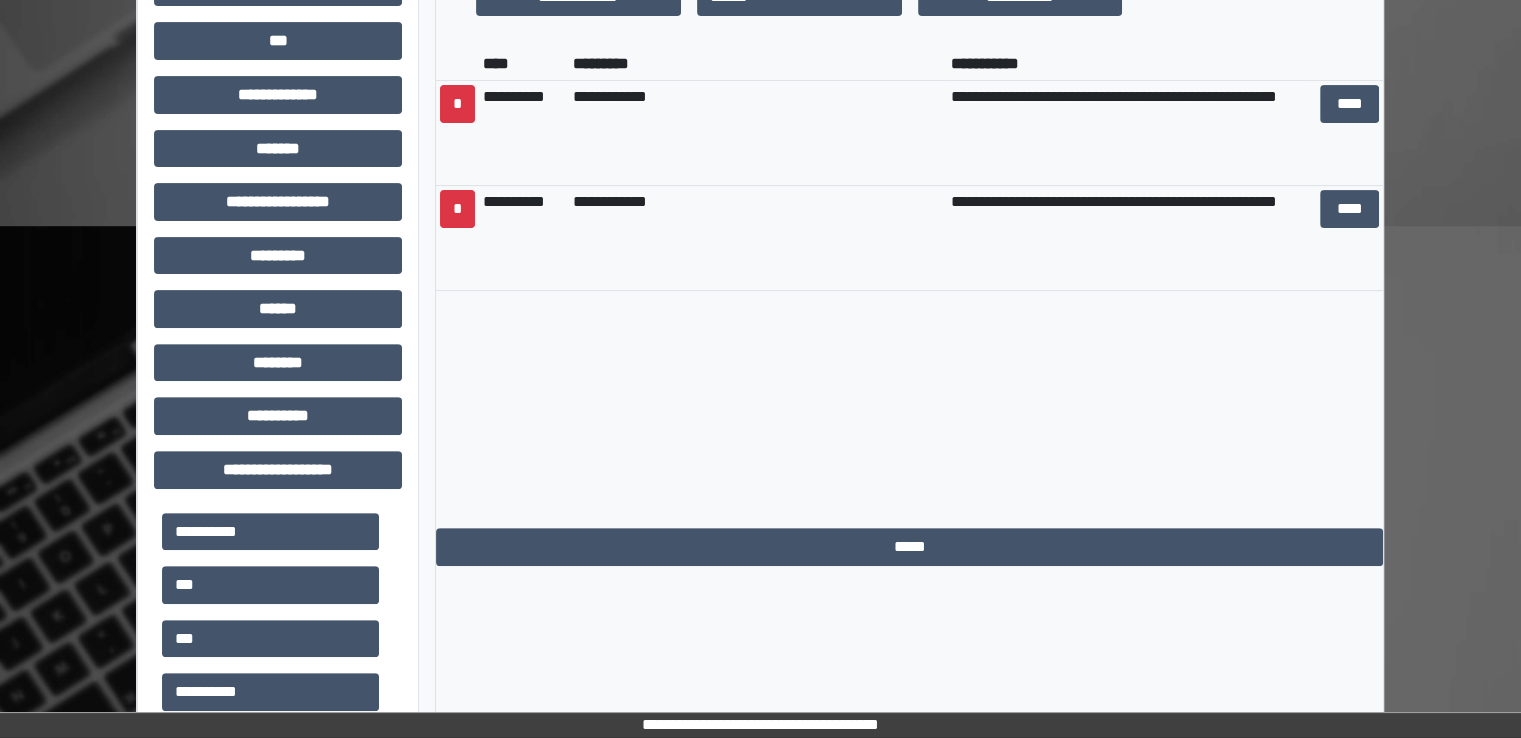 click on "**********" at bounding box center [760, 235] 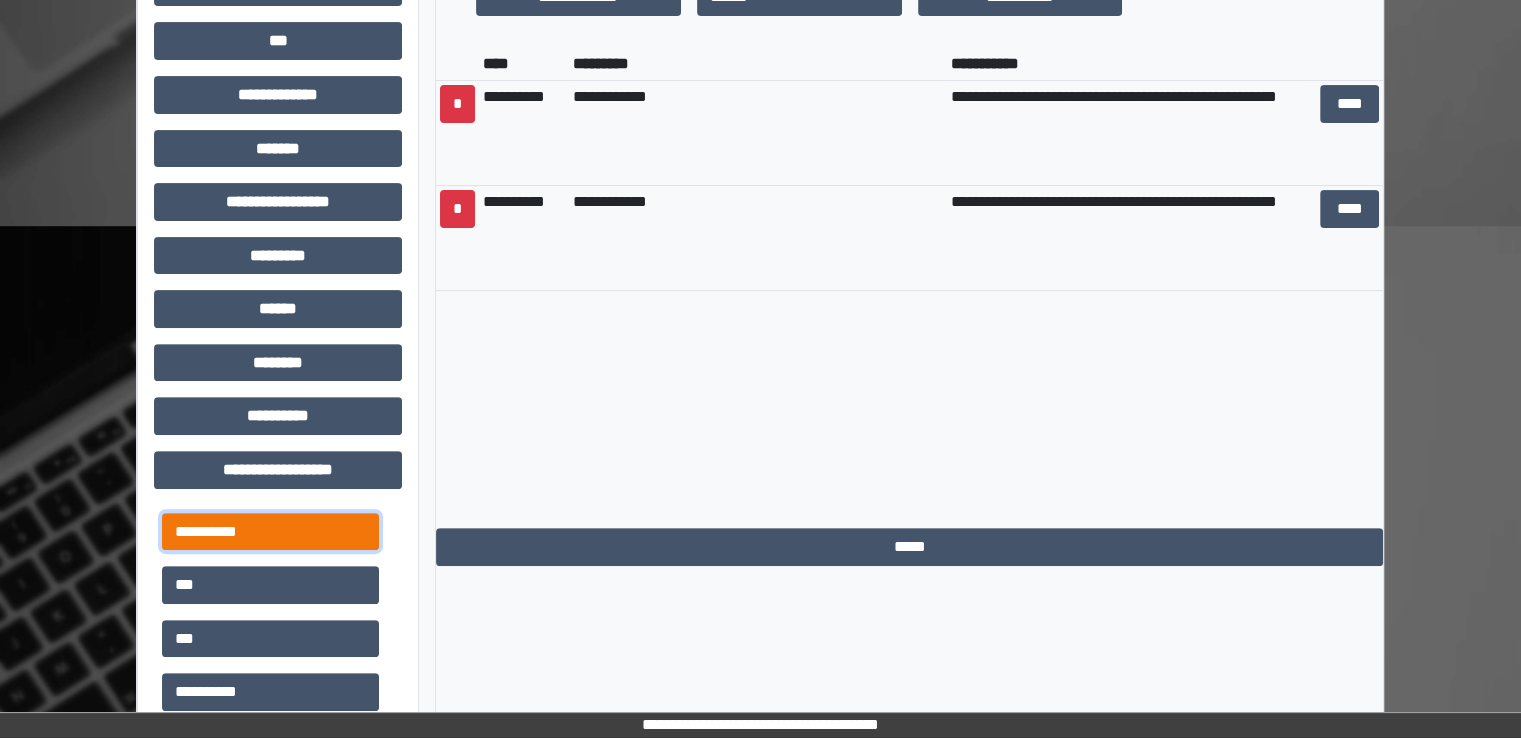click on "**********" at bounding box center [270, 532] 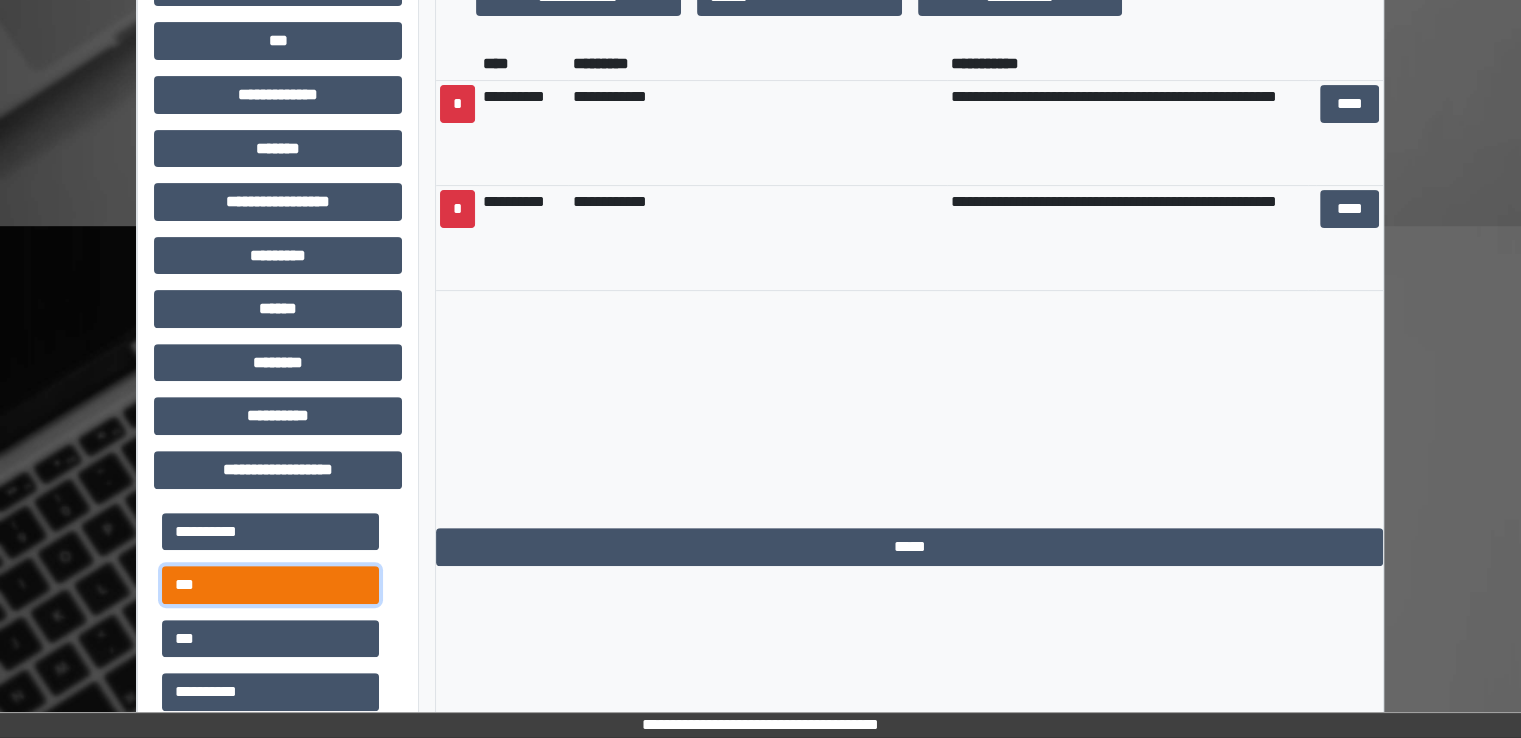 click on "***" at bounding box center [270, 585] 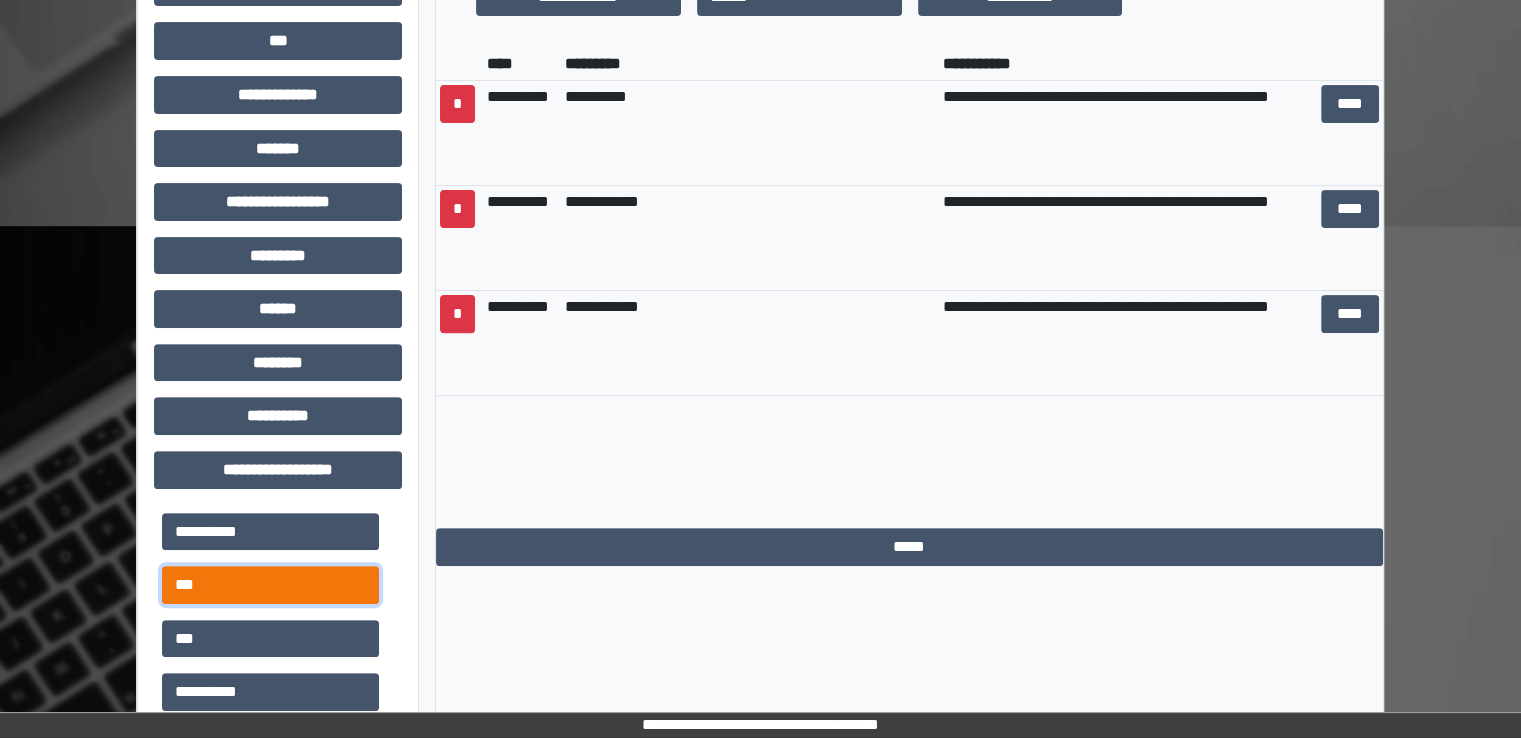 click on "***" at bounding box center (270, 585) 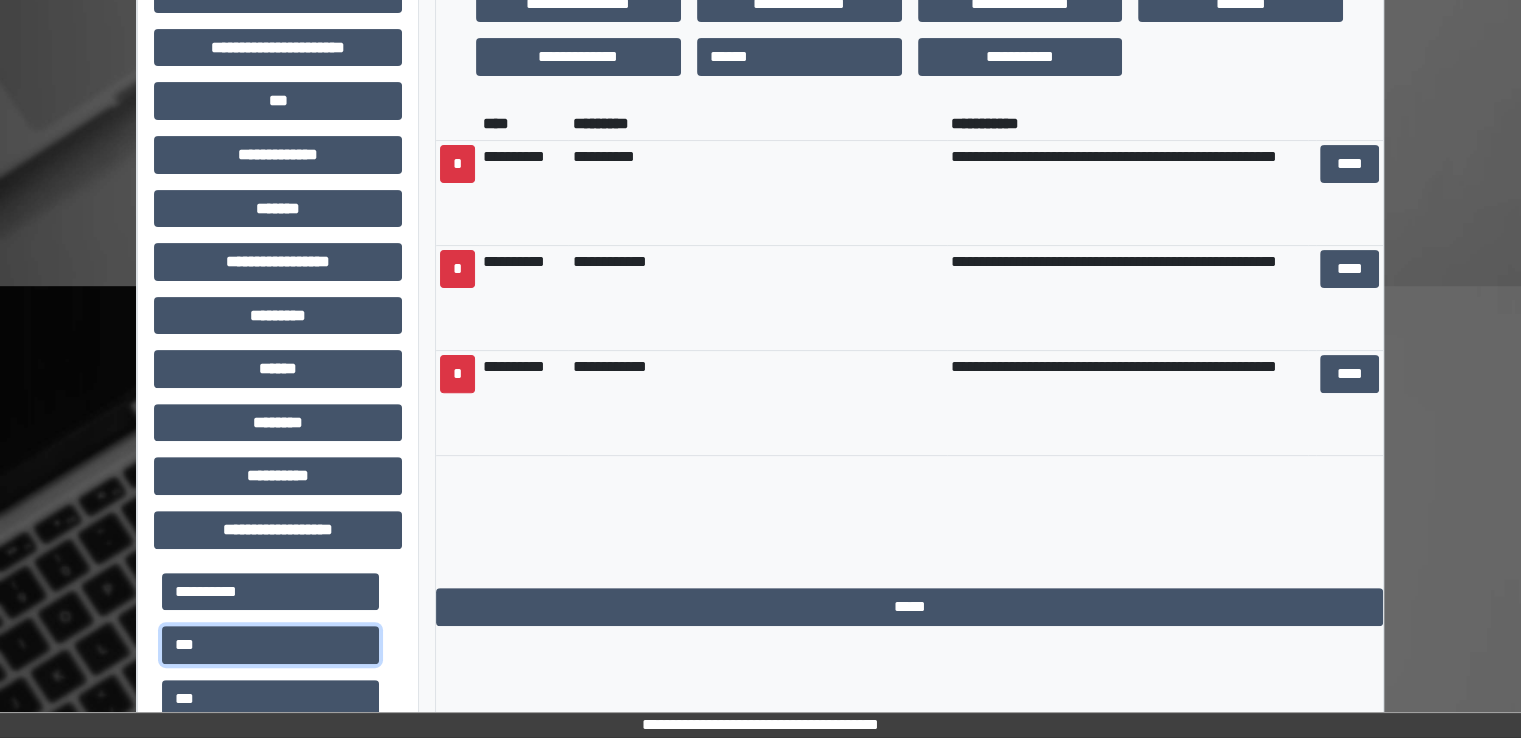 scroll, scrollTop: 128, scrollLeft: 0, axis: vertical 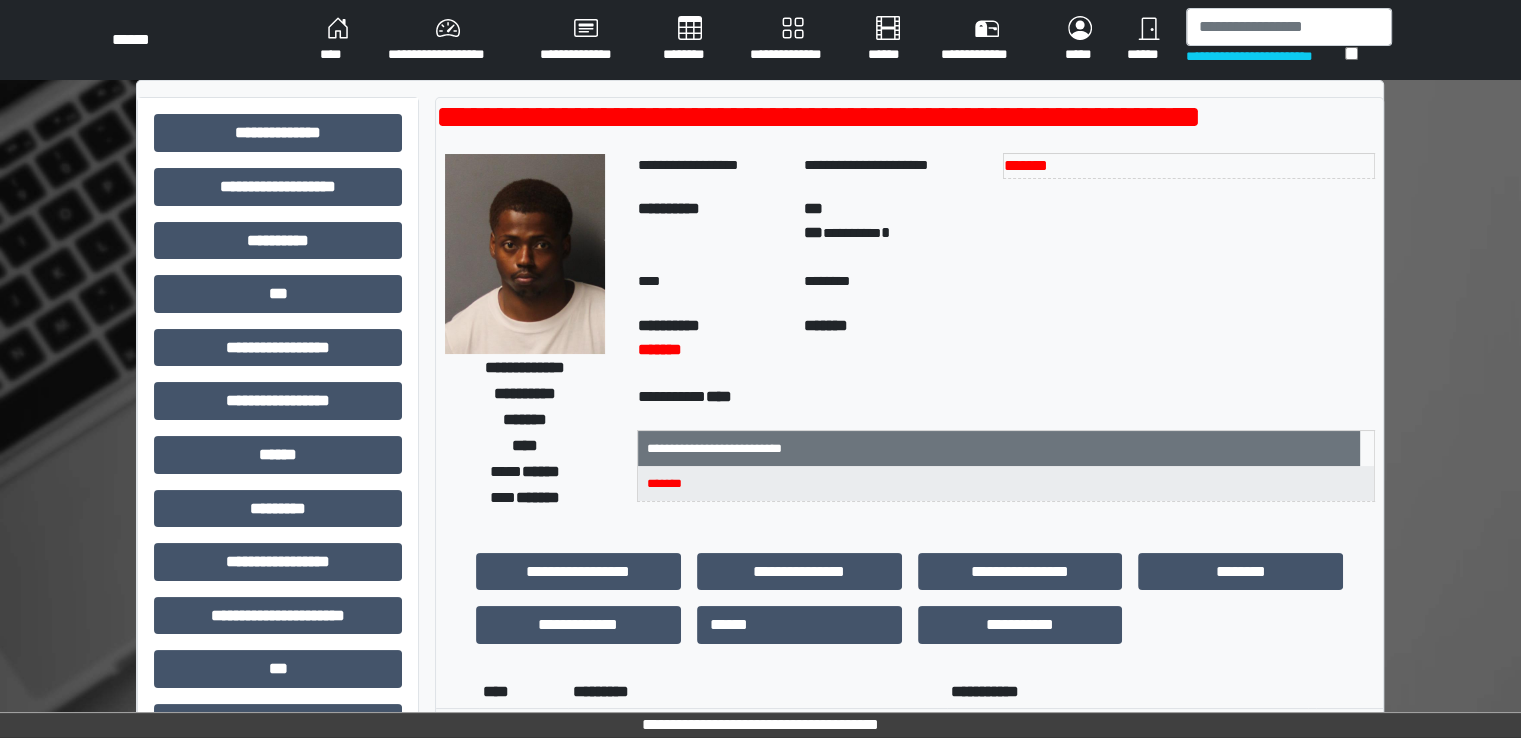 click on "**********" at bounding box center [448, 40] 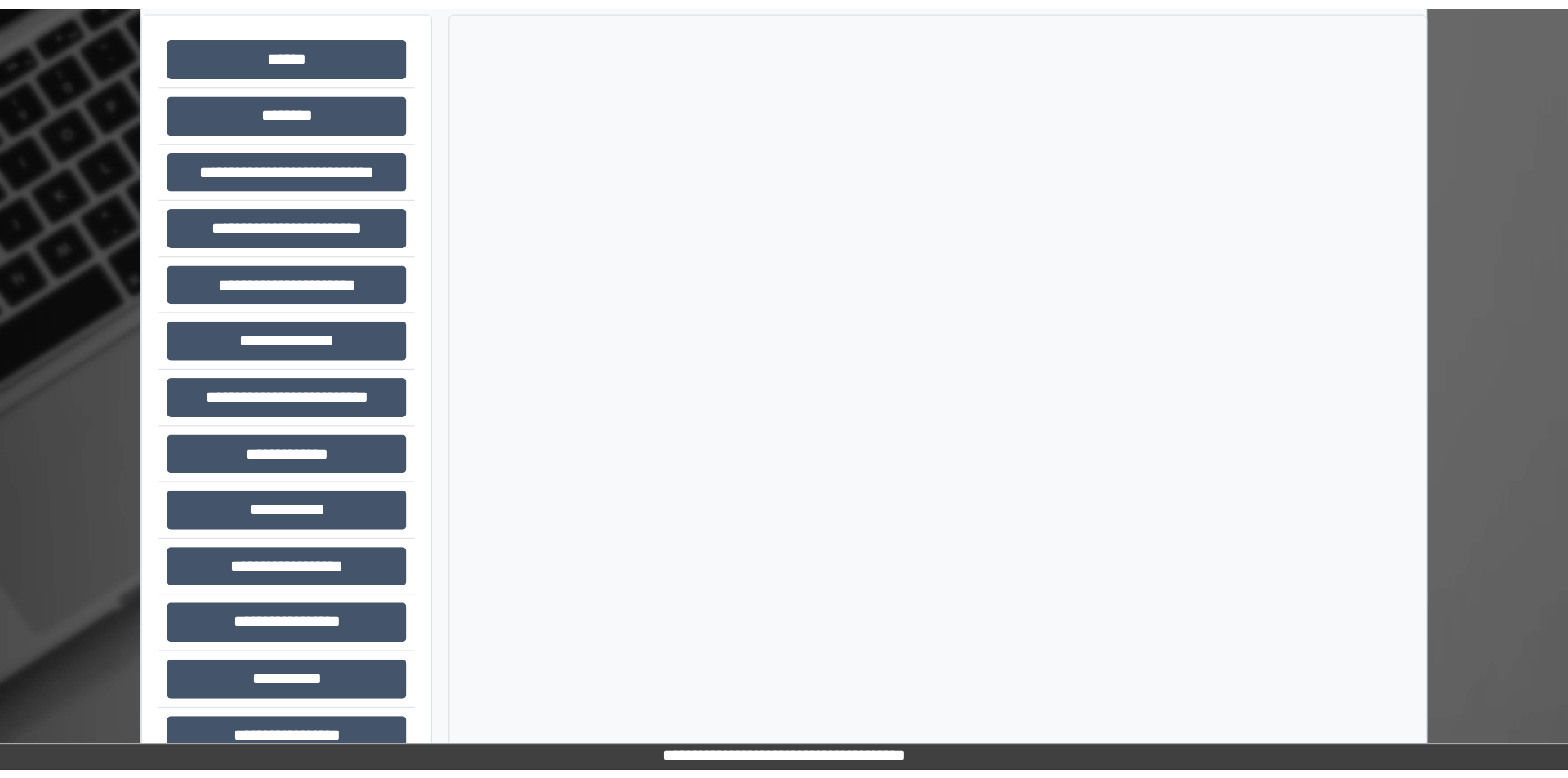 scroll, scrollTop: 0, scrollLeft: 0, axis: both 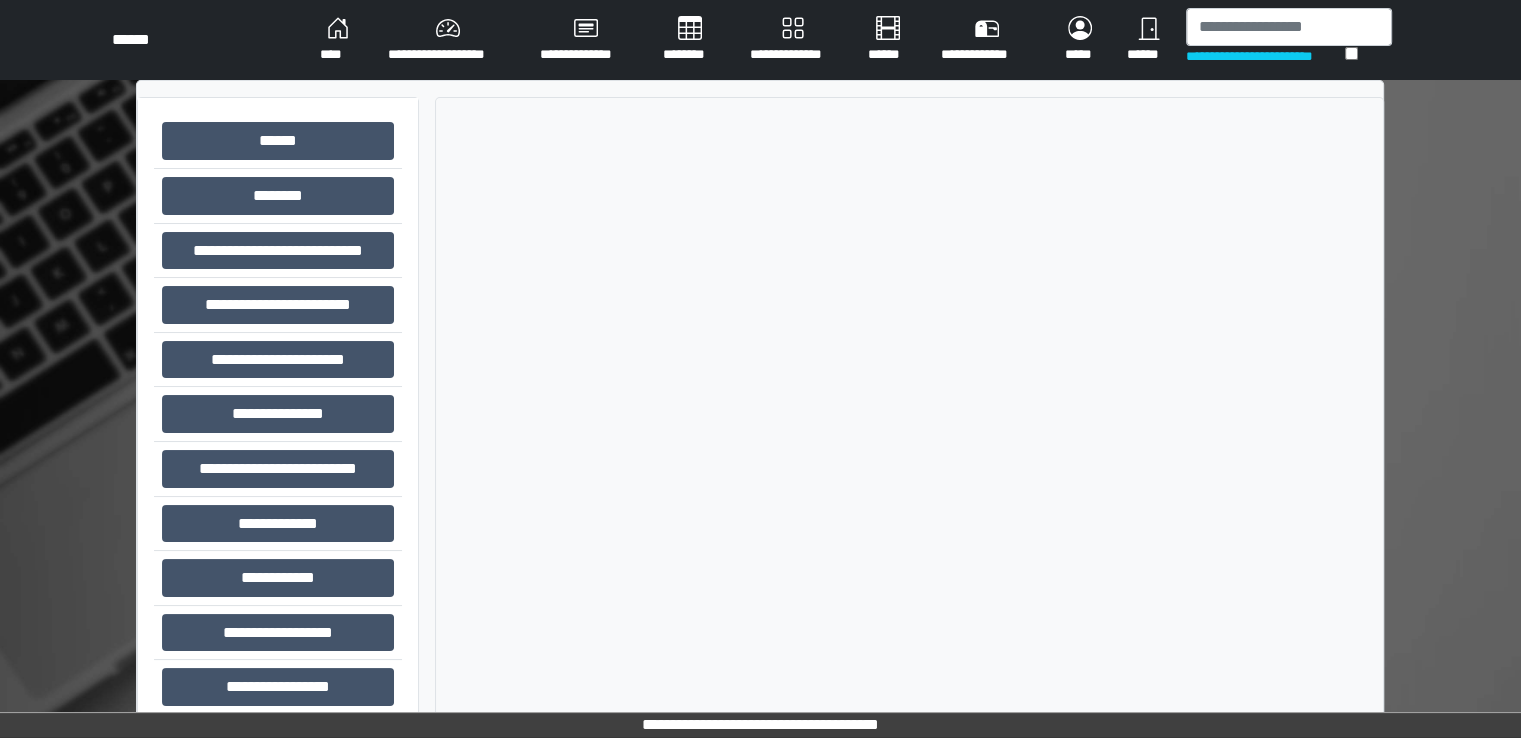click on "****" at bounding box center (338, 40) 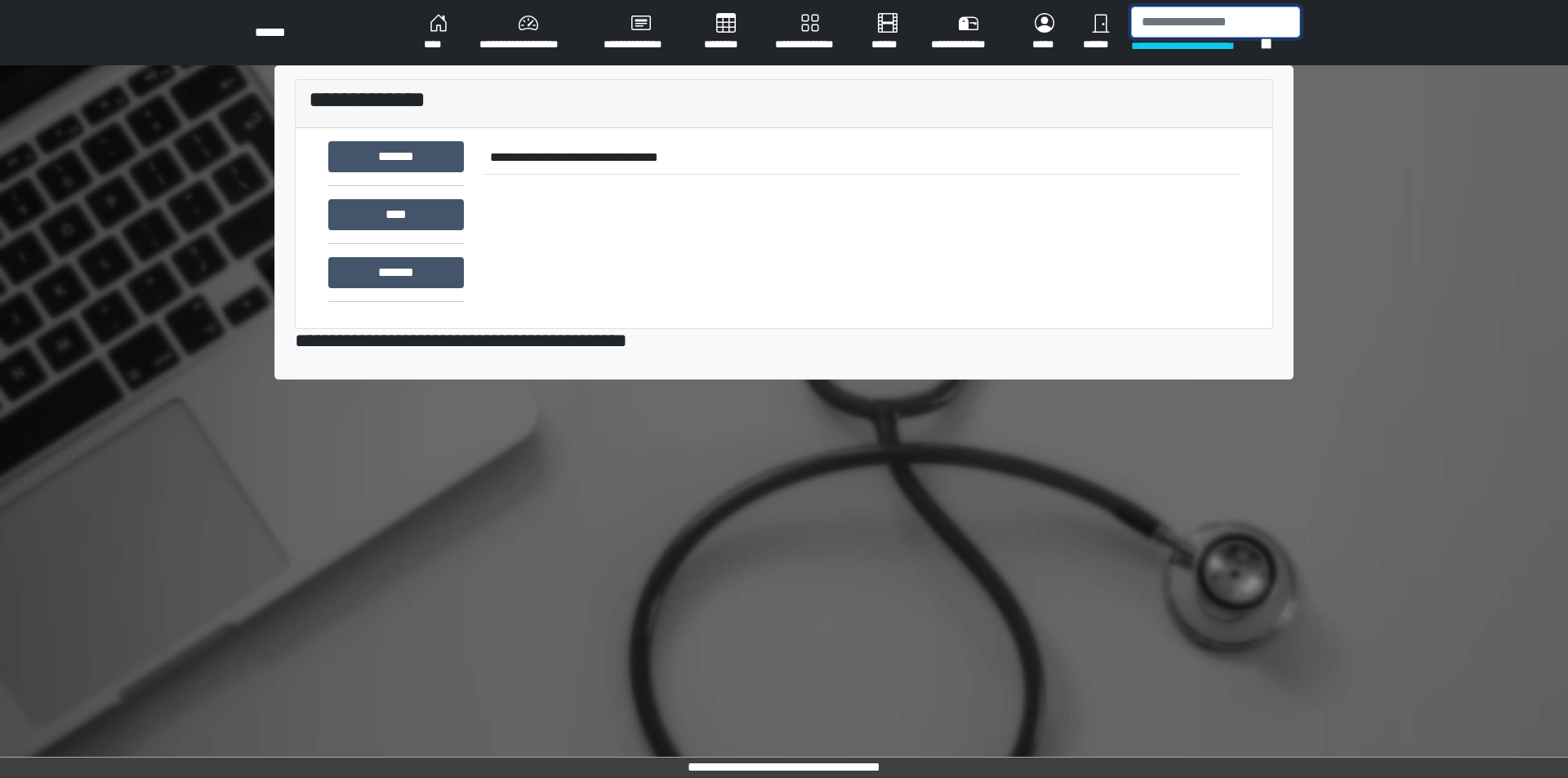 click at bounding box center (1215, 22) 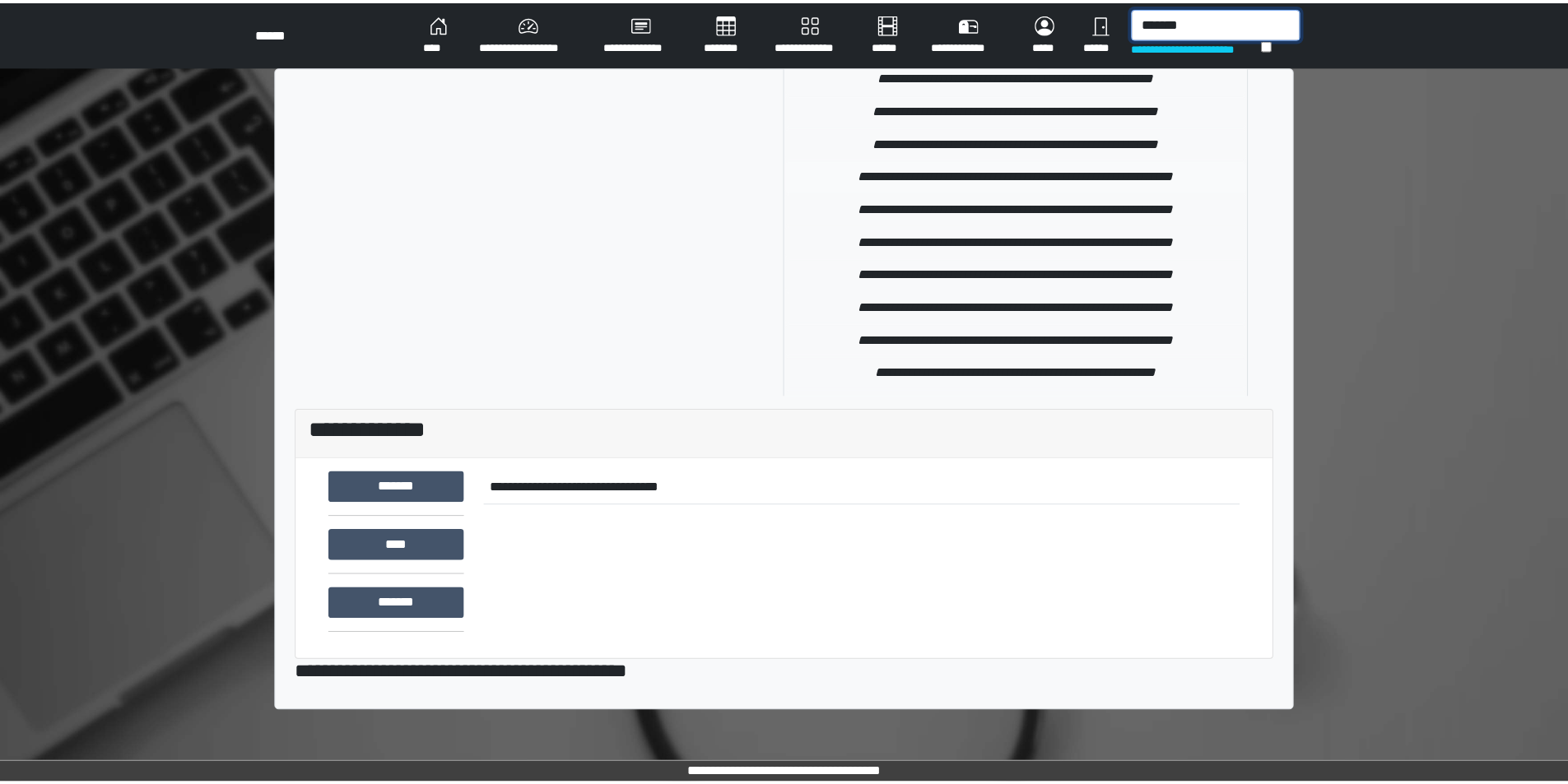 scroll, scrollTop: 245, scrollLeft: 0, axis: vertical 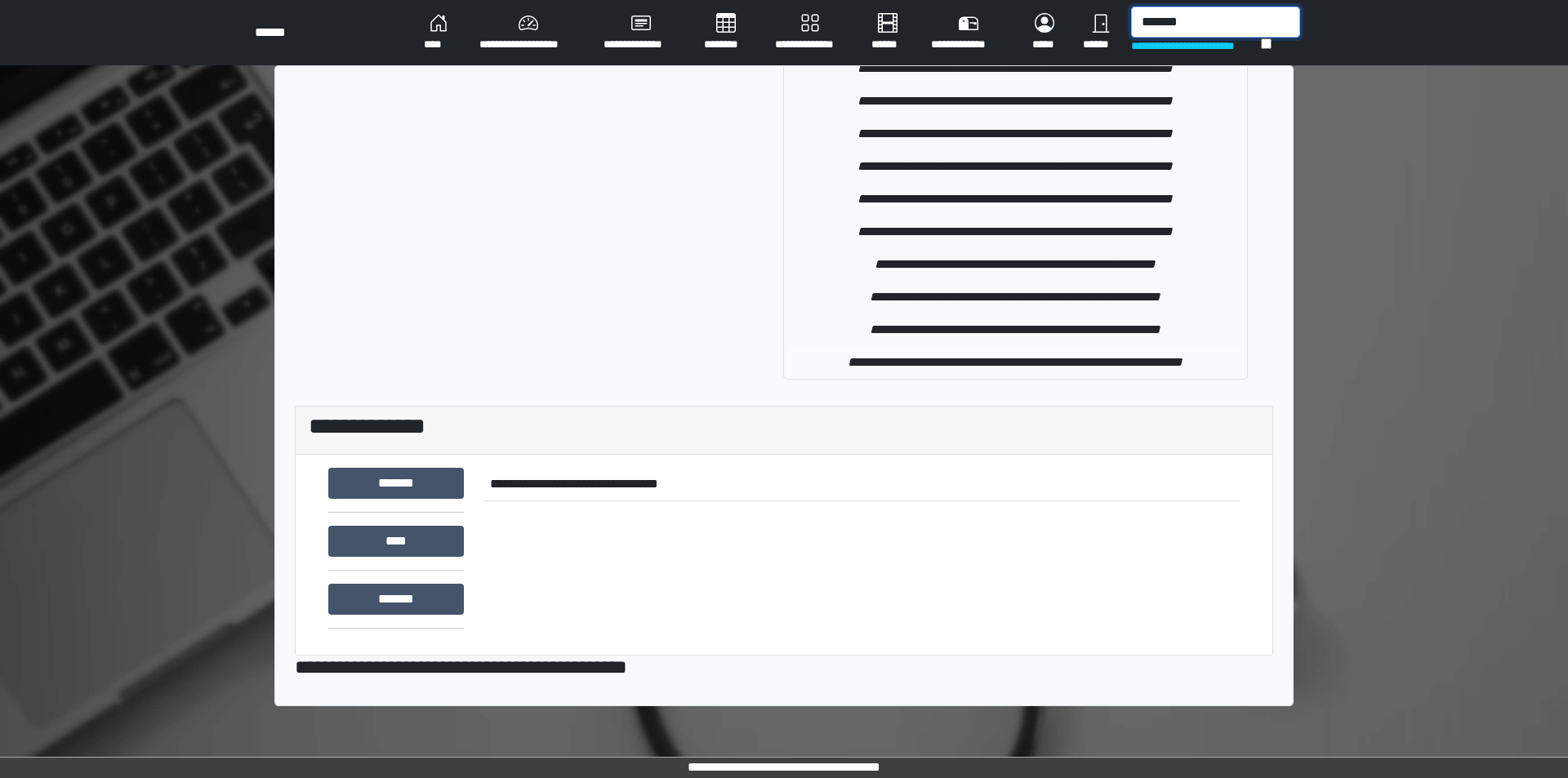 type on "*******" 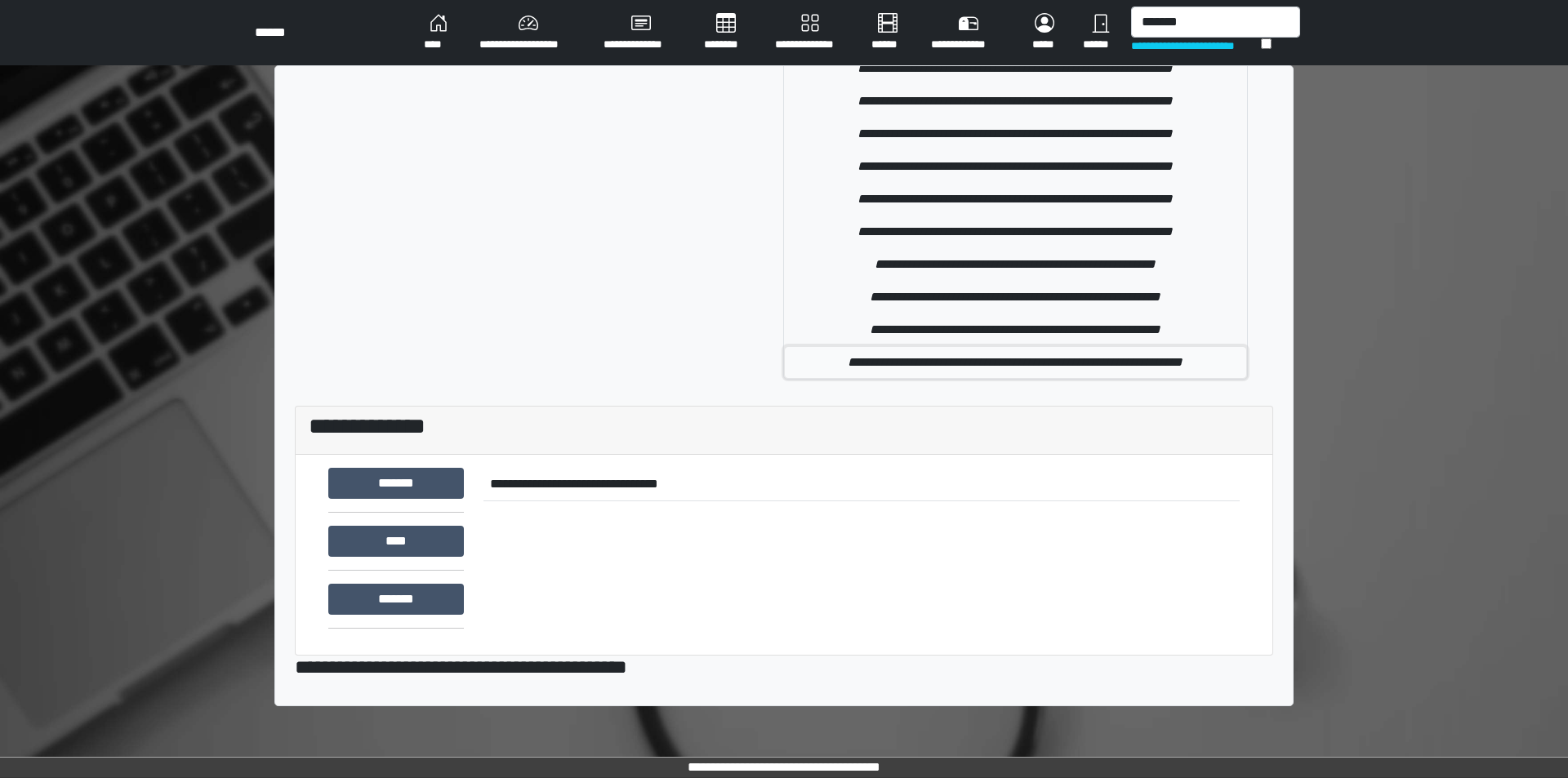click on "**********" at bounding box center [1015, 362] 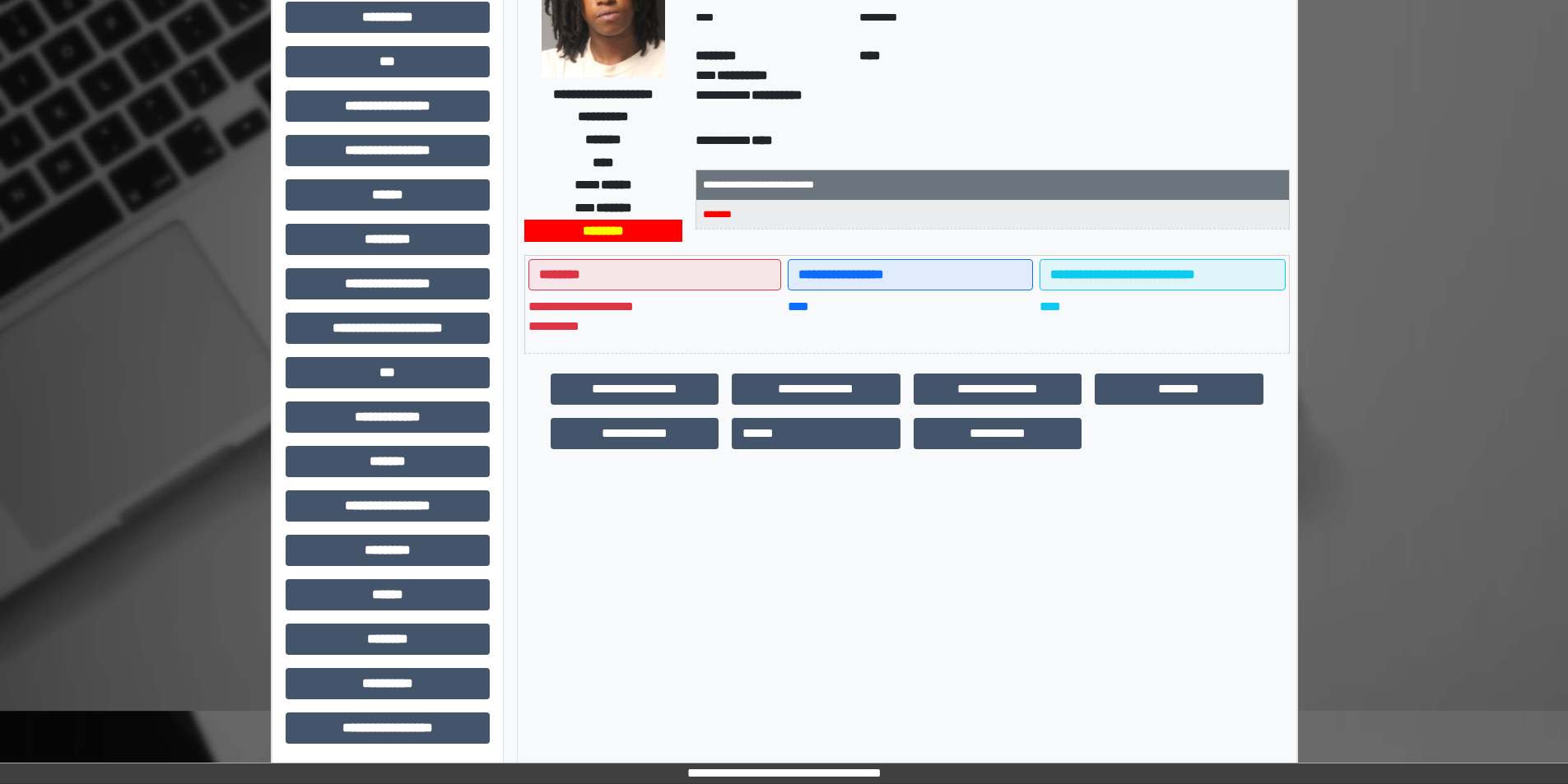 scroll, scrollTop: 182, scrollLeft: 0, axis: vertical 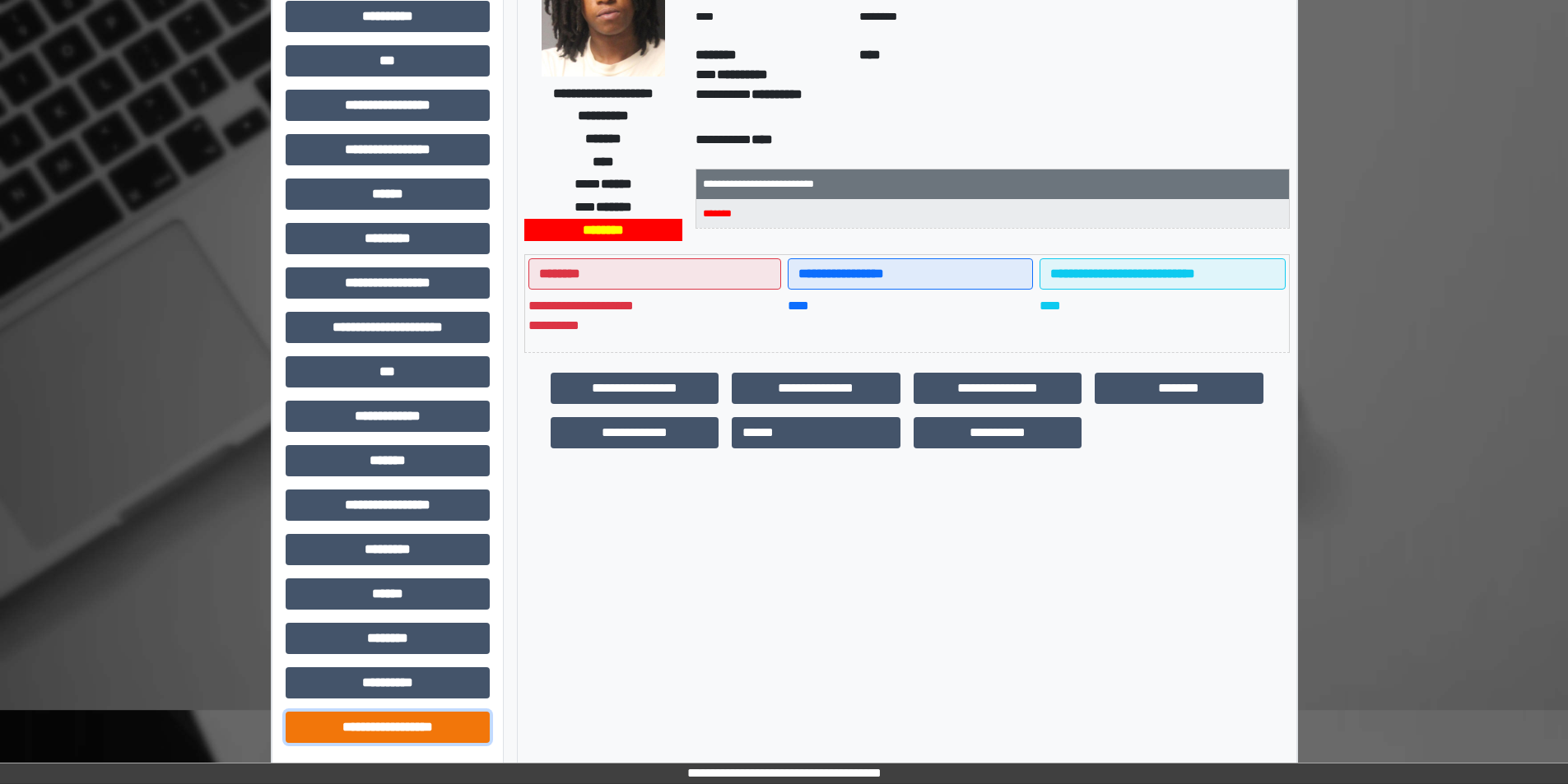 click on "**********" at bounding box center (388, 727) 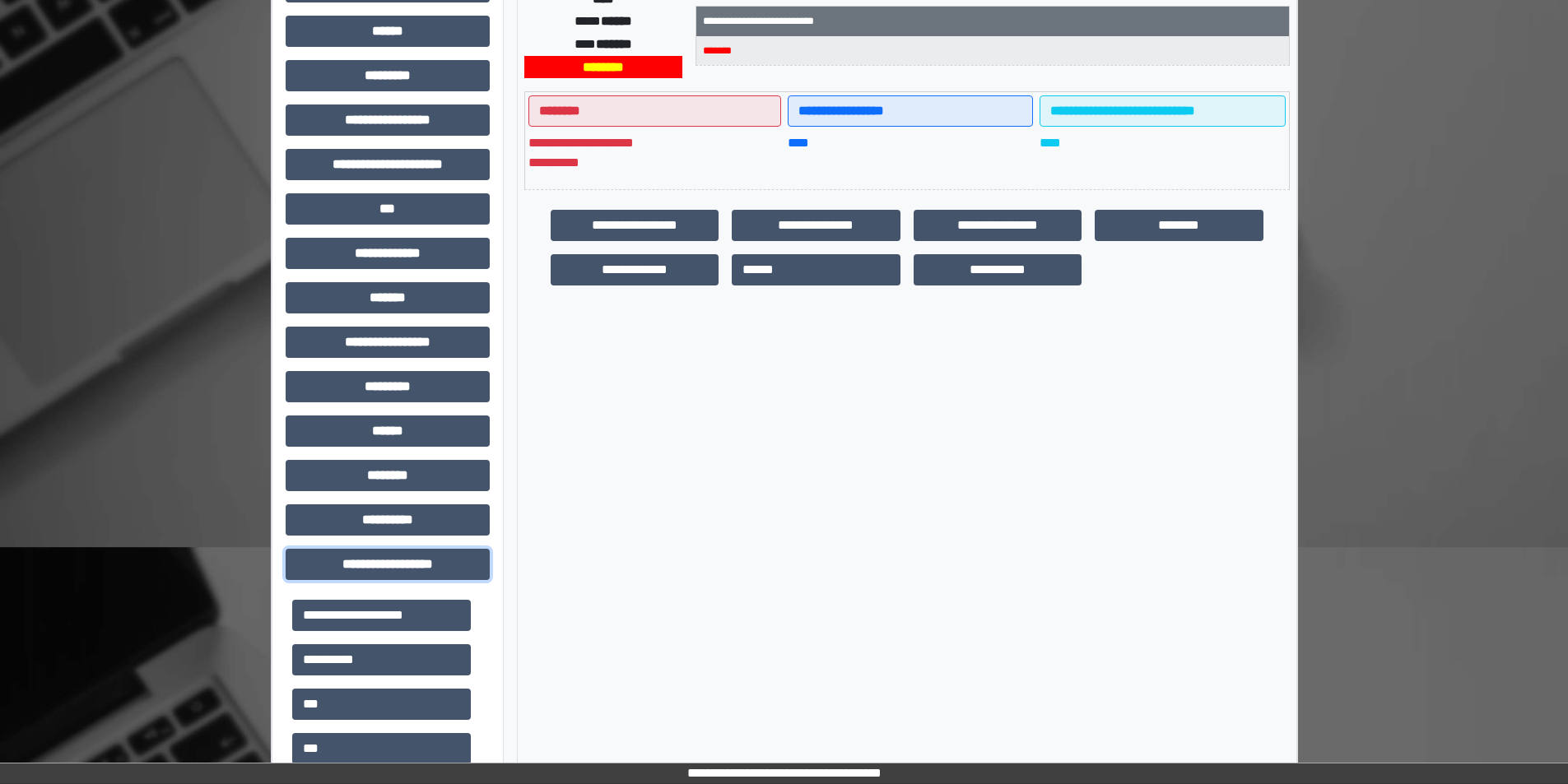 scroll, scrollTop: 346, scrollLeft: 0, axis: vertical 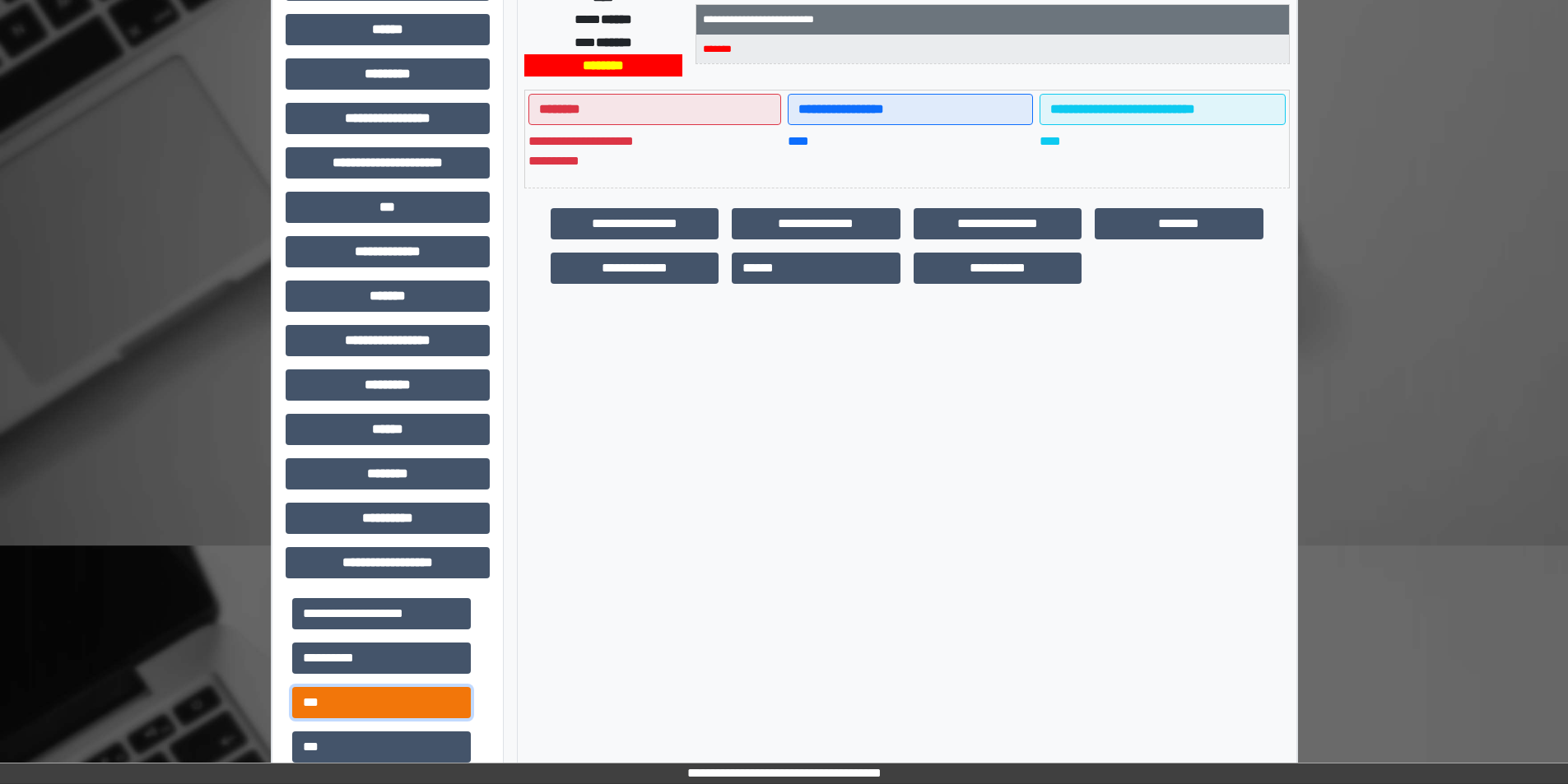 click on "***" at bounding box center (381, 703) 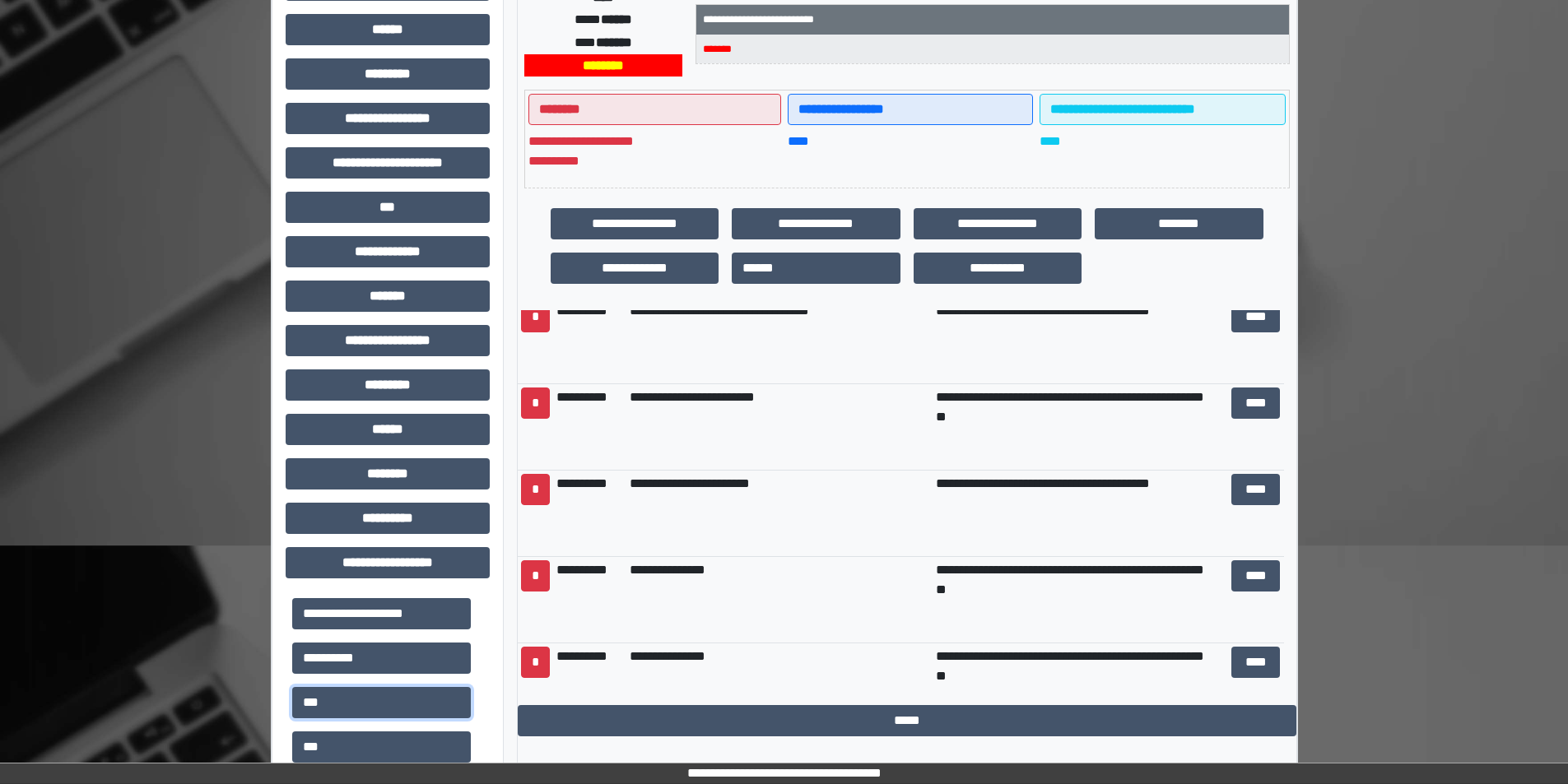 scroll, scrollTop: 423, scrollLeft: 0, axis: vertical 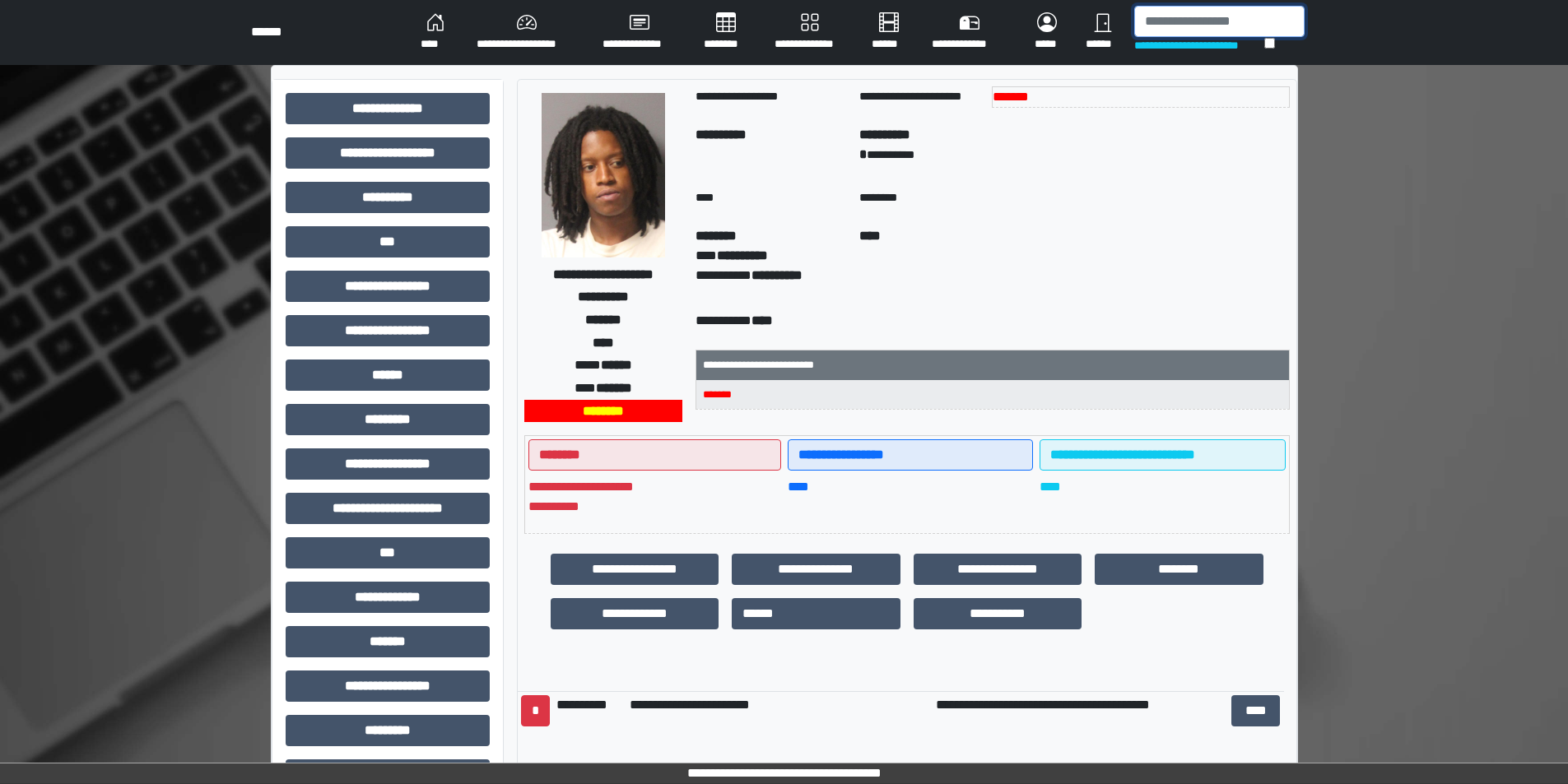 click at bounding box center (1219, 21) 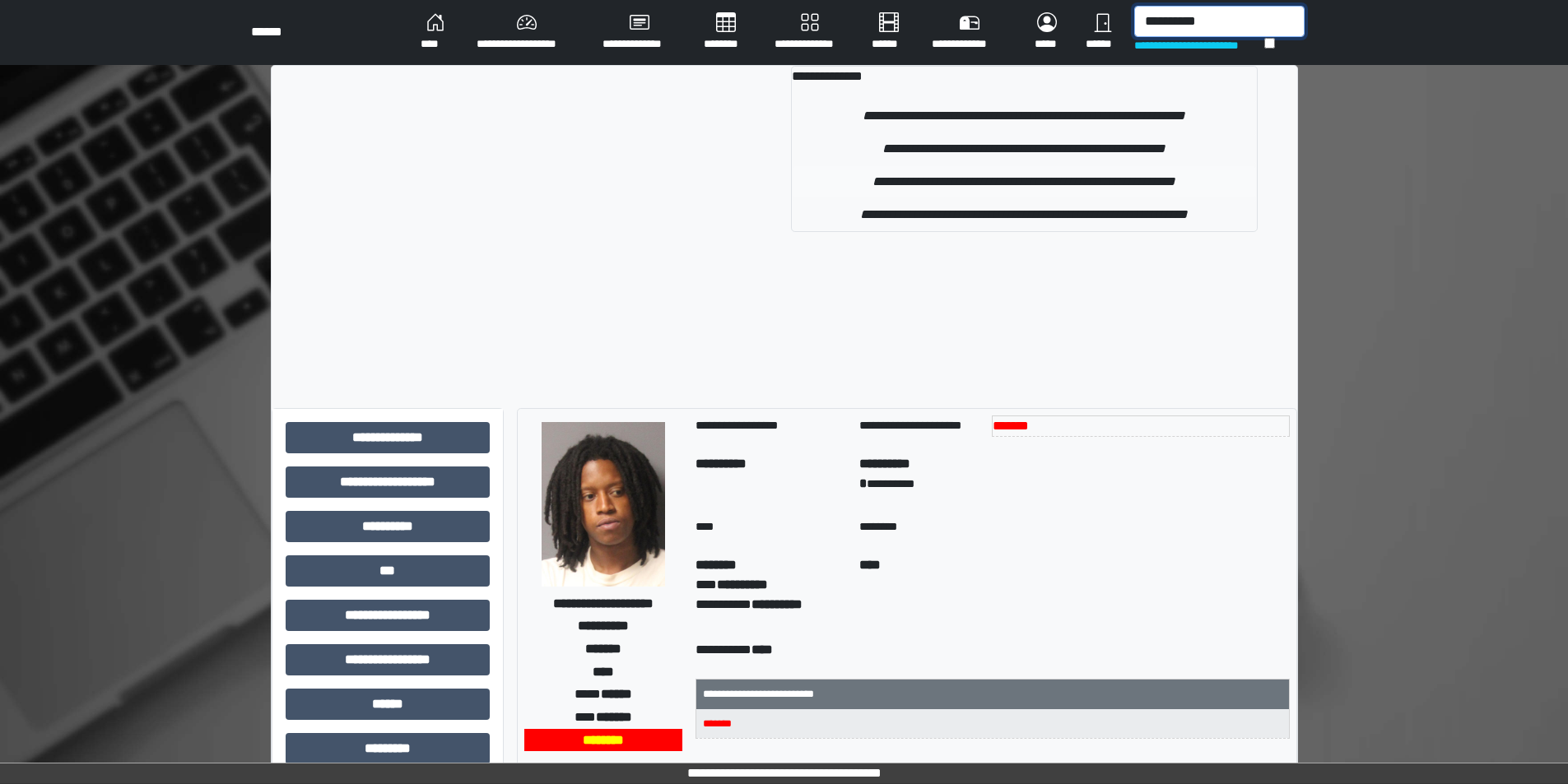 type on "**********" 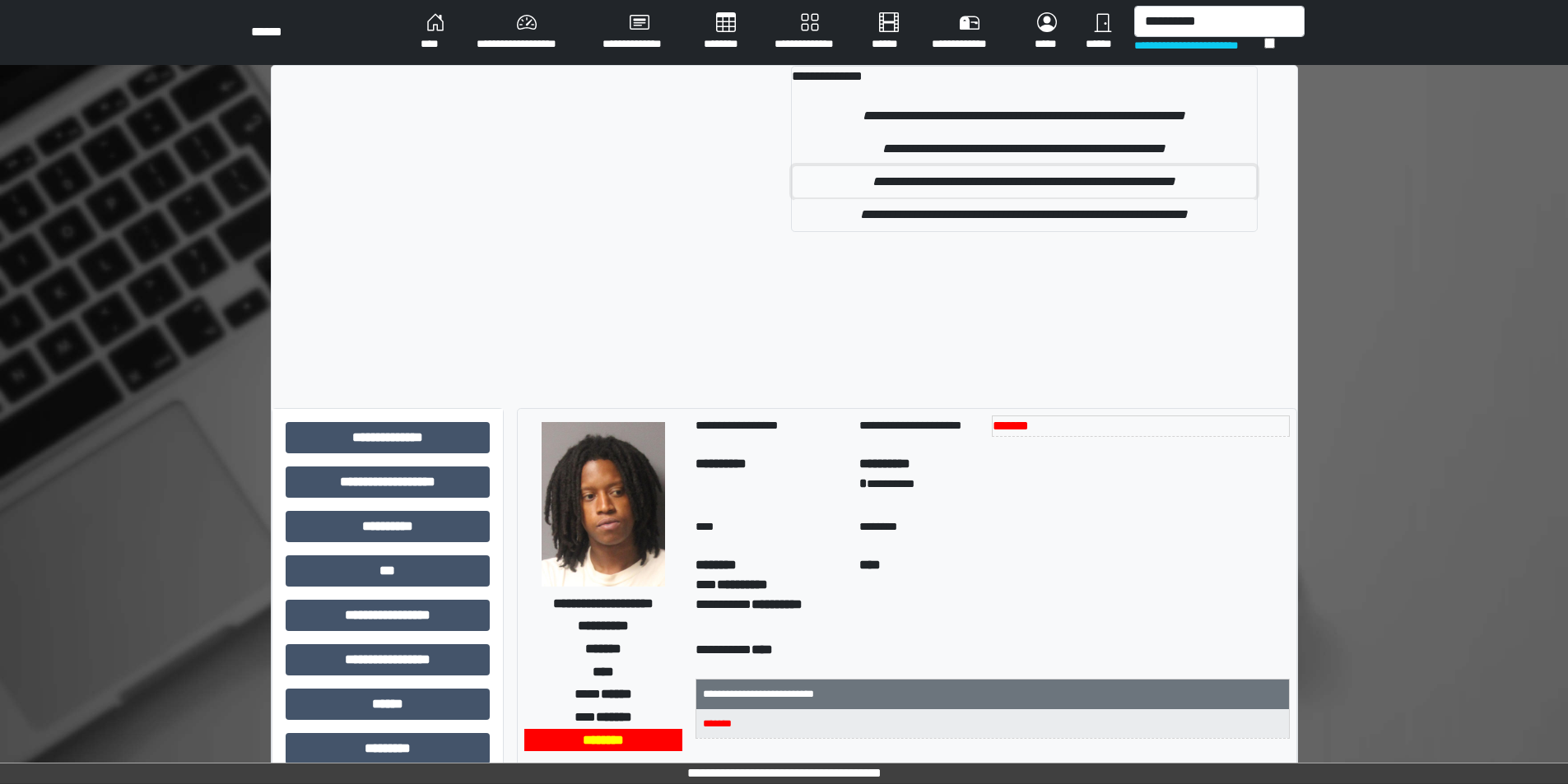 click on "**********" at bounding box center (1024, 182) 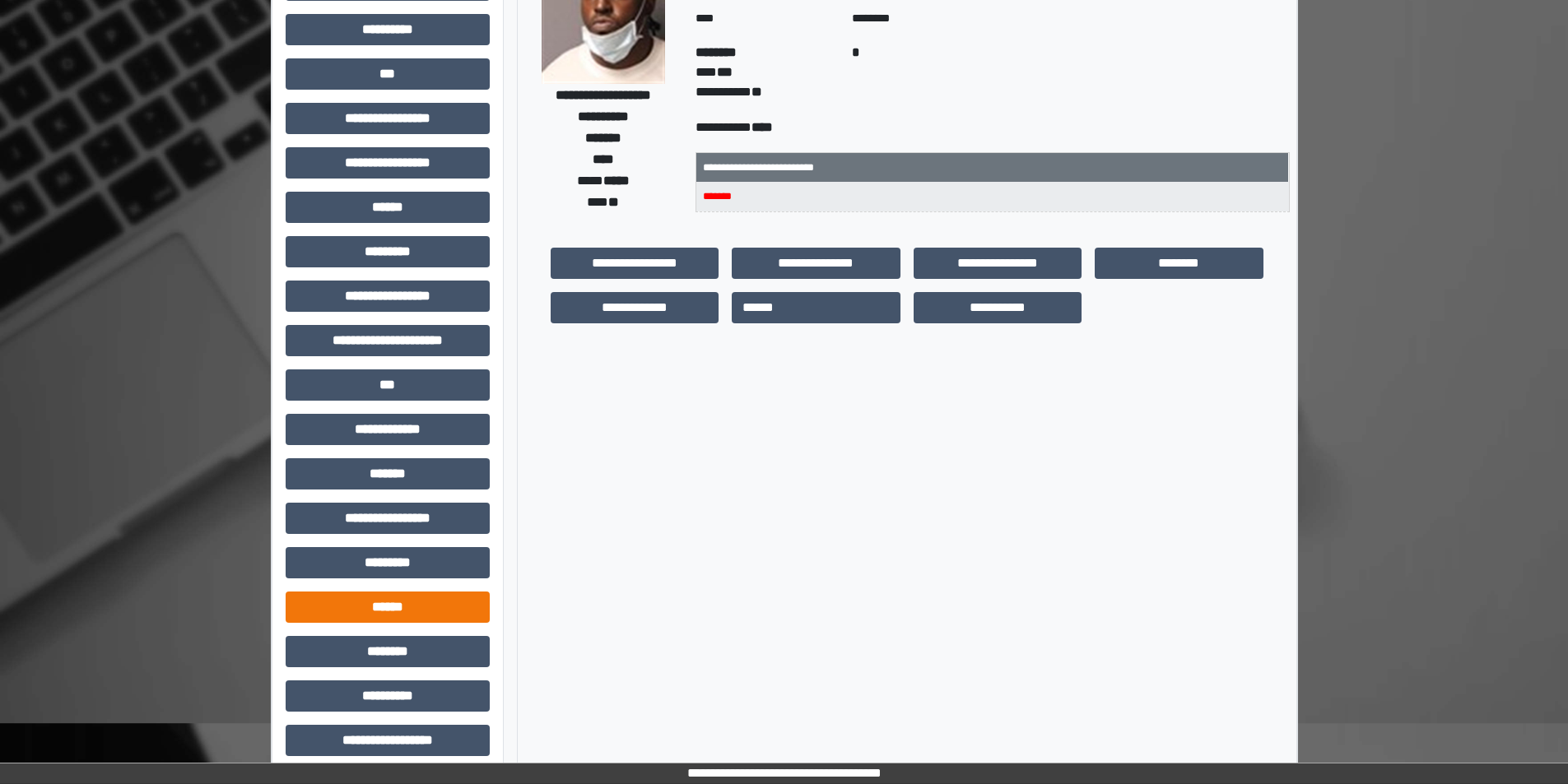 scroll, scrollTop: 182, scrollLeft: 0, axis: vertical 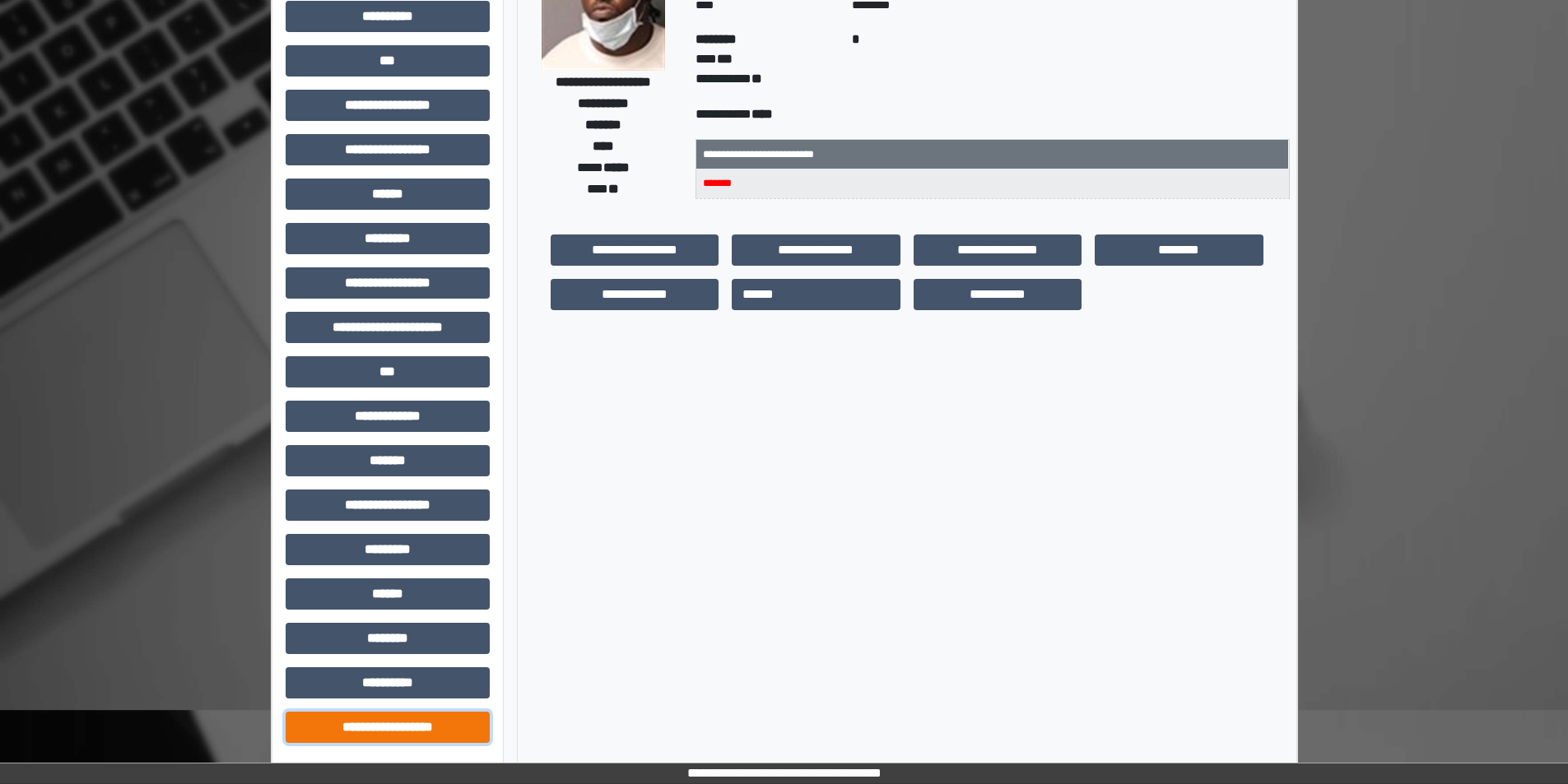 click on "**********" at bounding box center [388, 727] 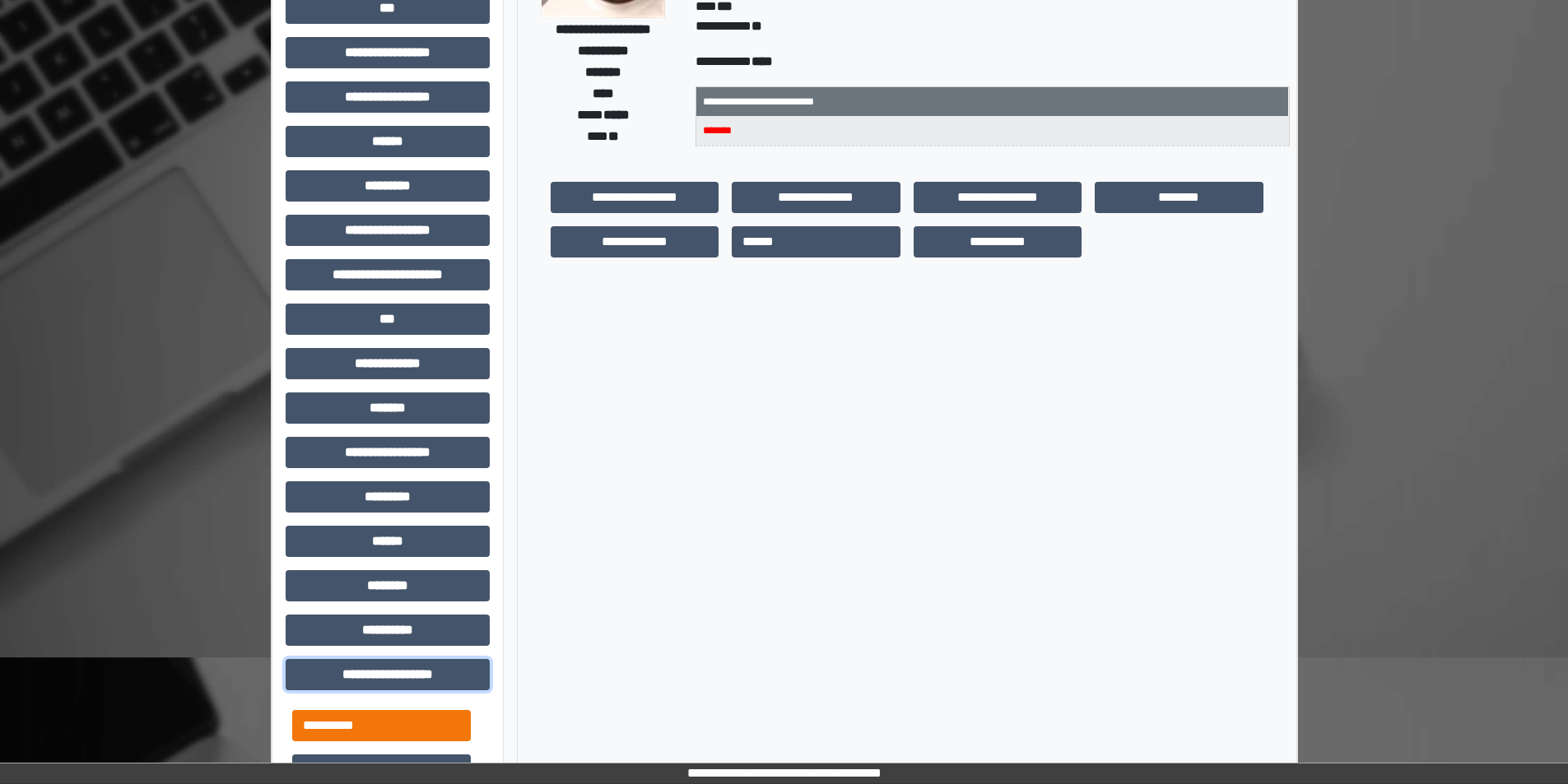 scroll, scrollTop: 264, scrollLeft: 0, axis: vertical 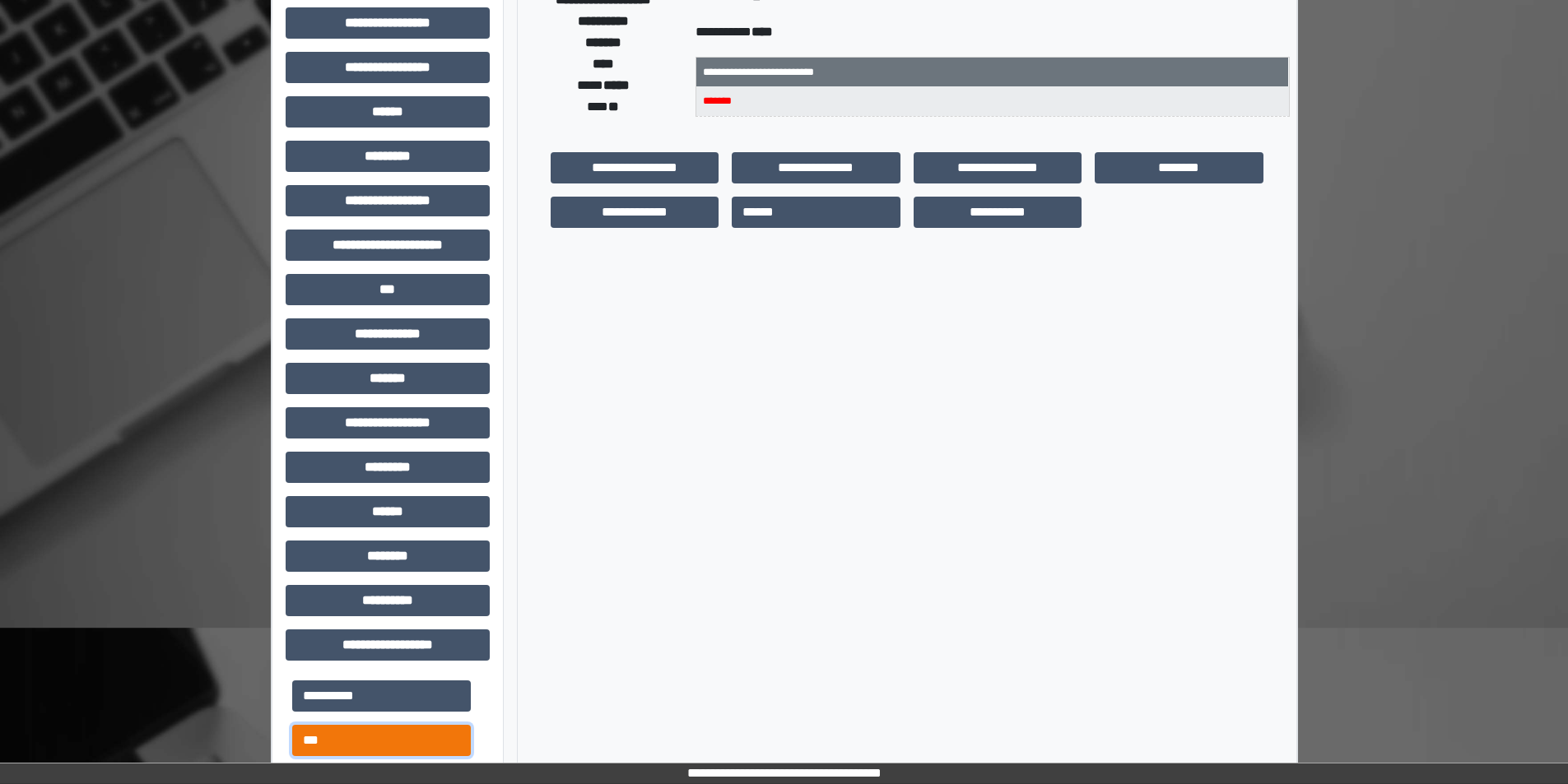 click on "***" at bounding box center (381, 740) 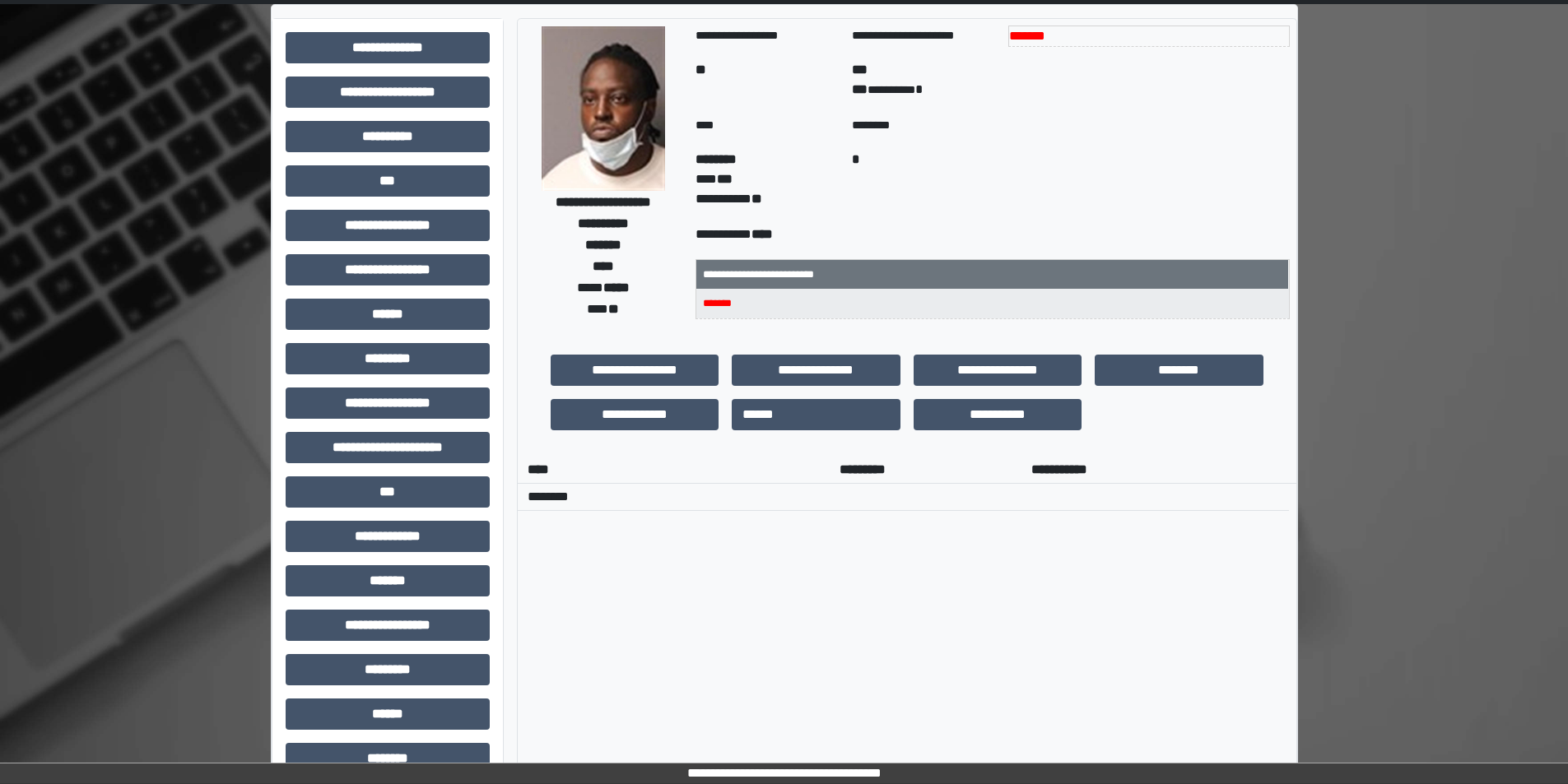 scroll, scrollTop: 0, scrollLeft: 0, axis: both 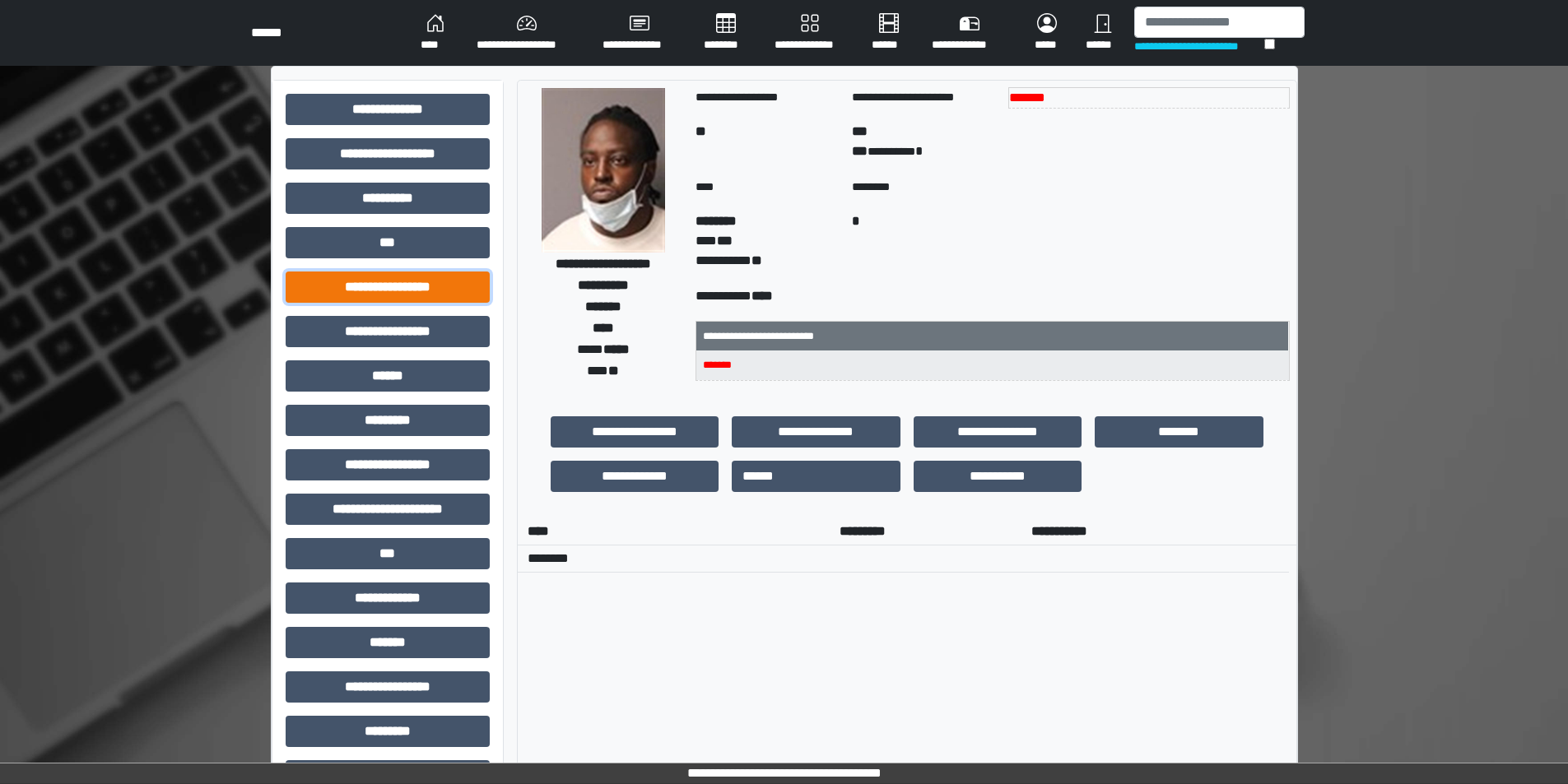click on "**********" at bounding box center (388, 287) 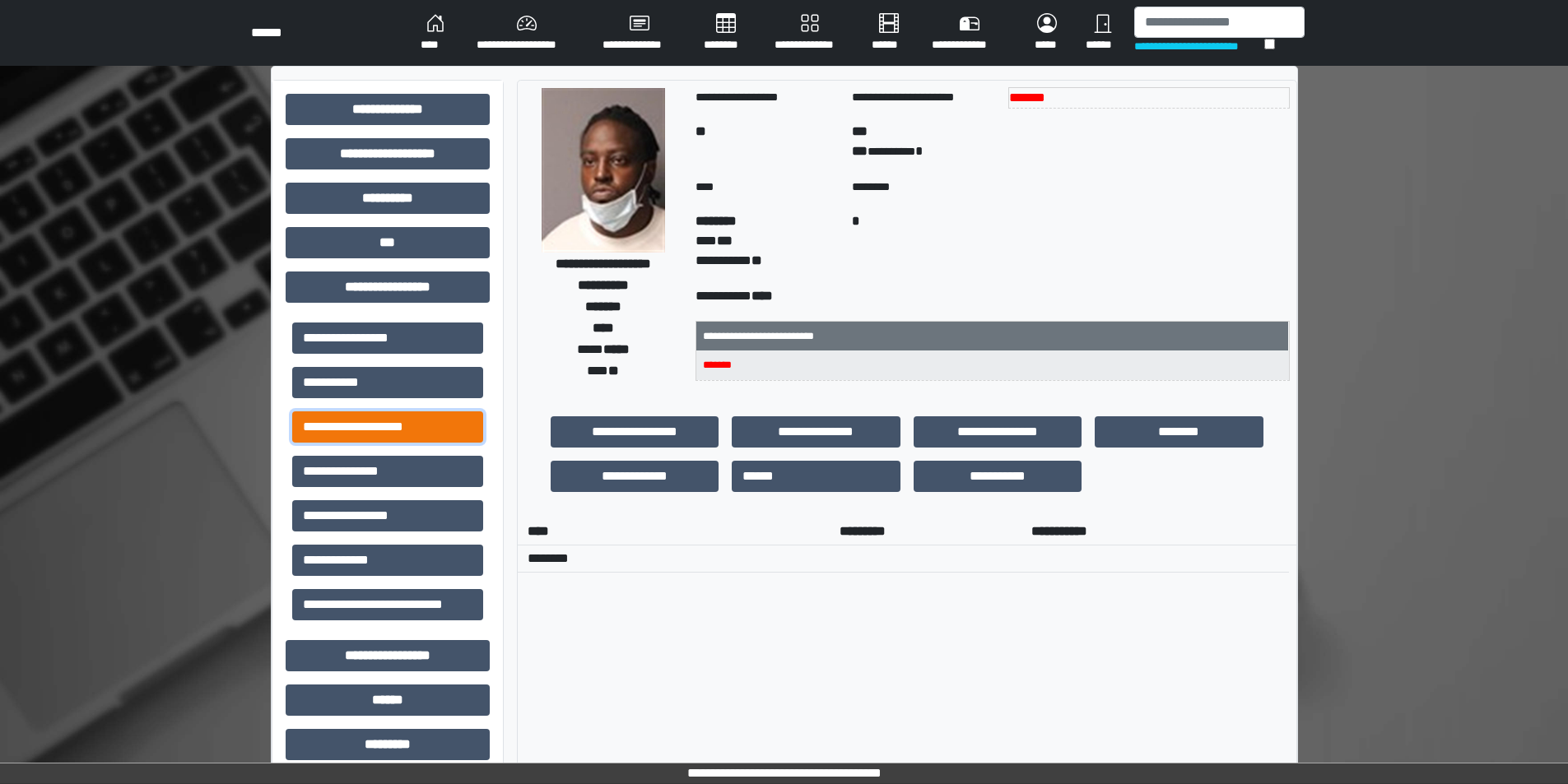 click on "**********" at bounding box center [388, 427] 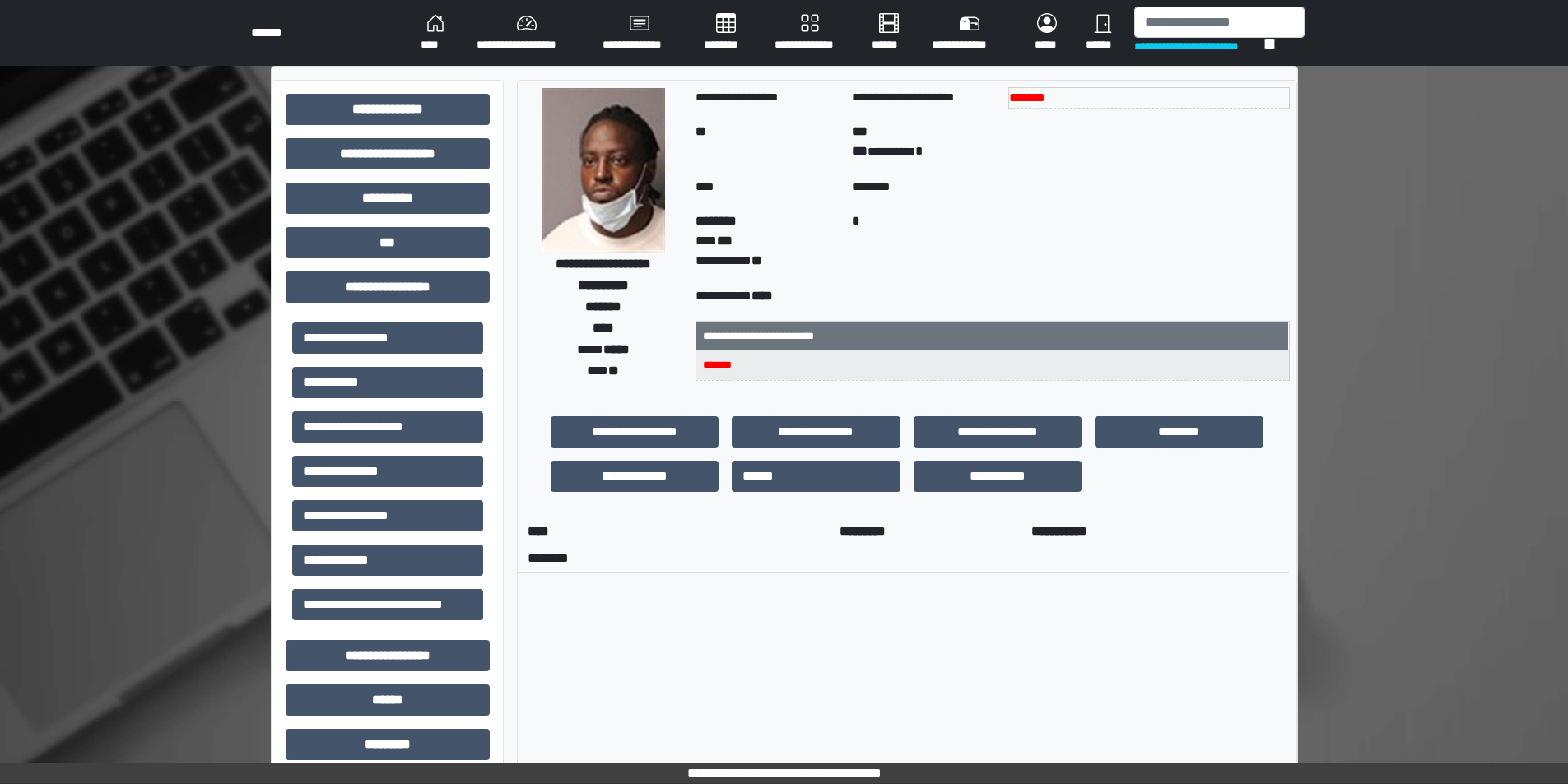 drag, startPoint x: 1389, startPoint y: 218, endPoint x: 1361, endPoint y: 197, distance: 35 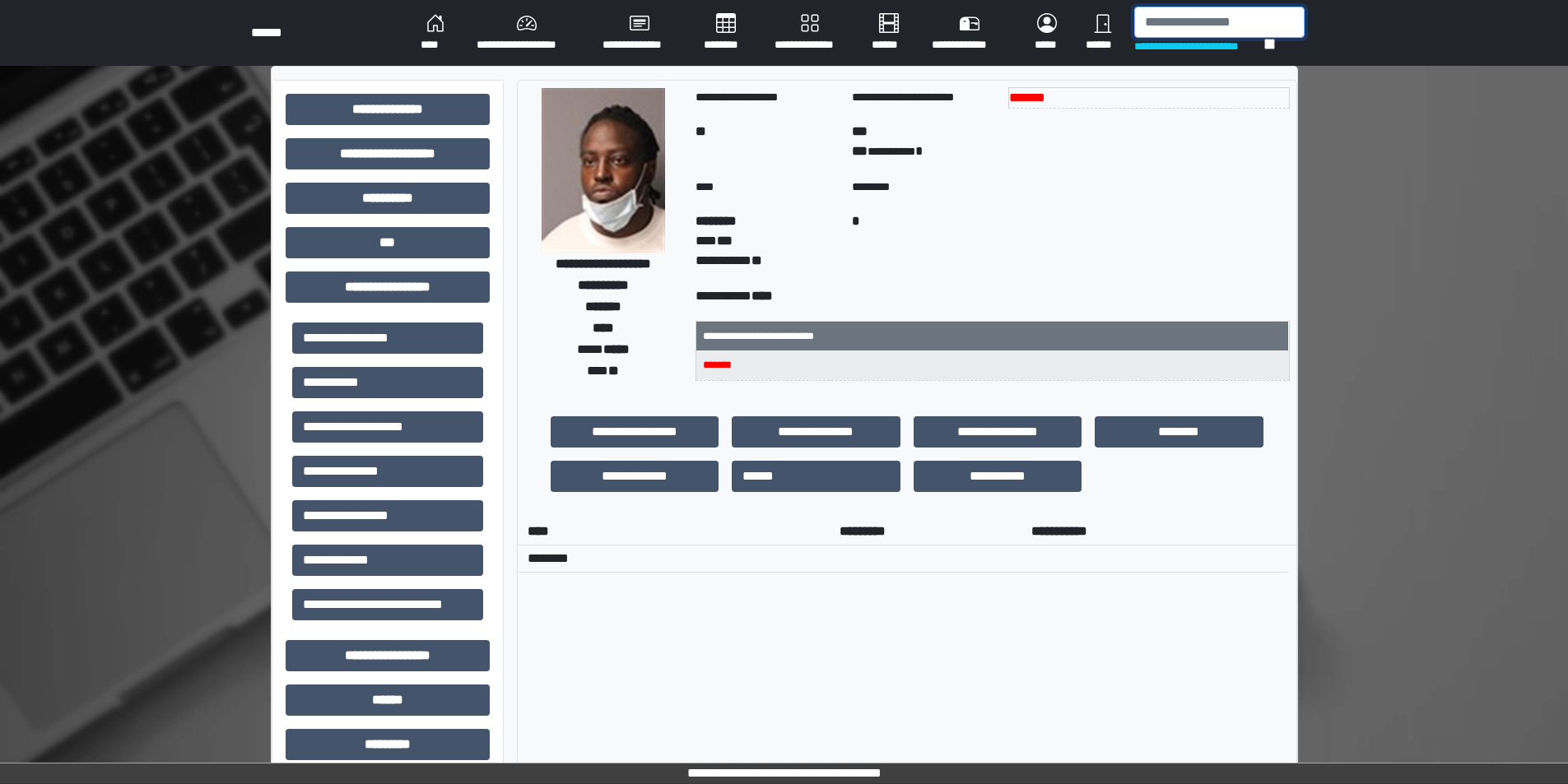 click at bounding box center (1219, 22) 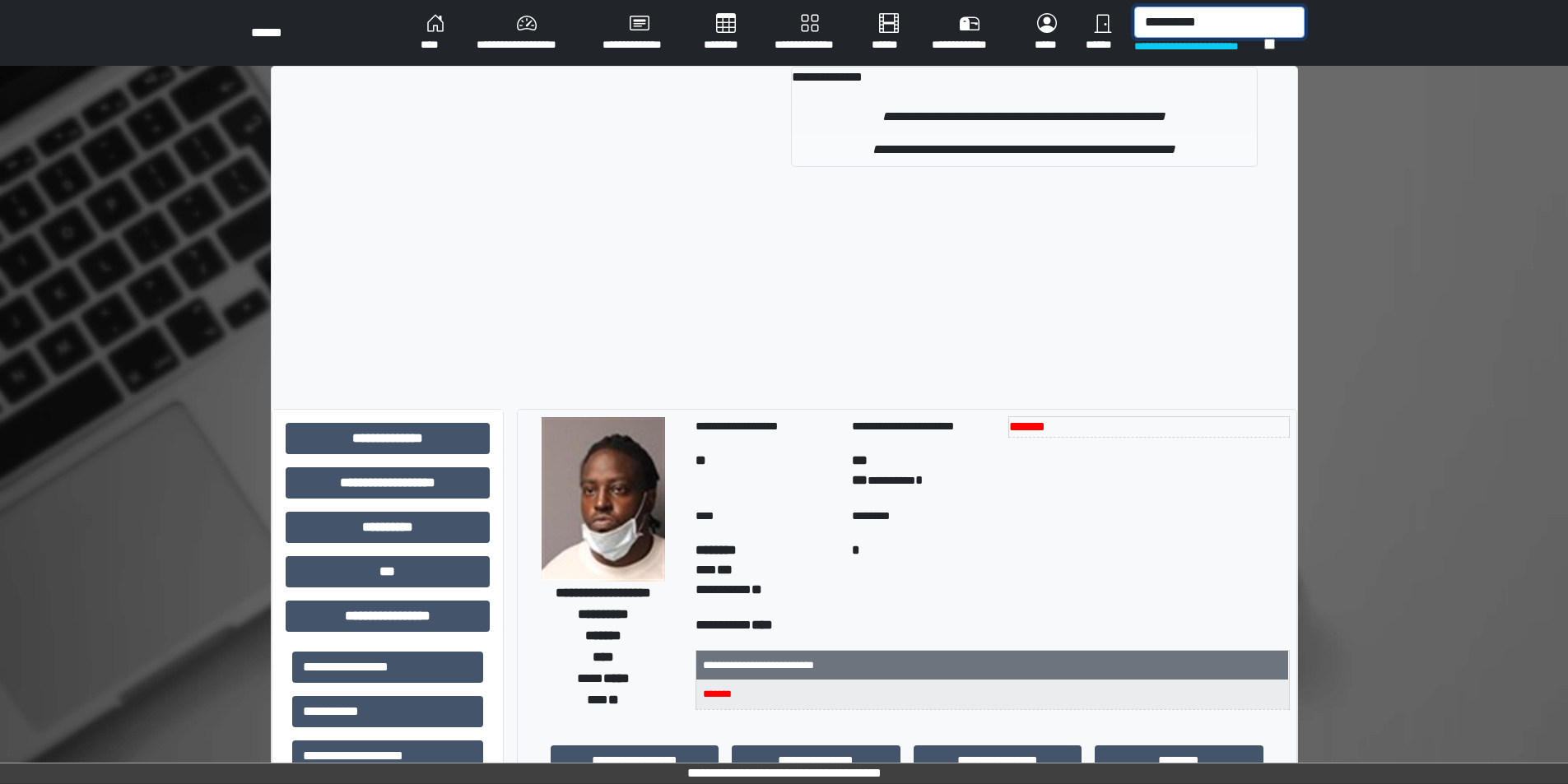 type on "**********" 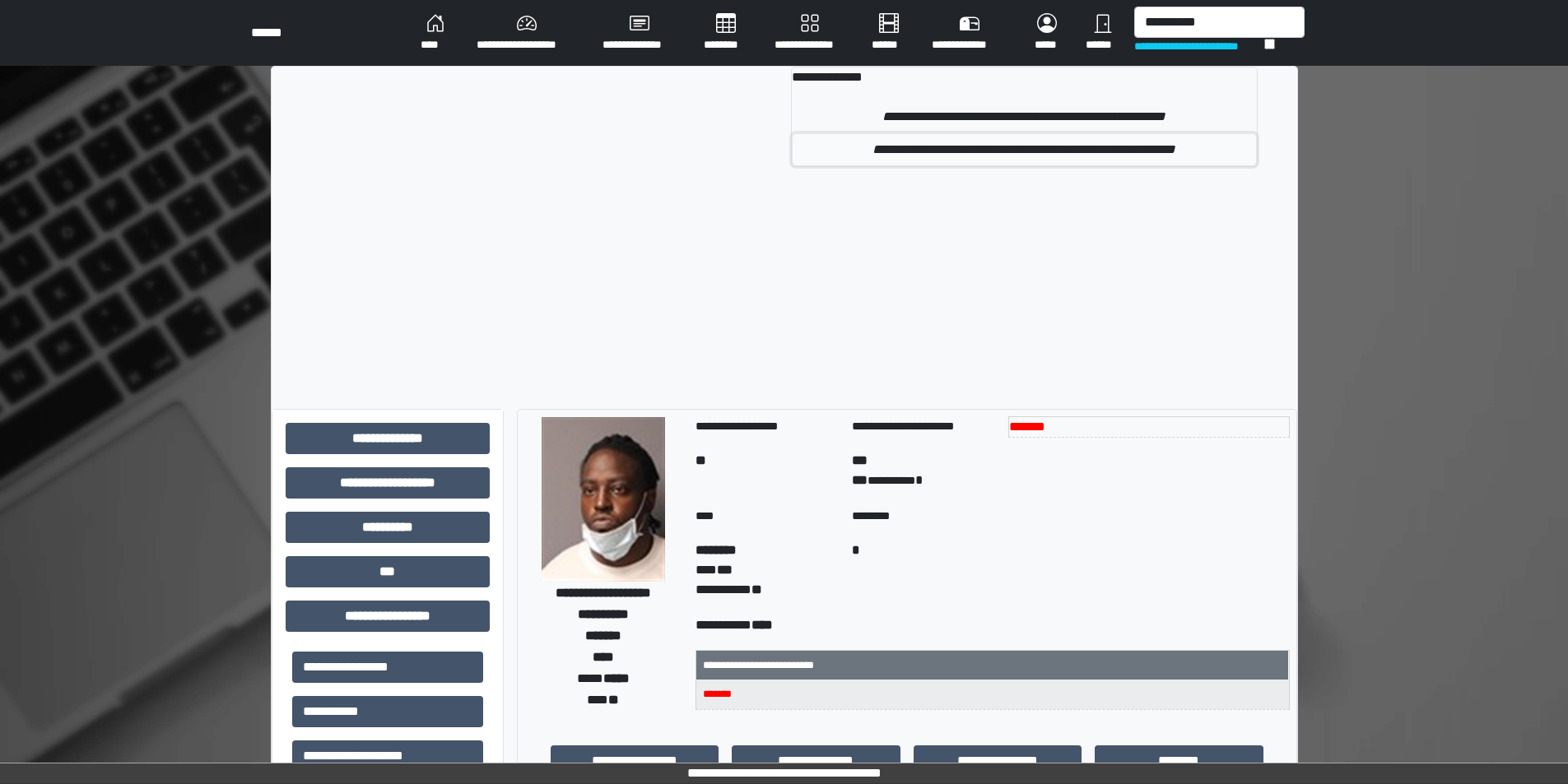 click on "**********" at bounding box center [1024, 150] 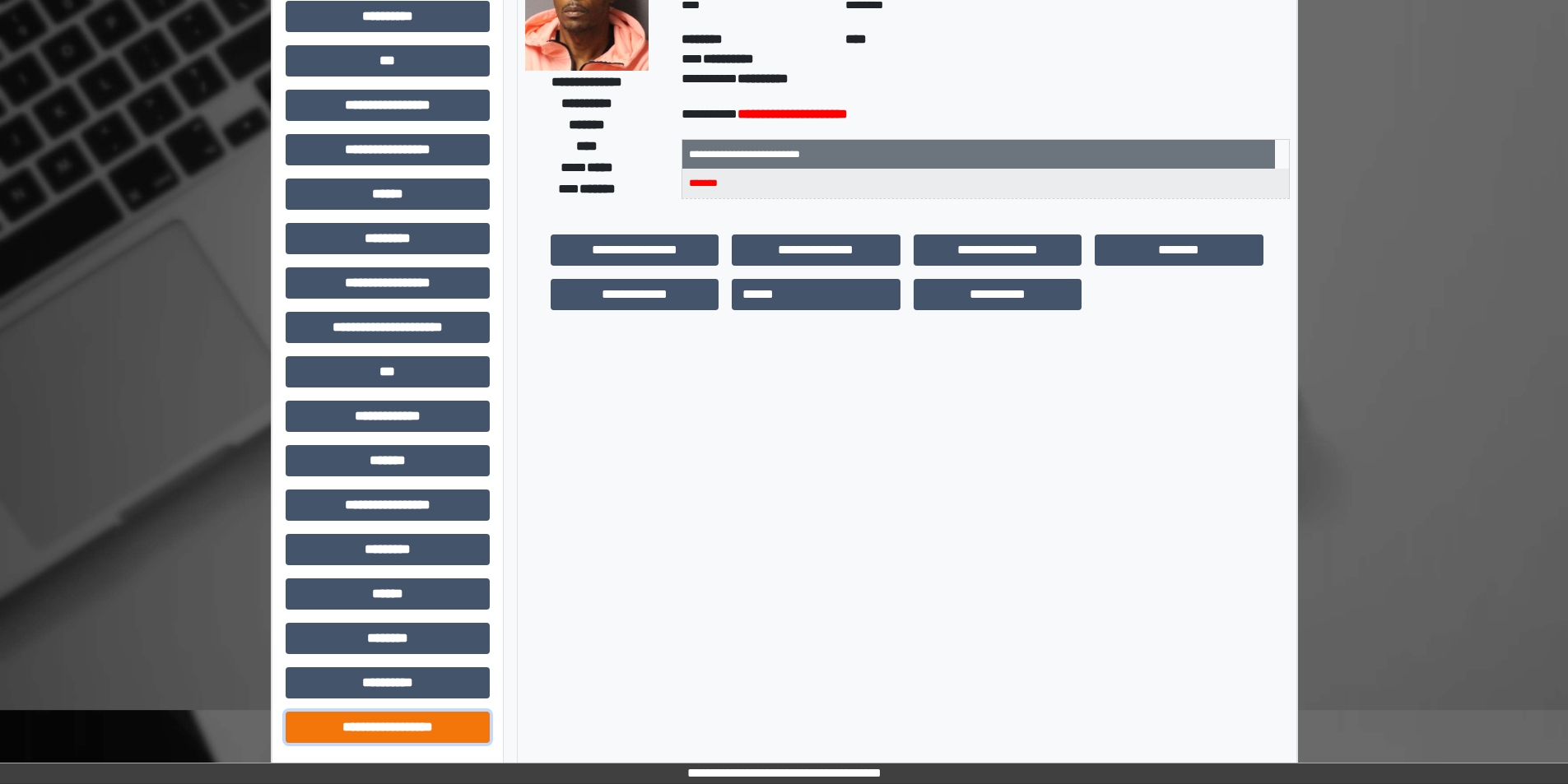 click on "**********" at bounding box center (388, 727) 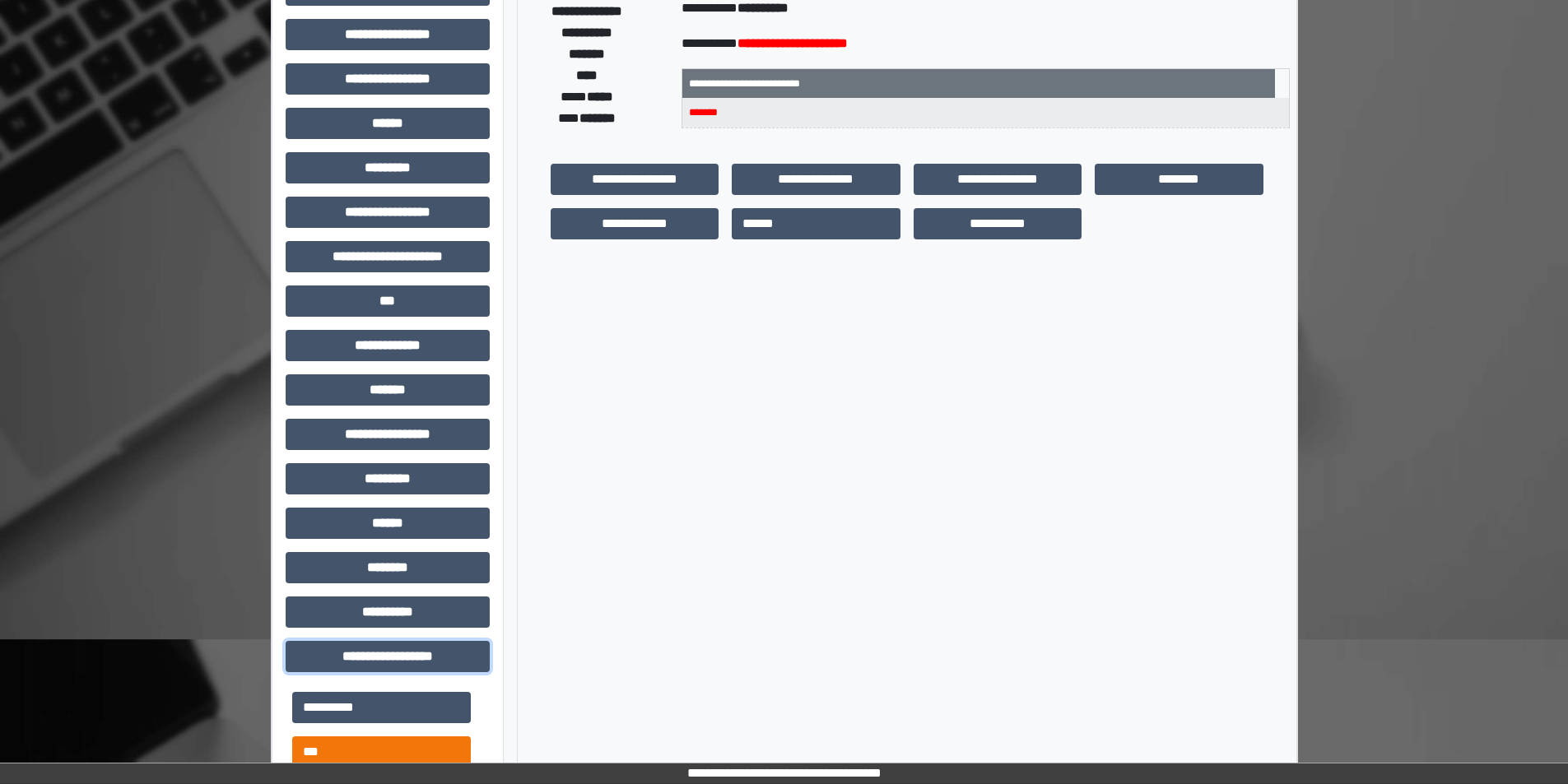 scroll, scrollTop: 346, scrollLeft: 0, axis: vertical 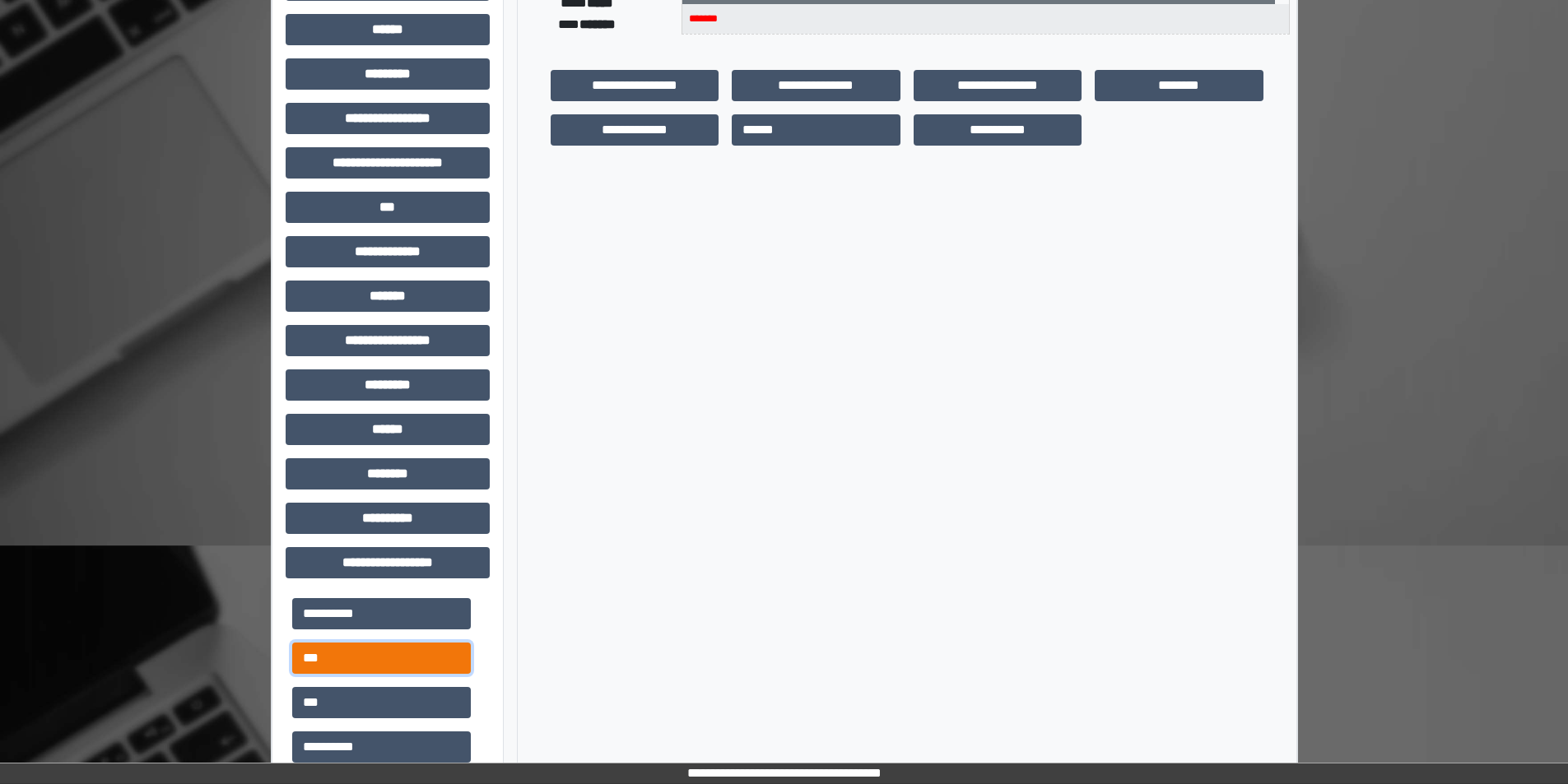 click on "***" at bounding box center [381, 658] 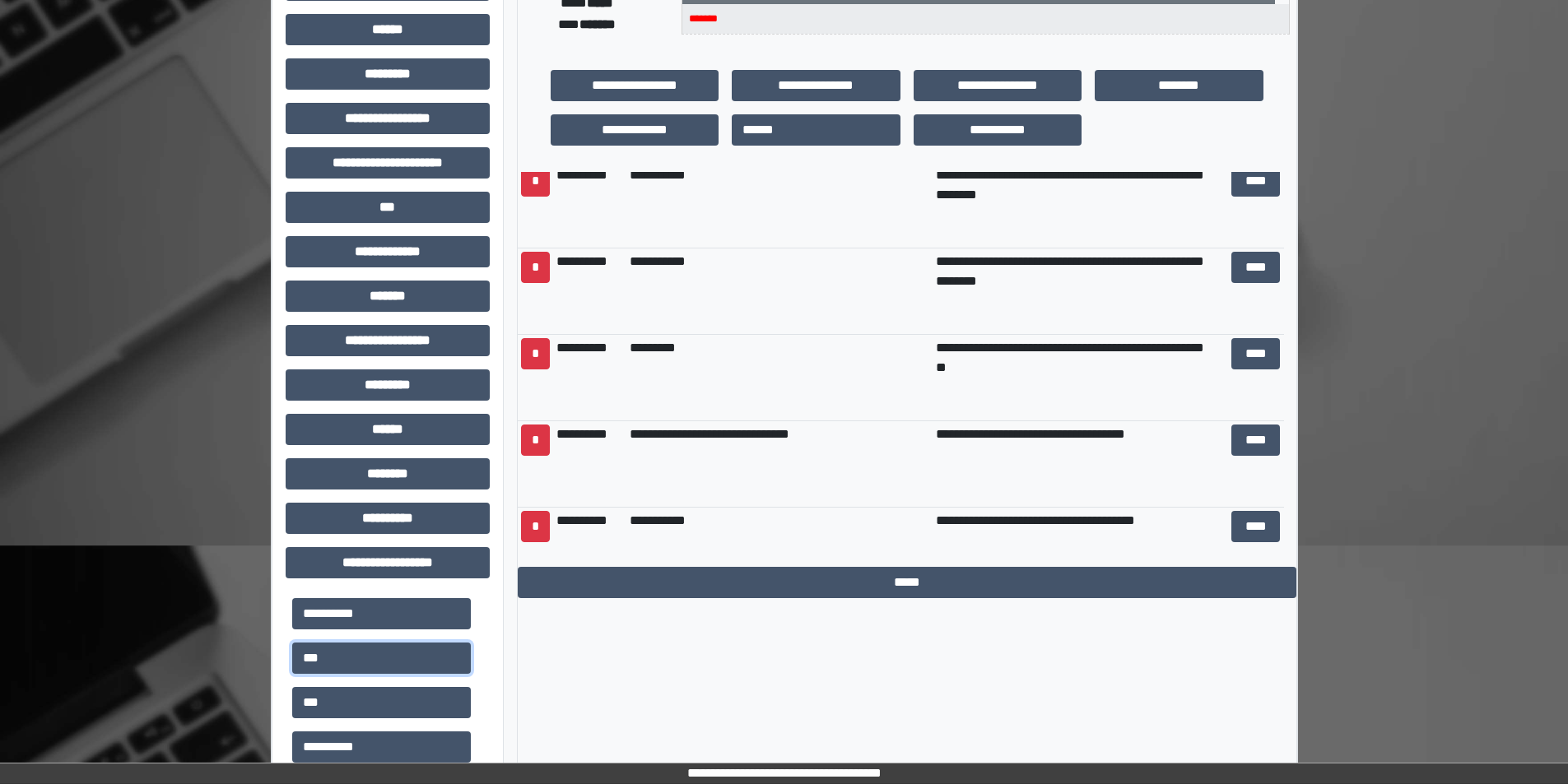 scroll, scrollTop: 941, scrollLeft: 0, axis: vertical 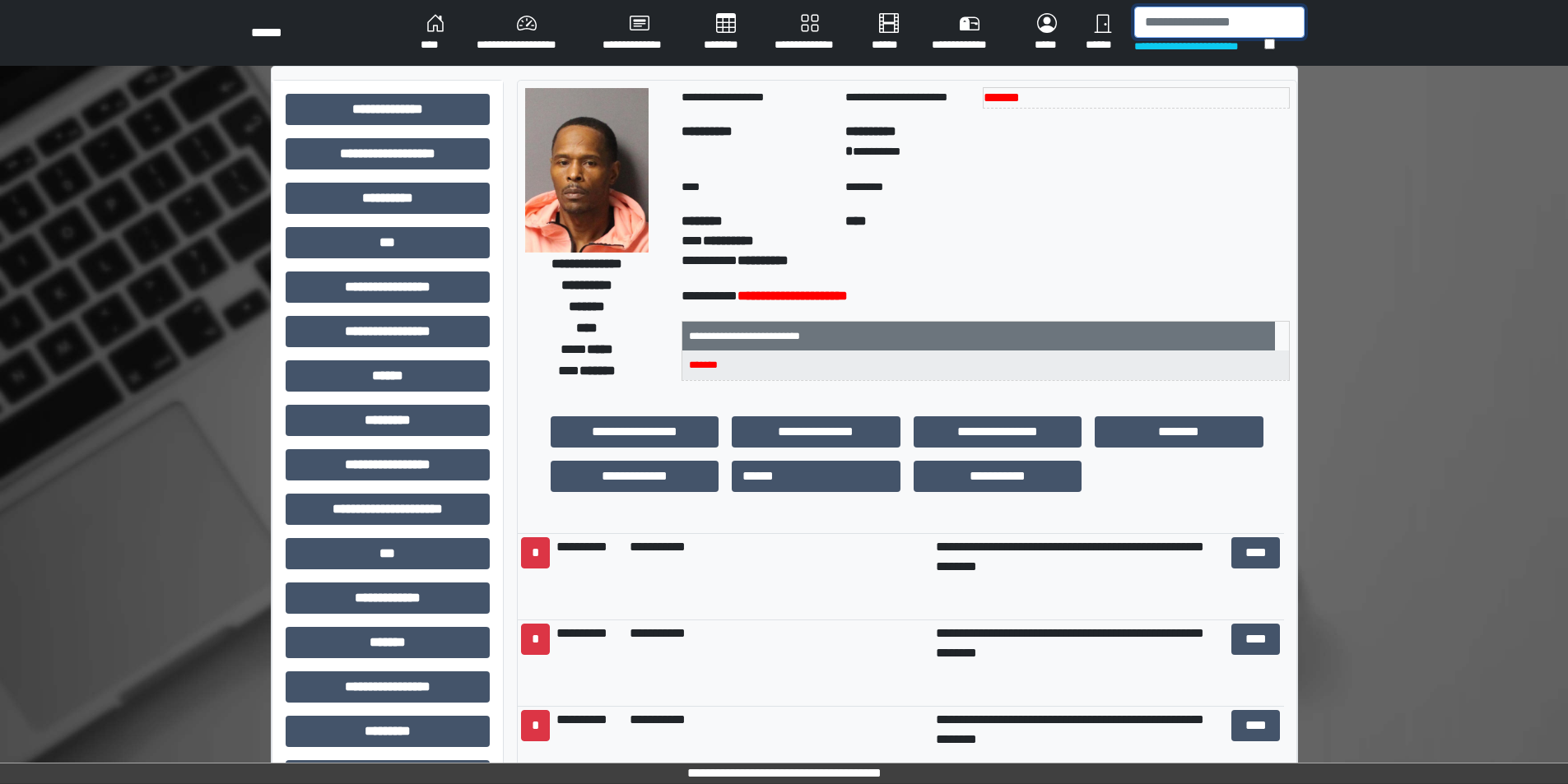 click at bounding box center [1219, 22] 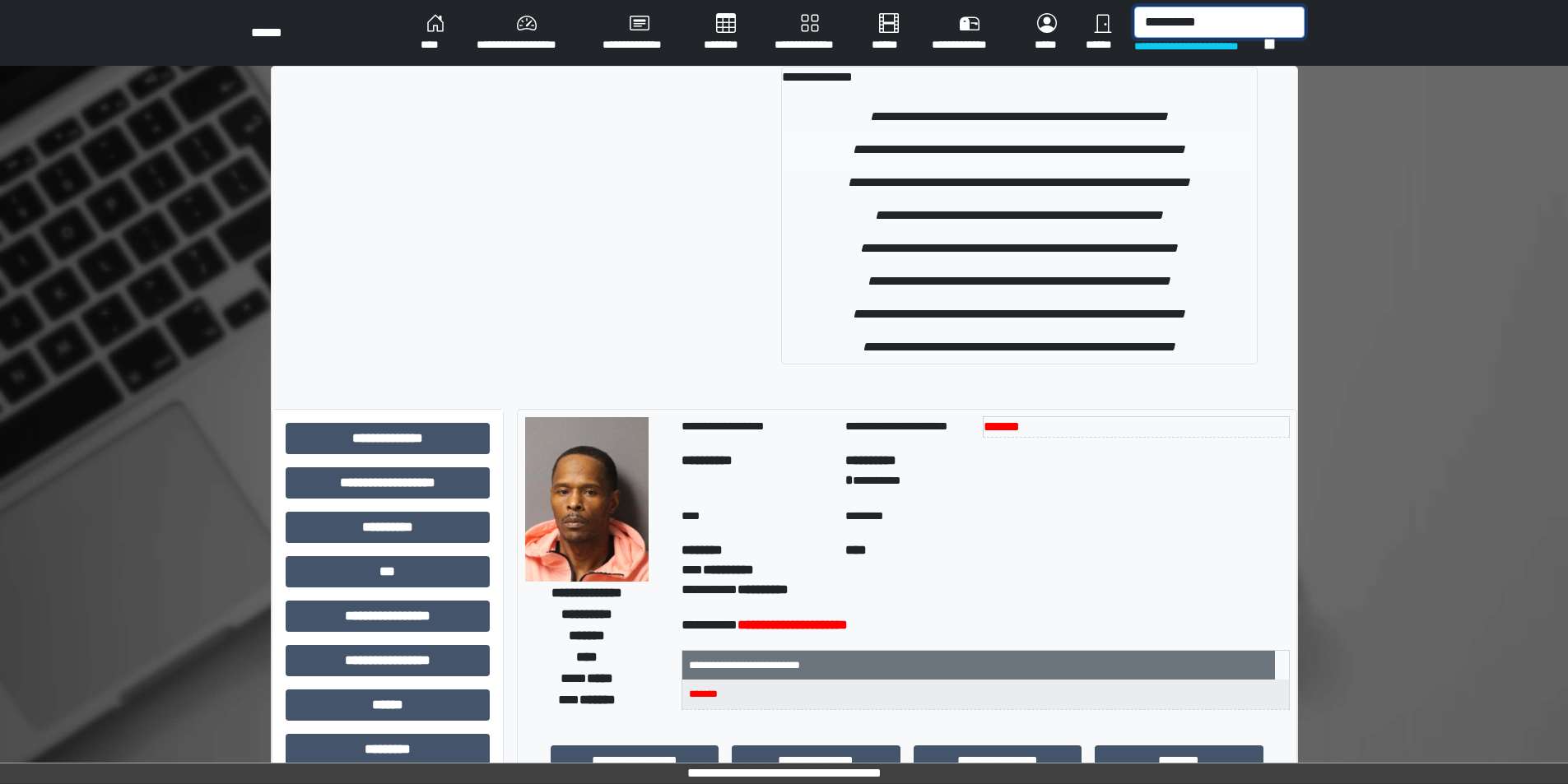 type on "**********" 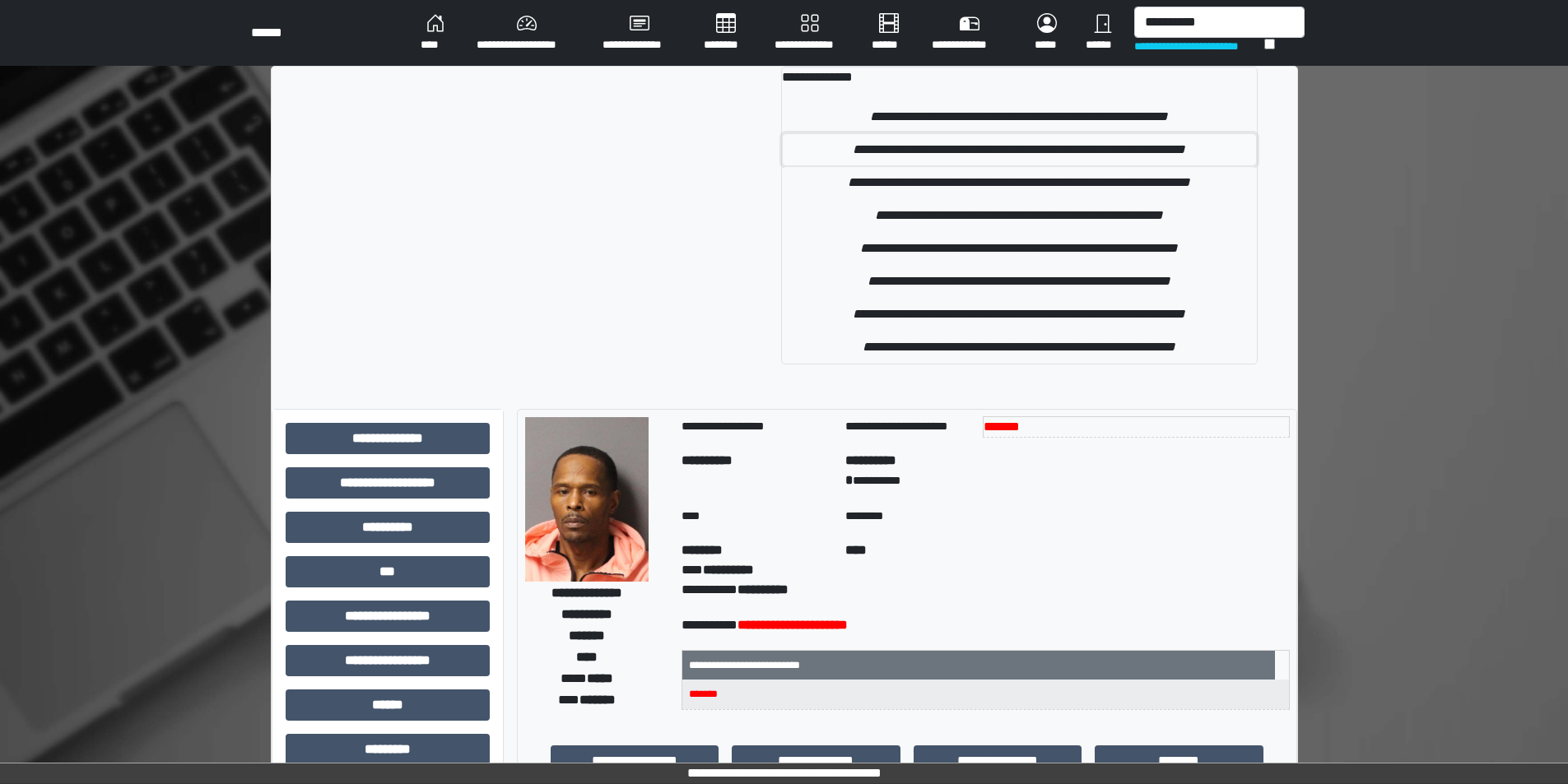 click on "**********" at bounding box center (1019, 150) 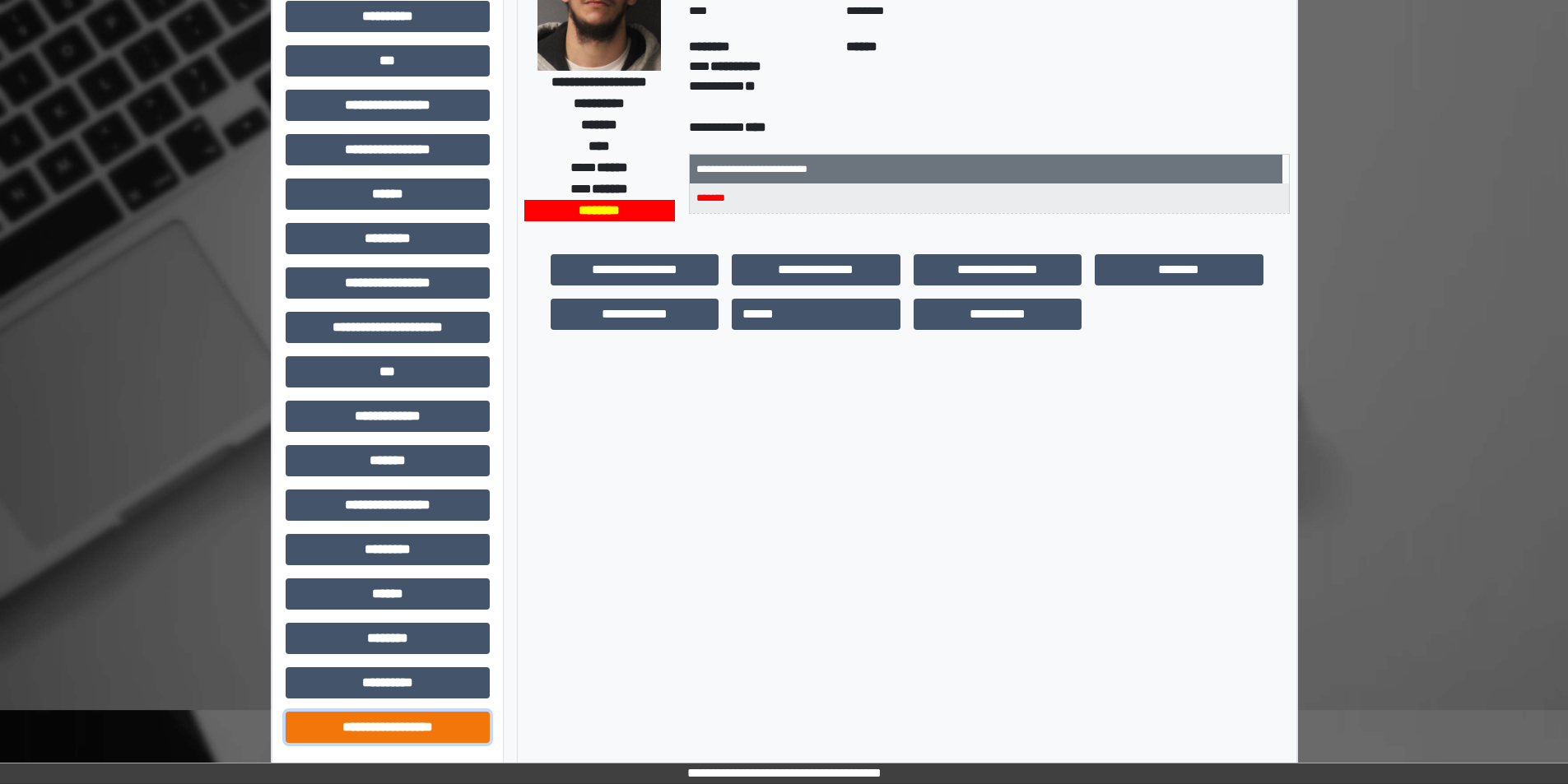 click on "**********" at bounding box center (388, 727) 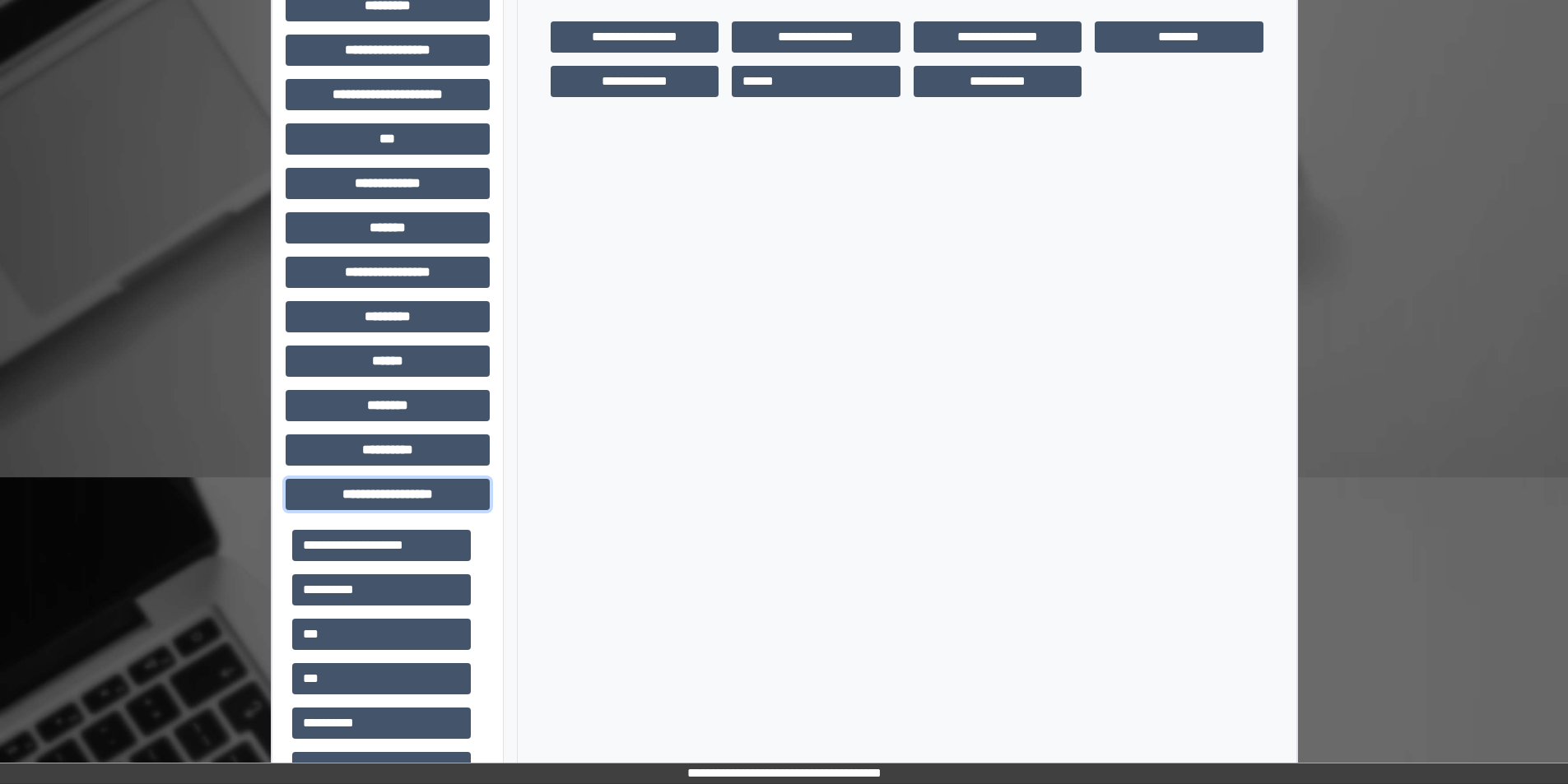 scroll, scrollTop: 429, scrollLeft: 0, axis: vertical 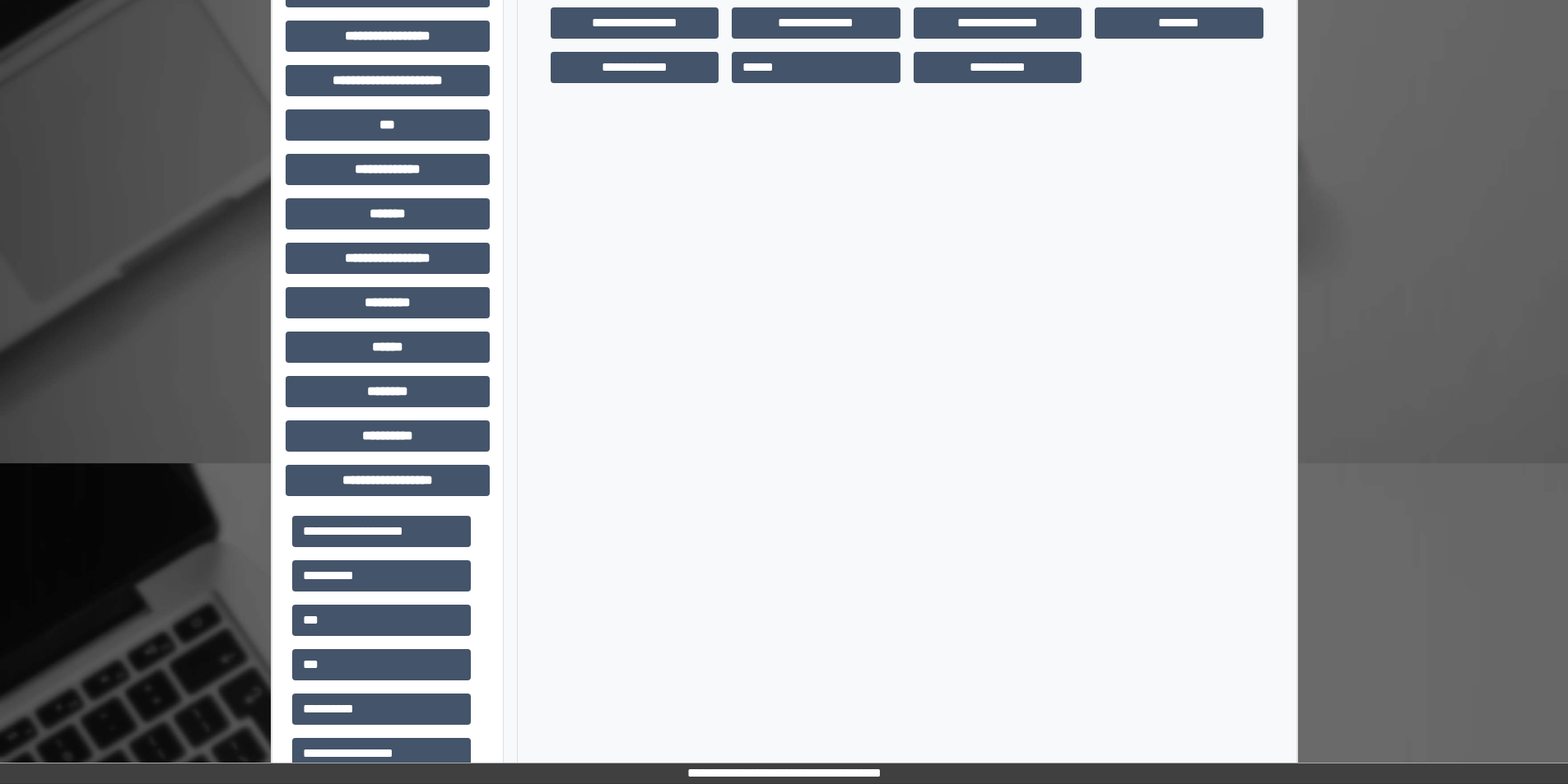 click on "***" at bounding box center (388, 620) 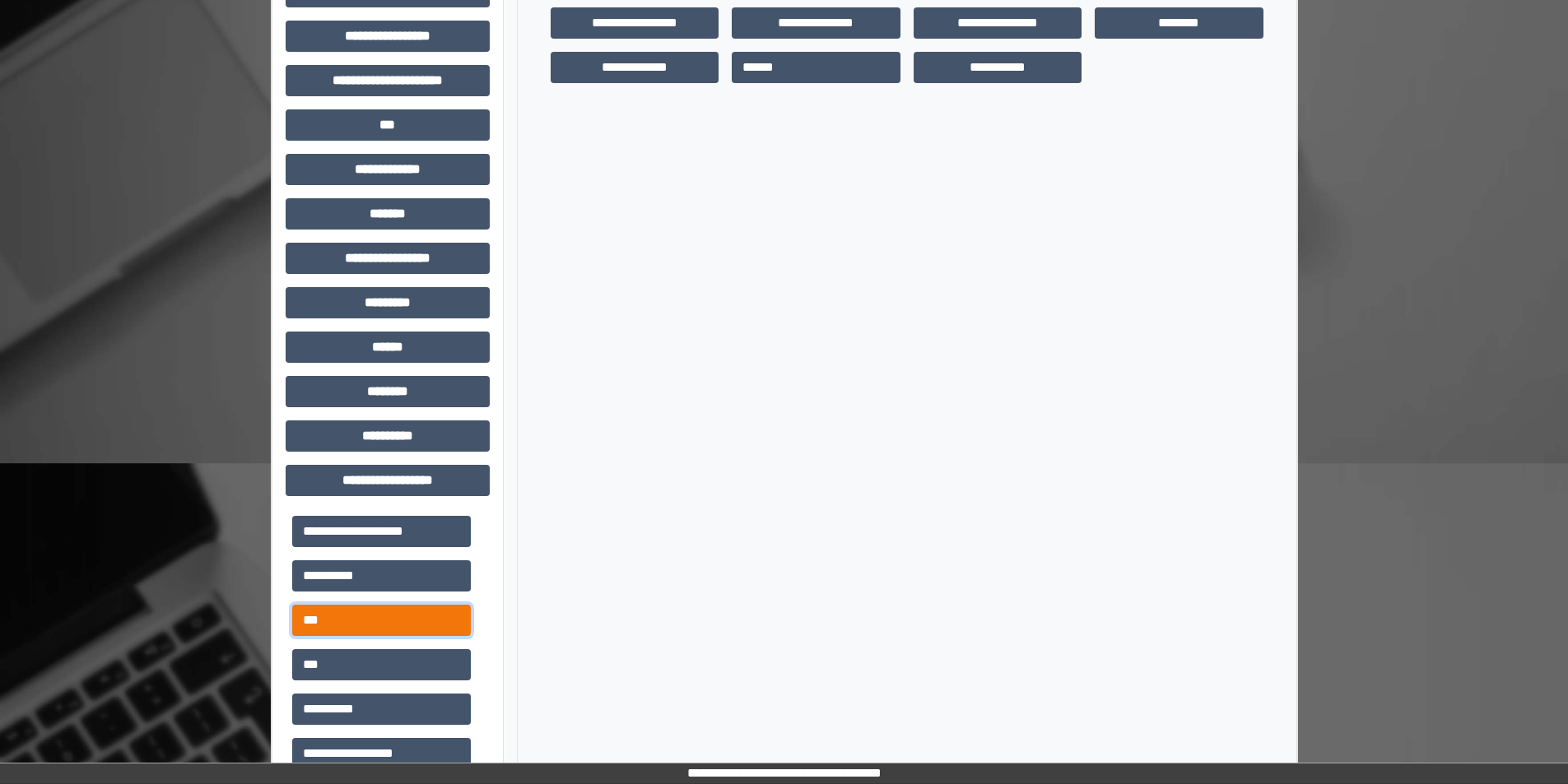 click on "***" at bounding box center [381, 620] 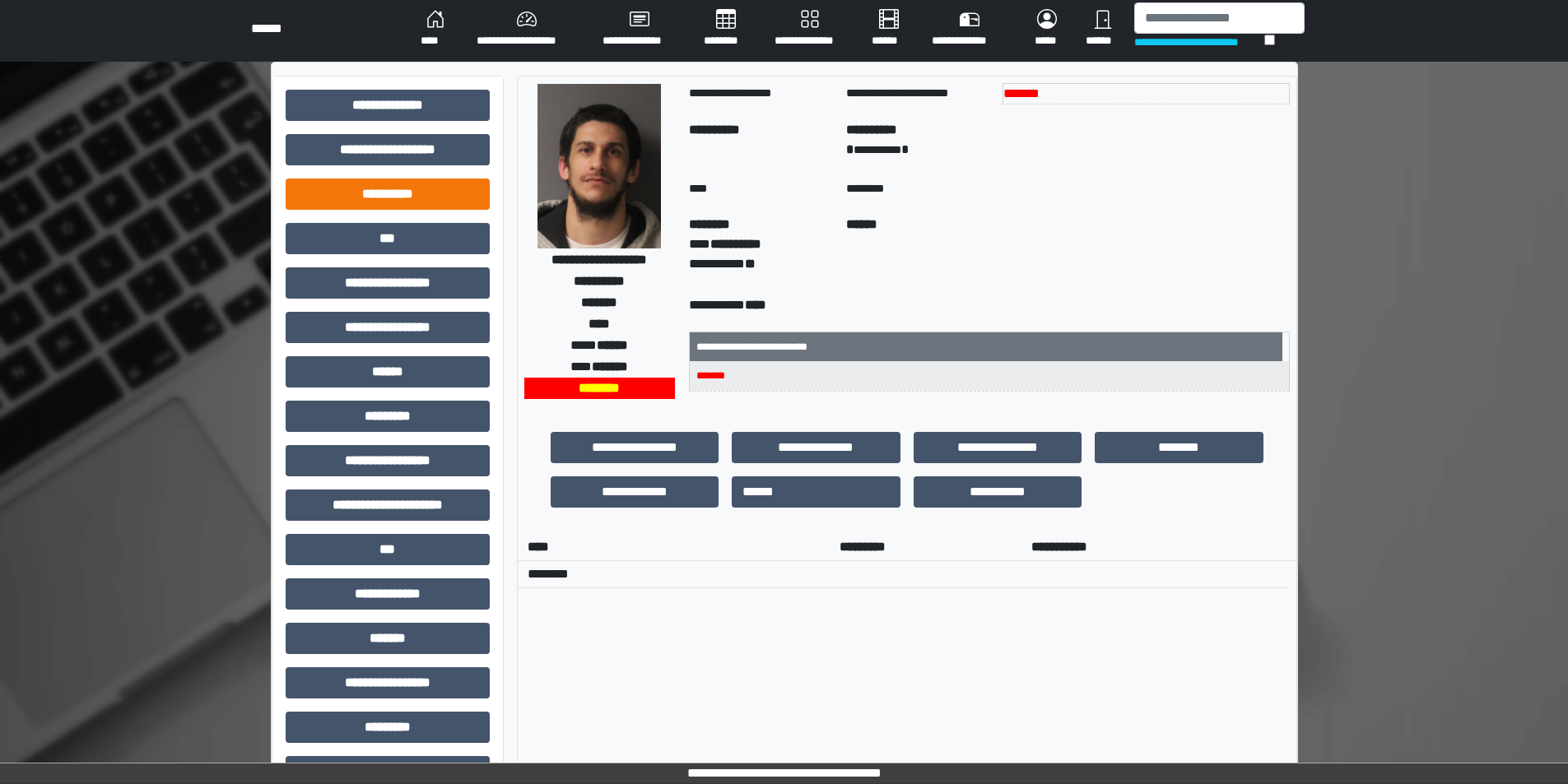 scroll, scrollTop: 0, scrollLeft: 0, axis: both 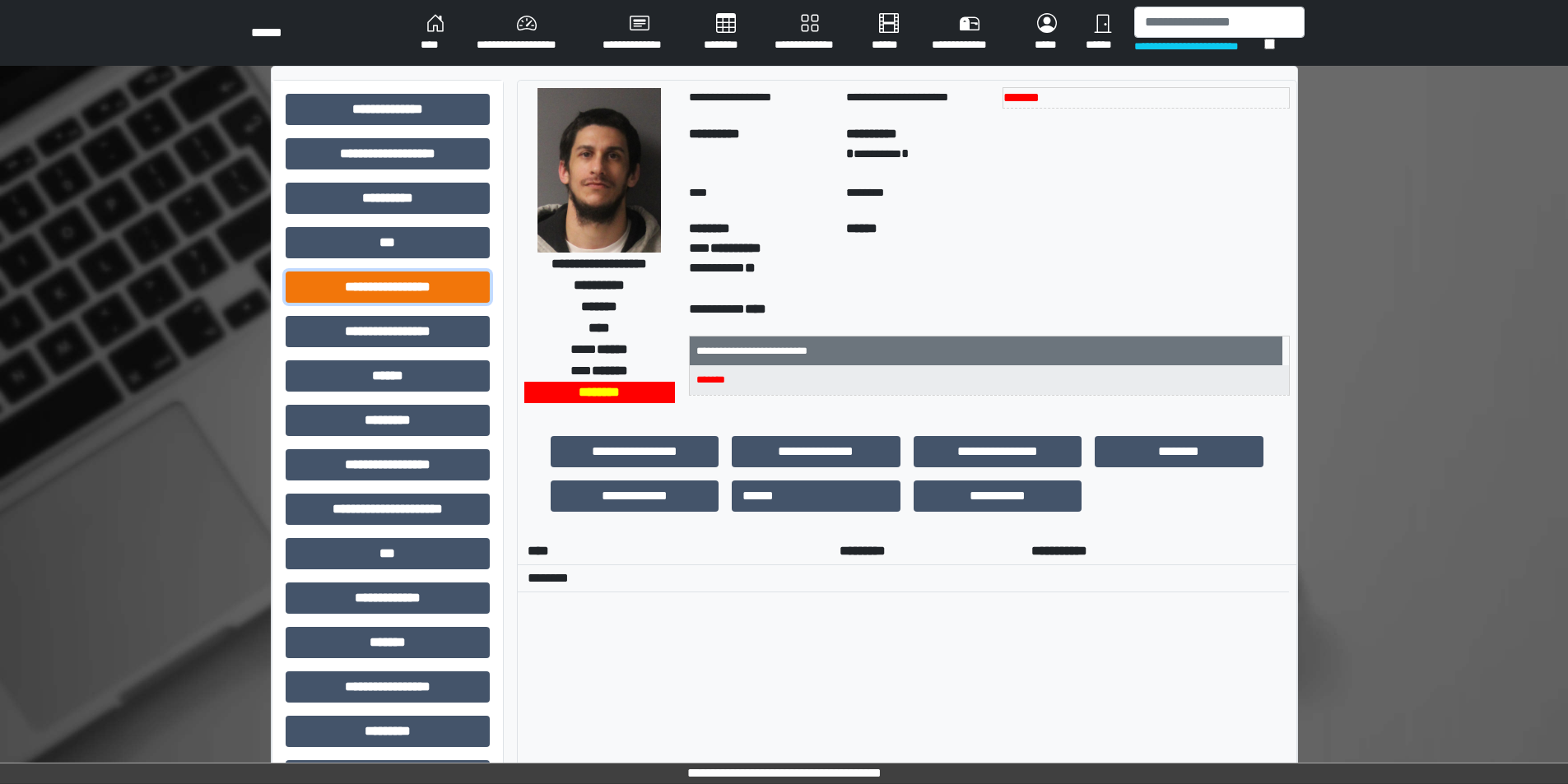 click on "**********" at bounding box center [388, 287] 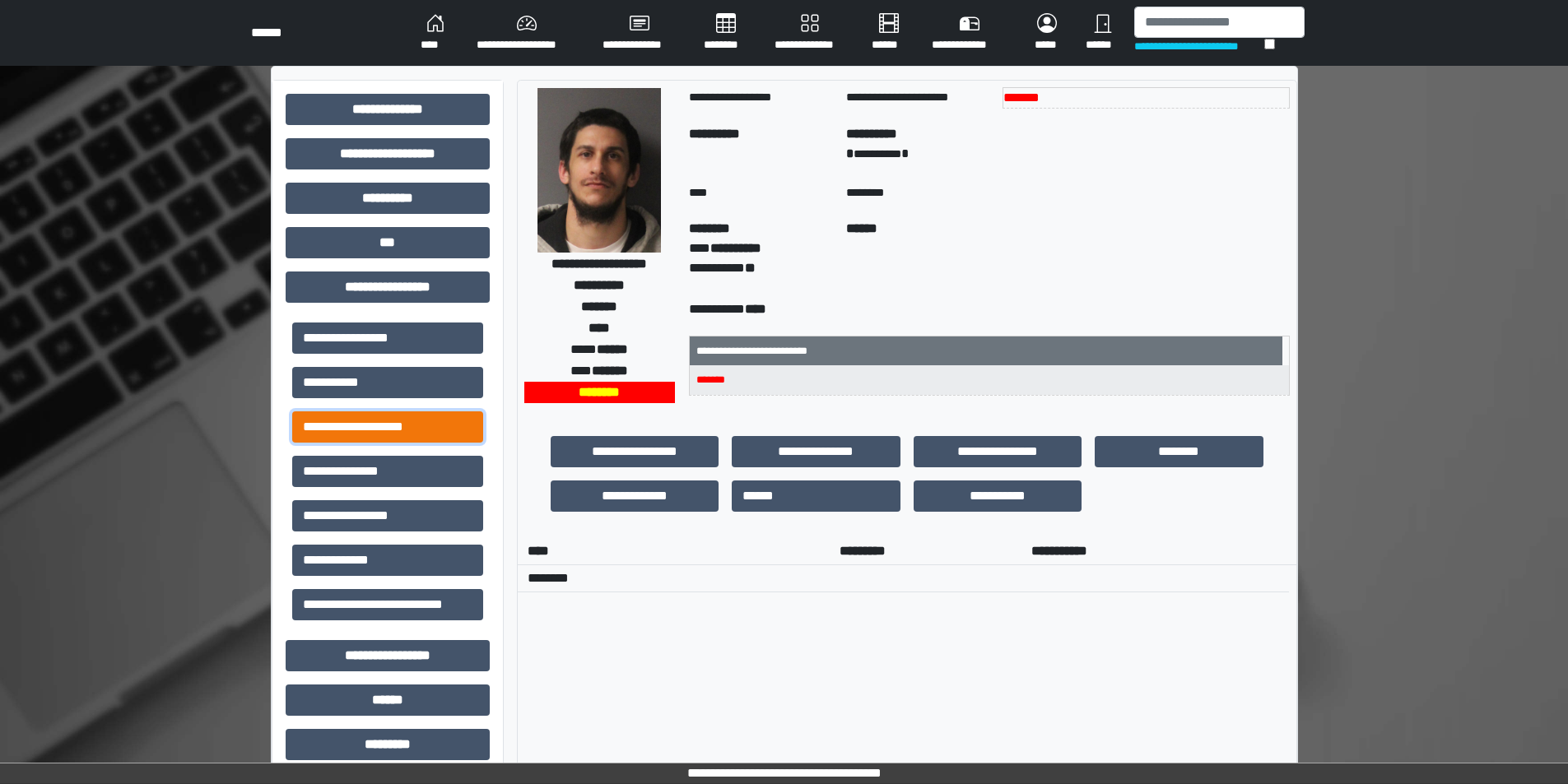 click on "**********" at bounding box center (388, 427) 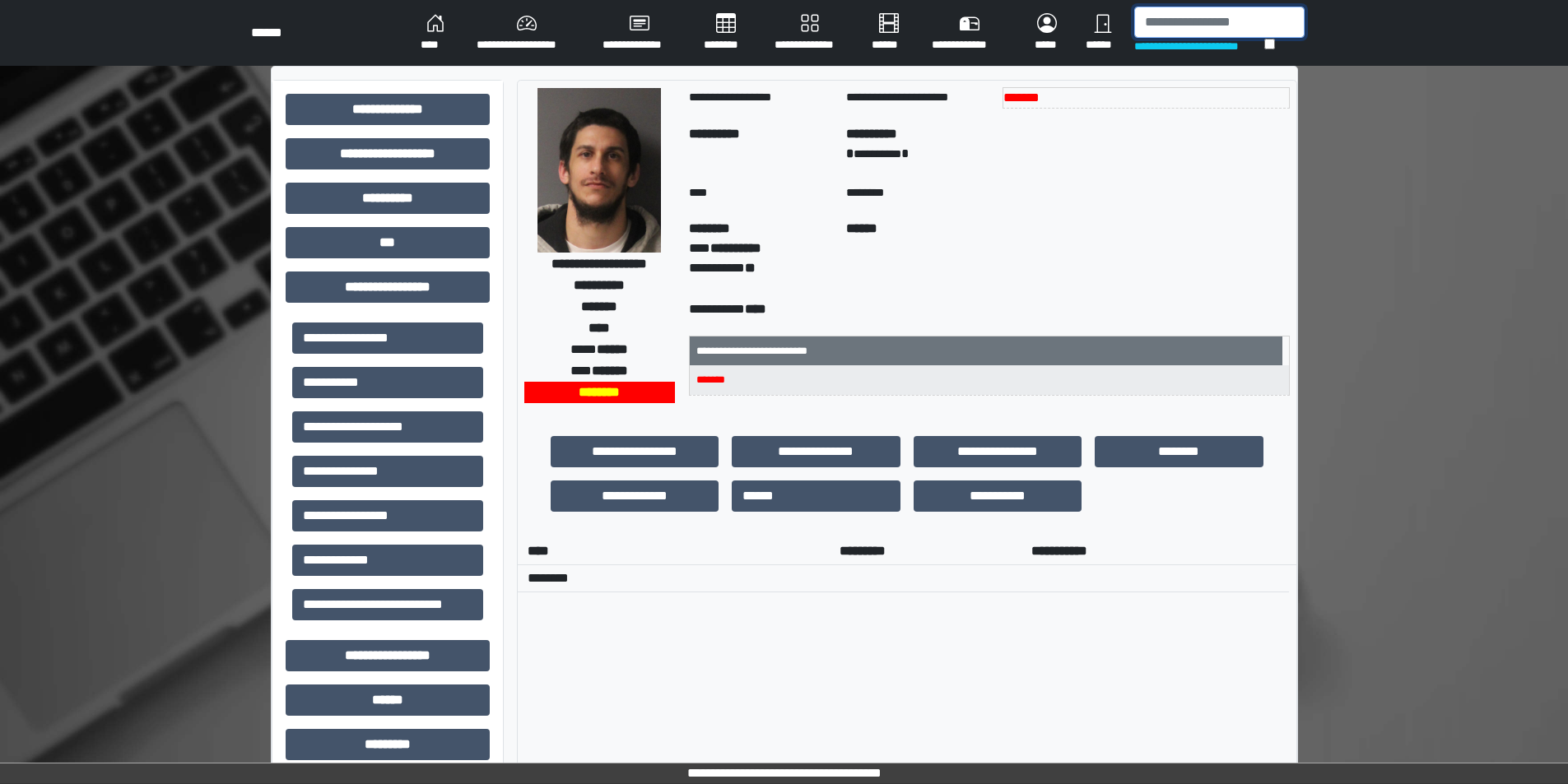 drag, startPoint x: 1179, startPoint y: 30, endPoint x: 1196, endPoint y: 5, distance: 30.232433 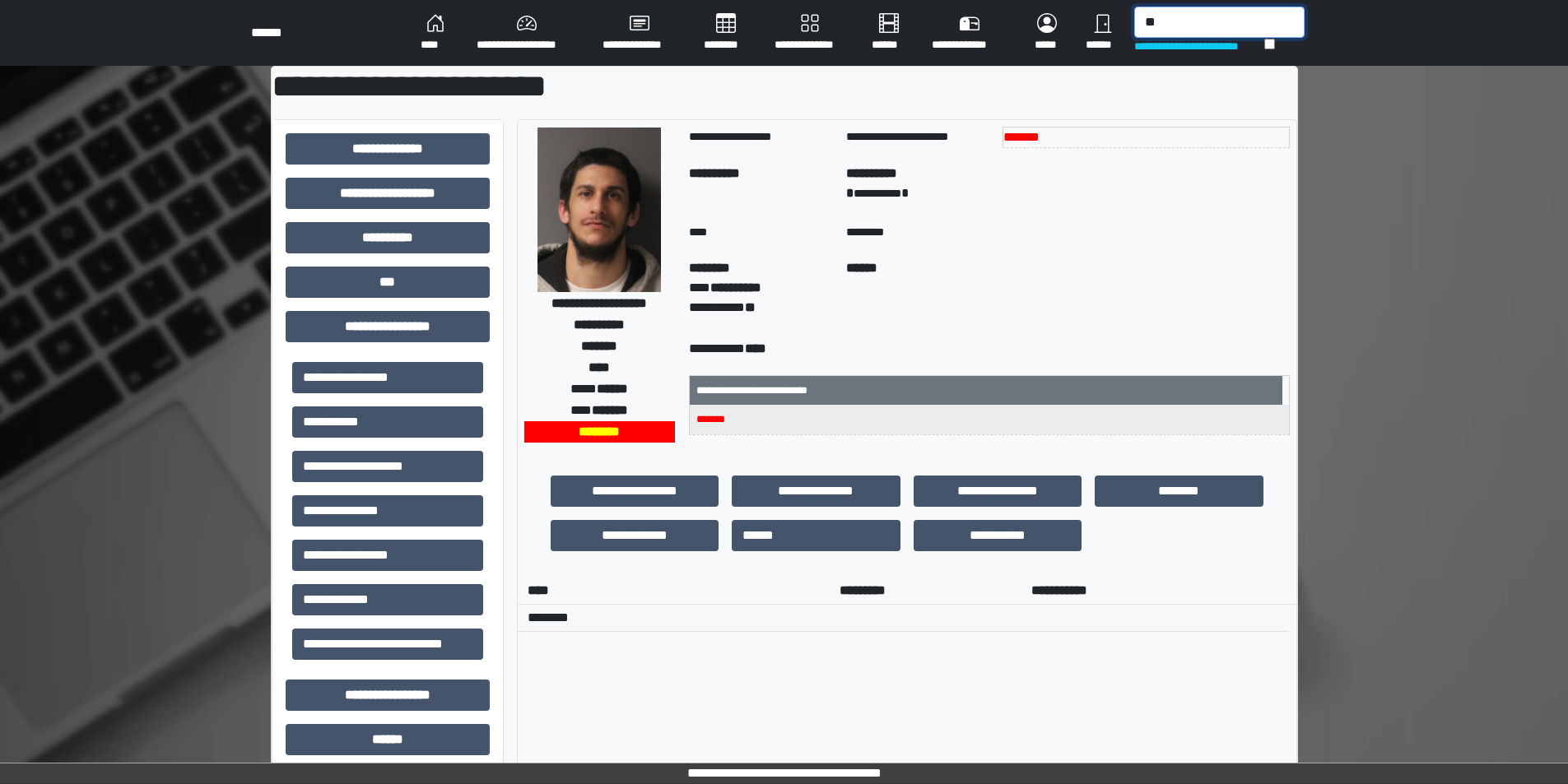 type on "*" 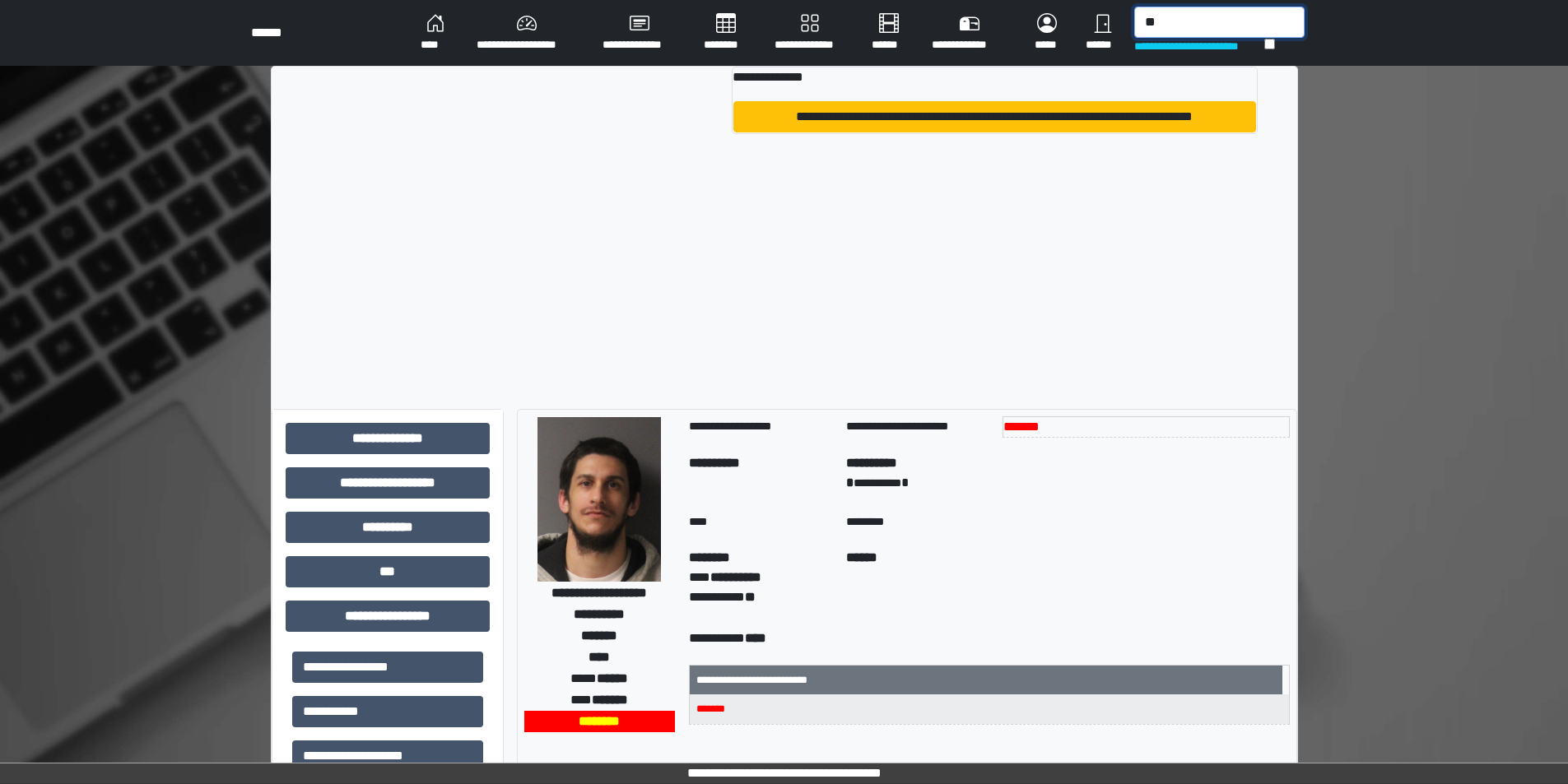 type on "*" 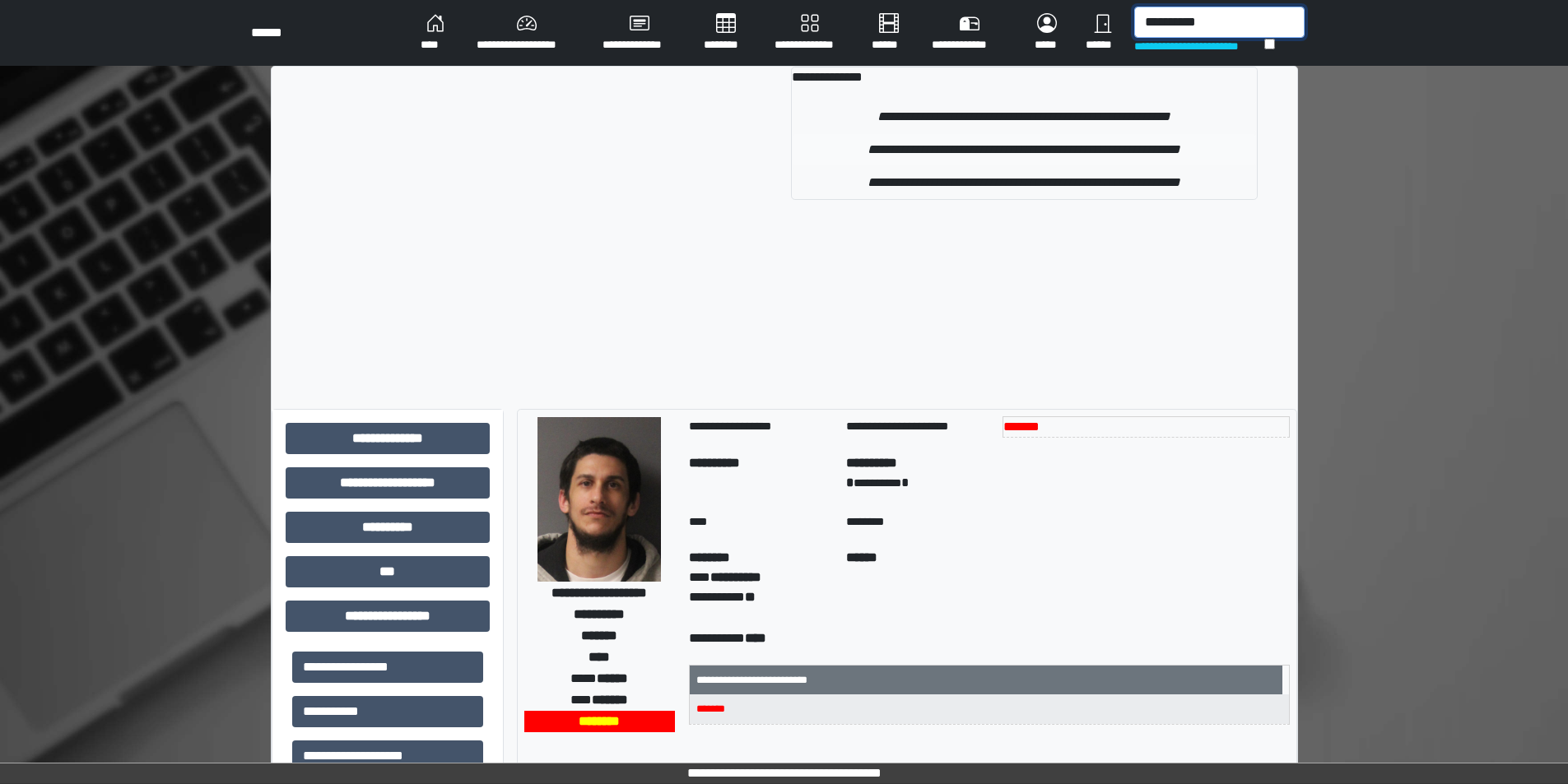 type on "**********" 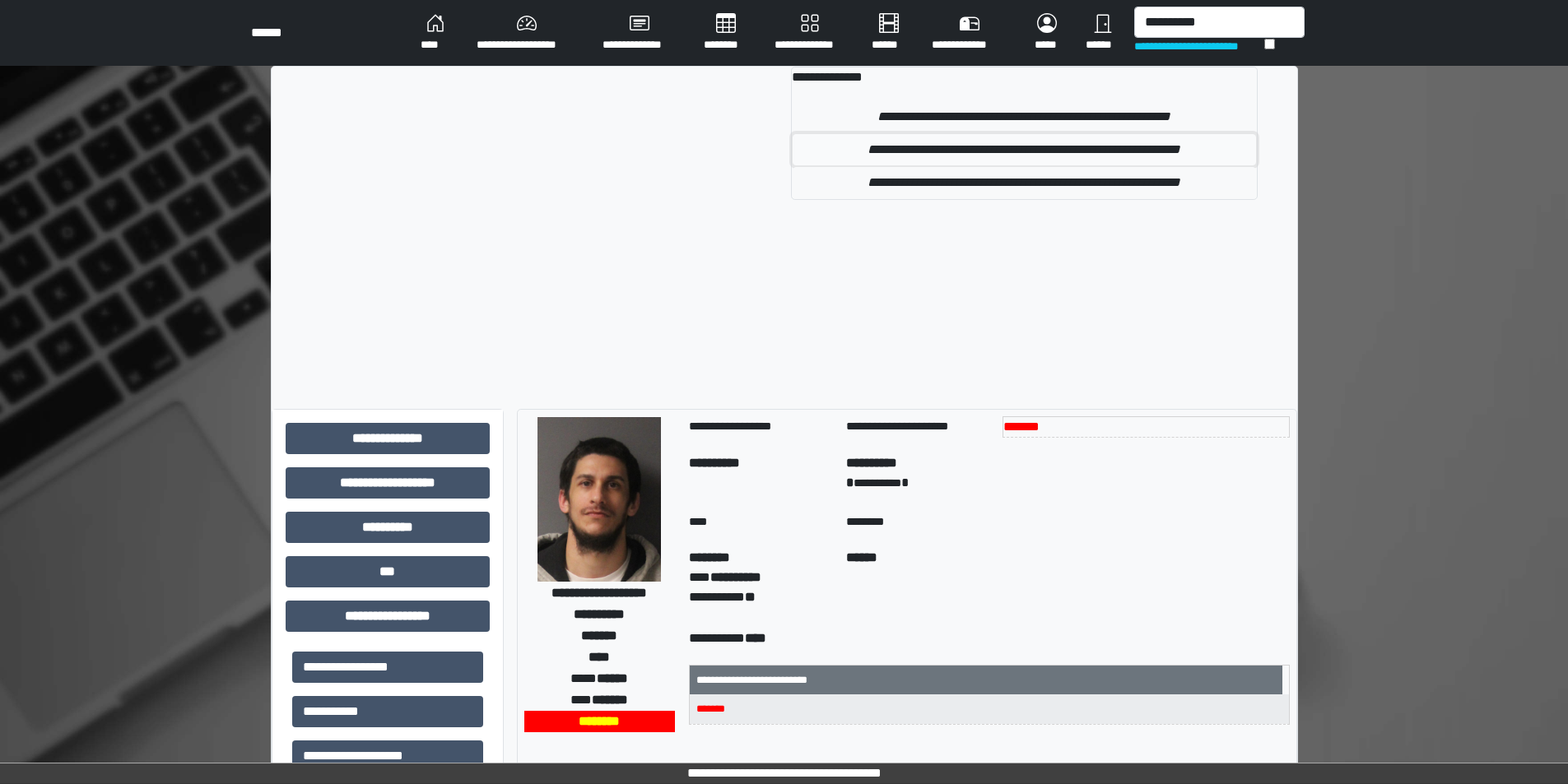 click on "**********" at bounding box center [1024, 150] 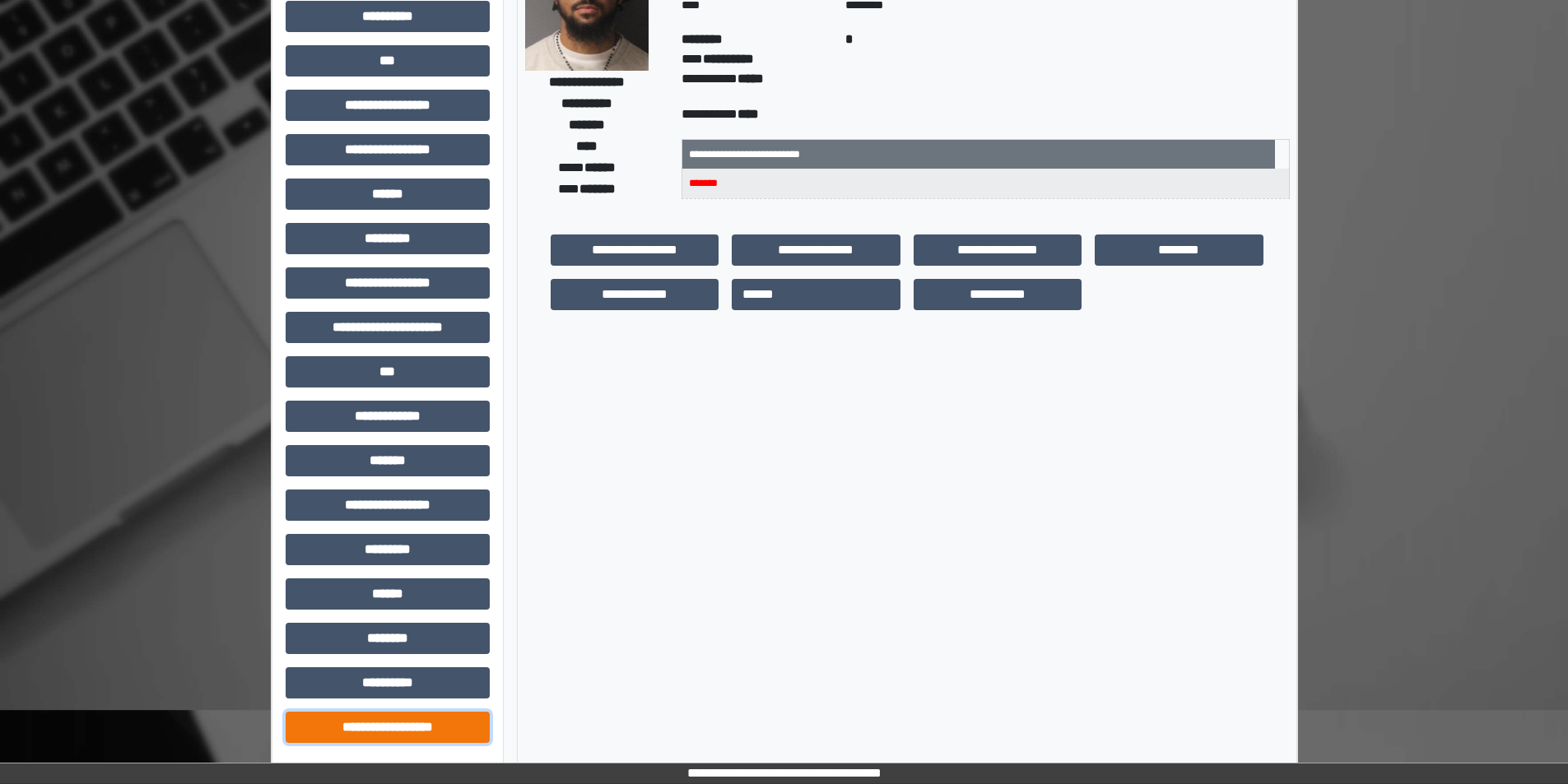click on "**********" at bounding box center [388, 727] 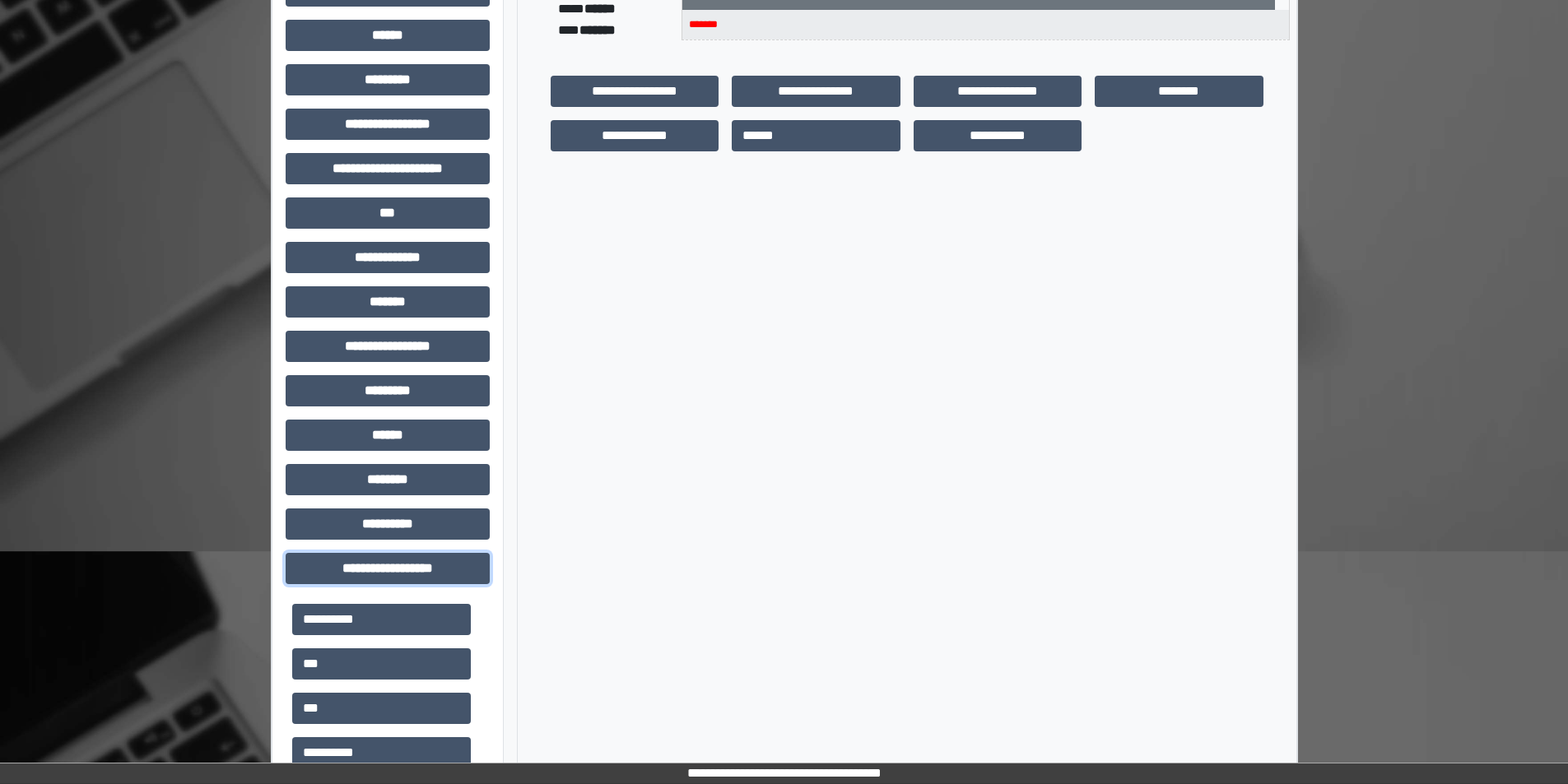 scroll, scrollTop: 346, scrollLeft: 0, axis: vertical 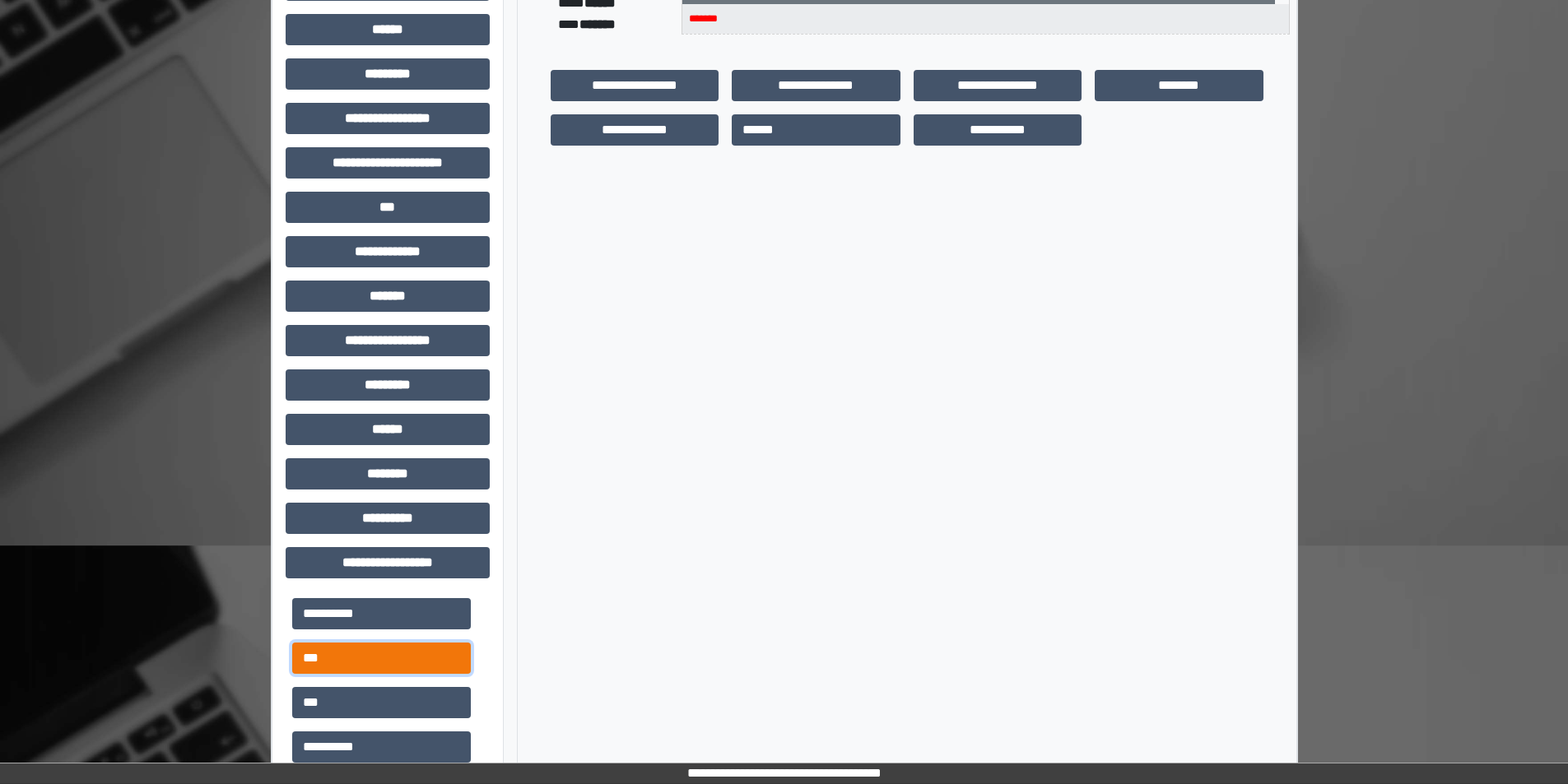 click on "***" at bounding box center (381, 658) 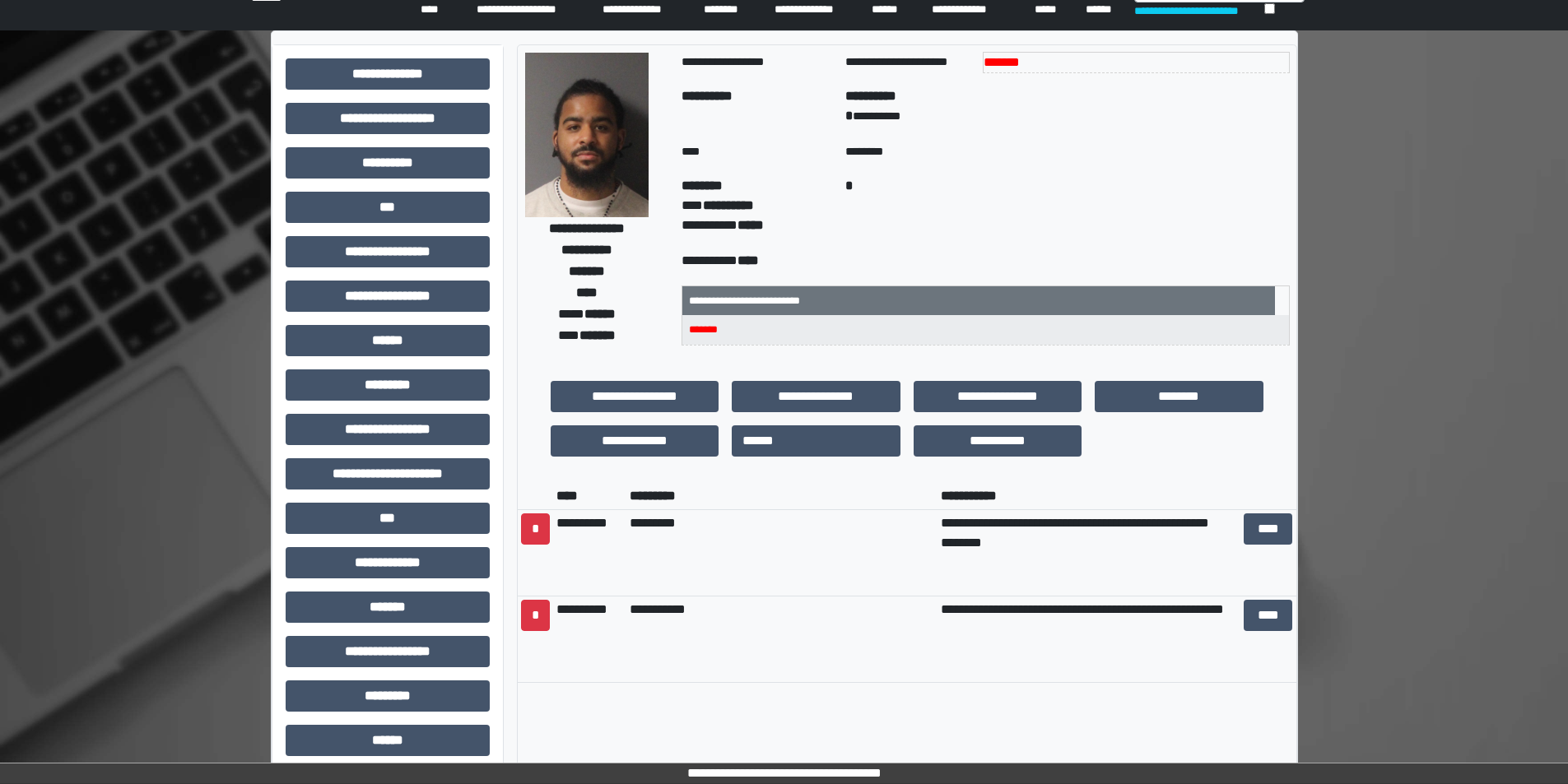 scroll, scrollTop: 17, scrollLeft: 0, axis: vertical 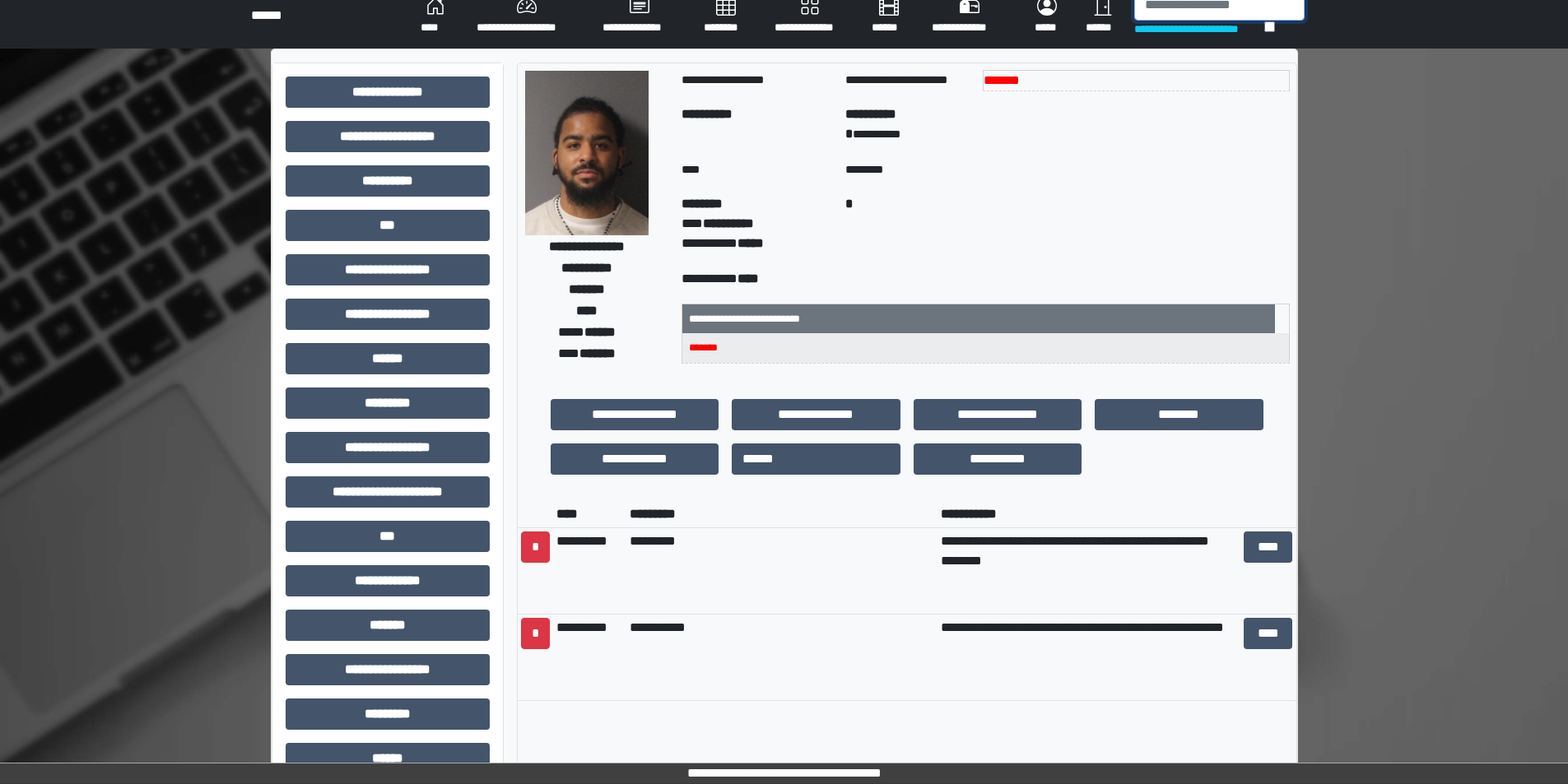 click at bounding box center [1219, 5] 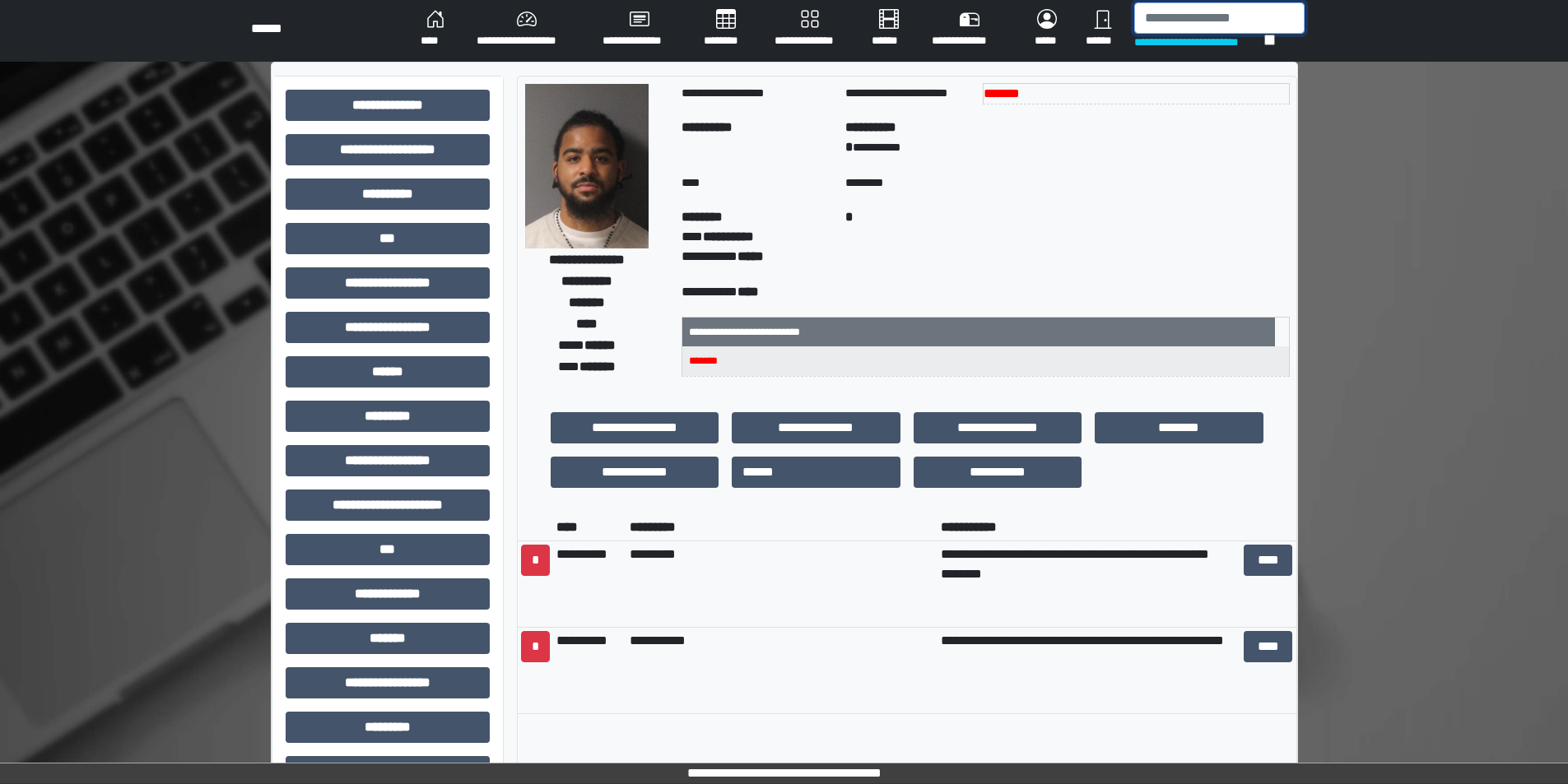 scroll, scrollTop: 0, scrollLeft: 0, axis: both 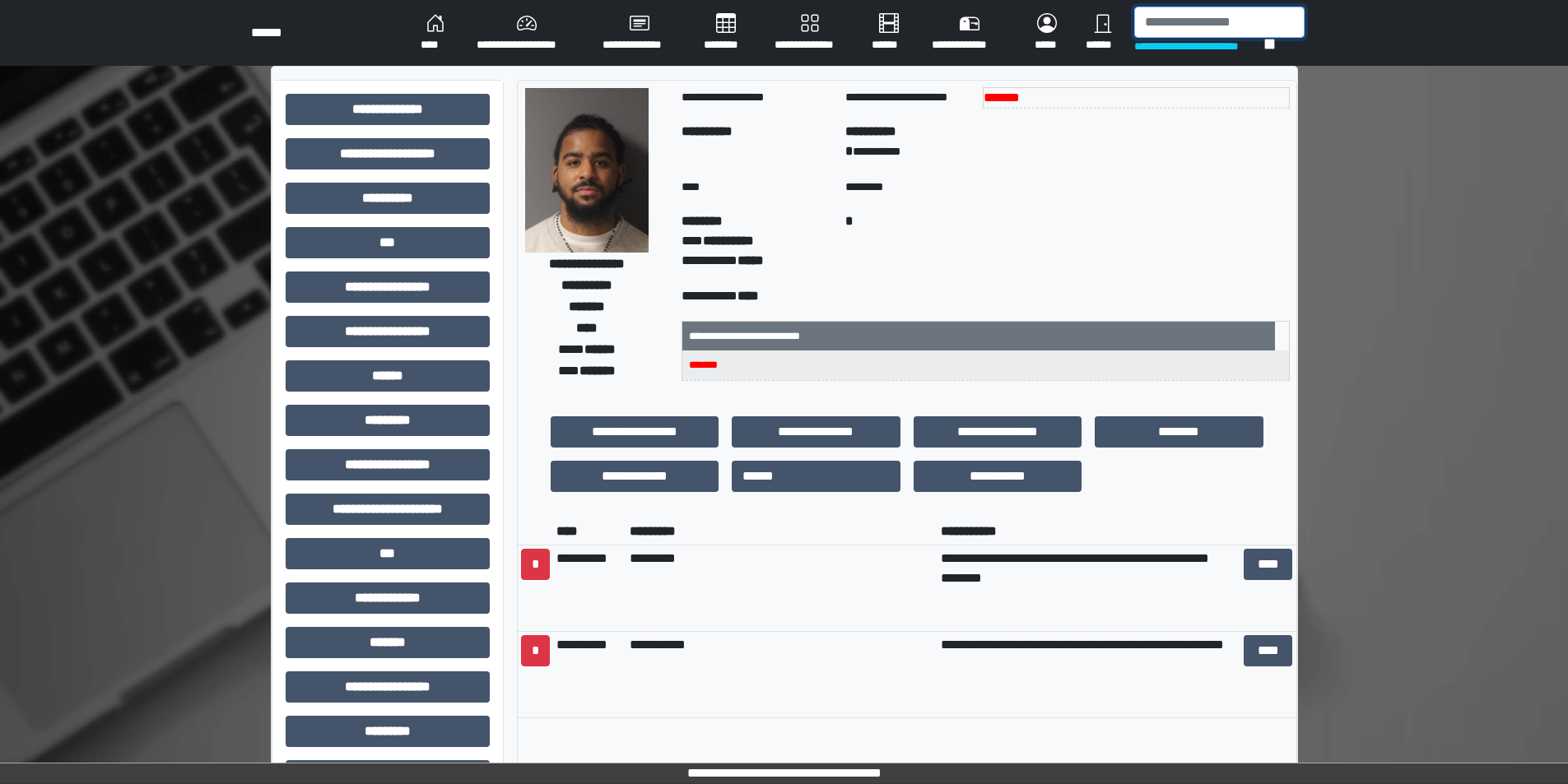 click at bounding box center (1219, 22) 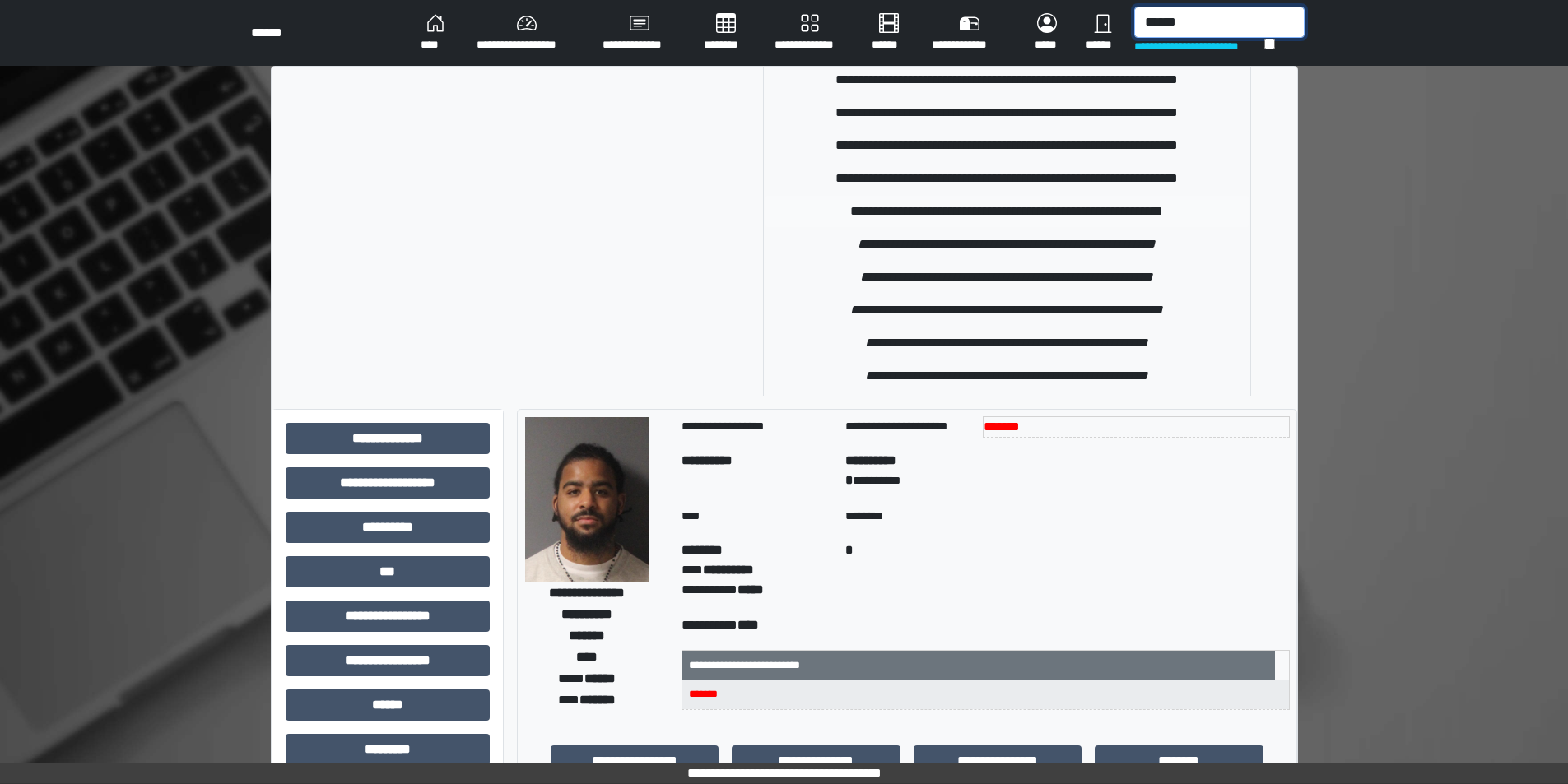 scroll, scrollTop: 165, scrollLeft: 0, axis: vertical 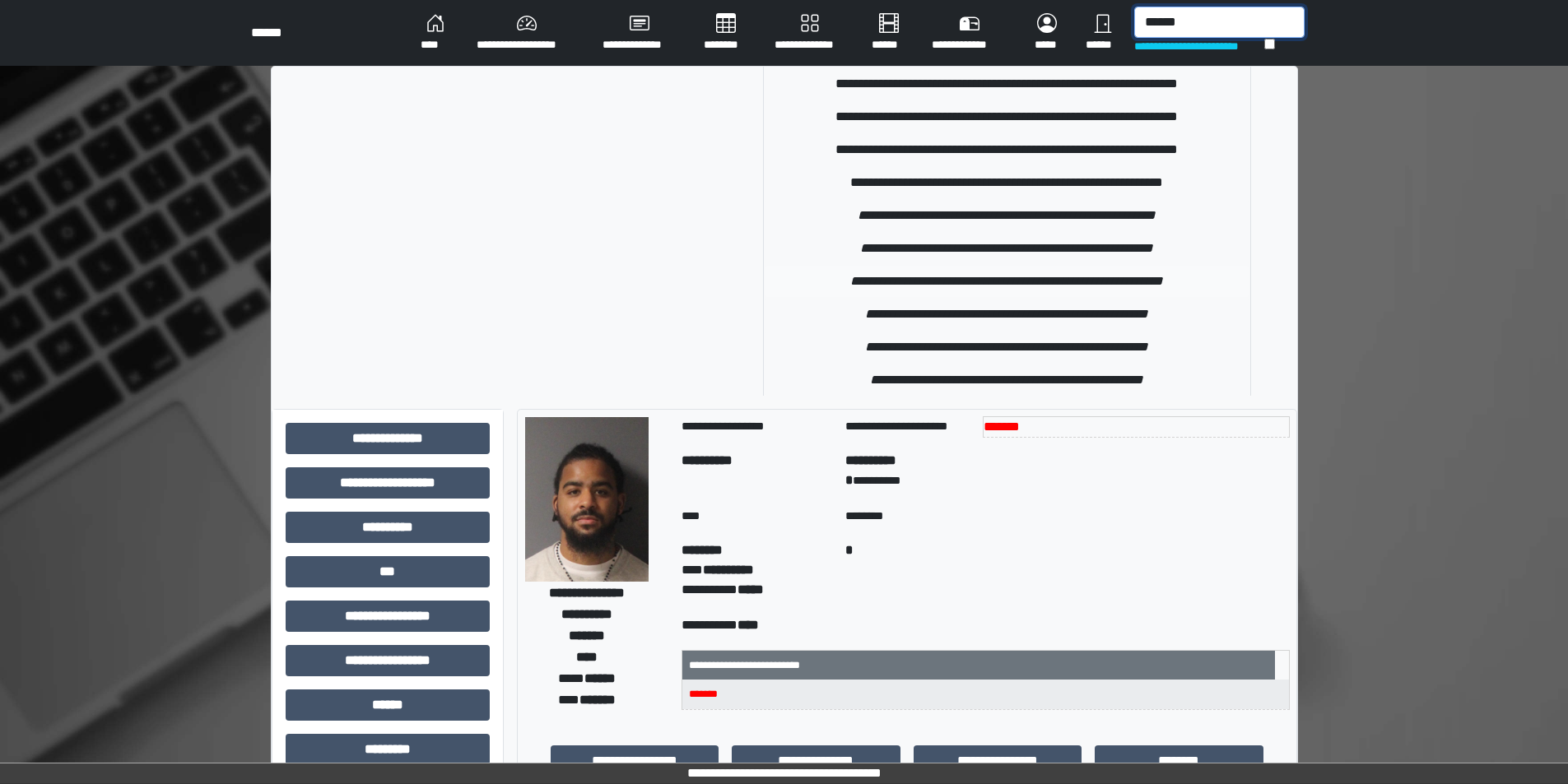 type on "******" 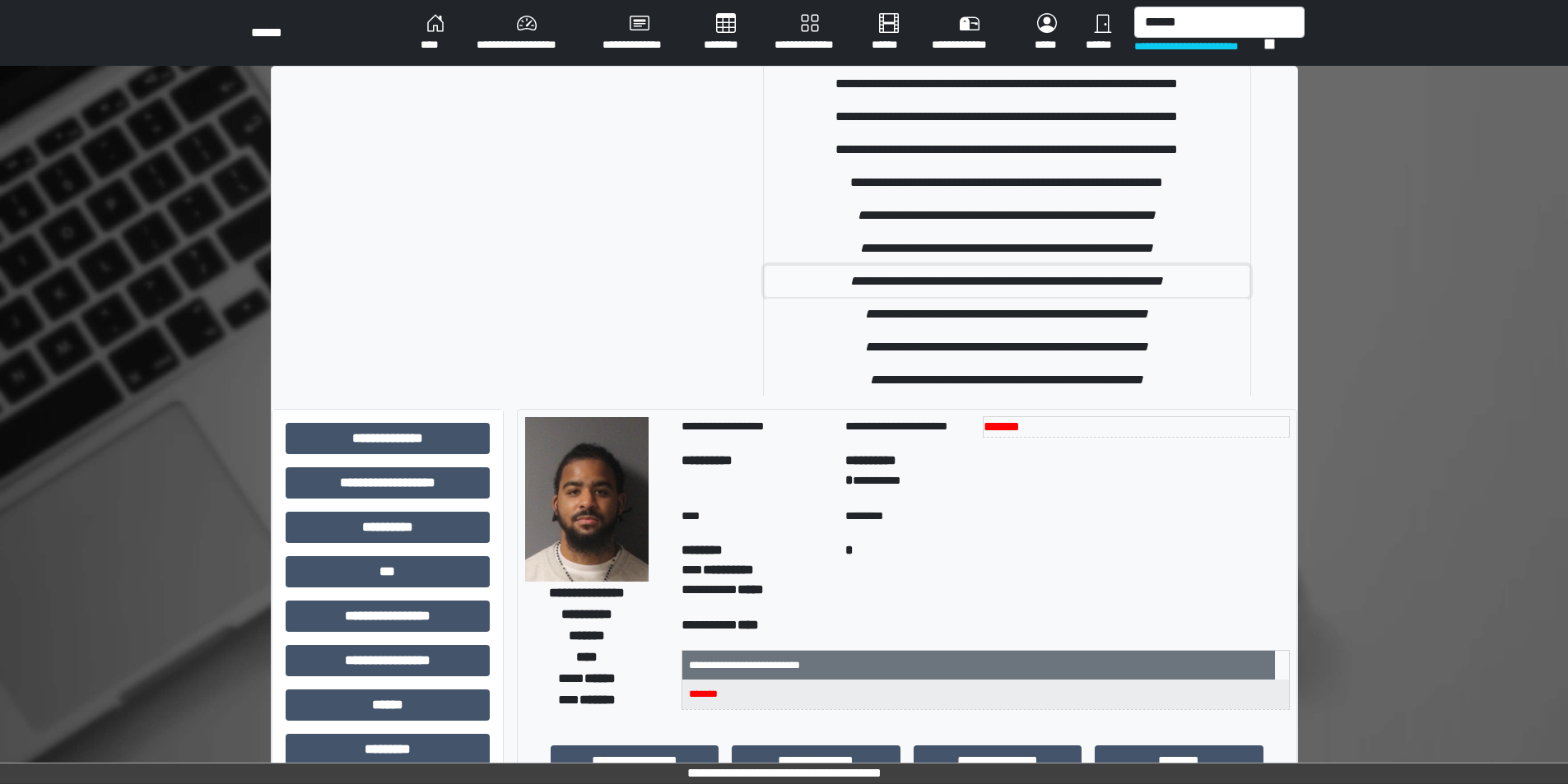 click on "**********" at bounding box center [1007, 281] 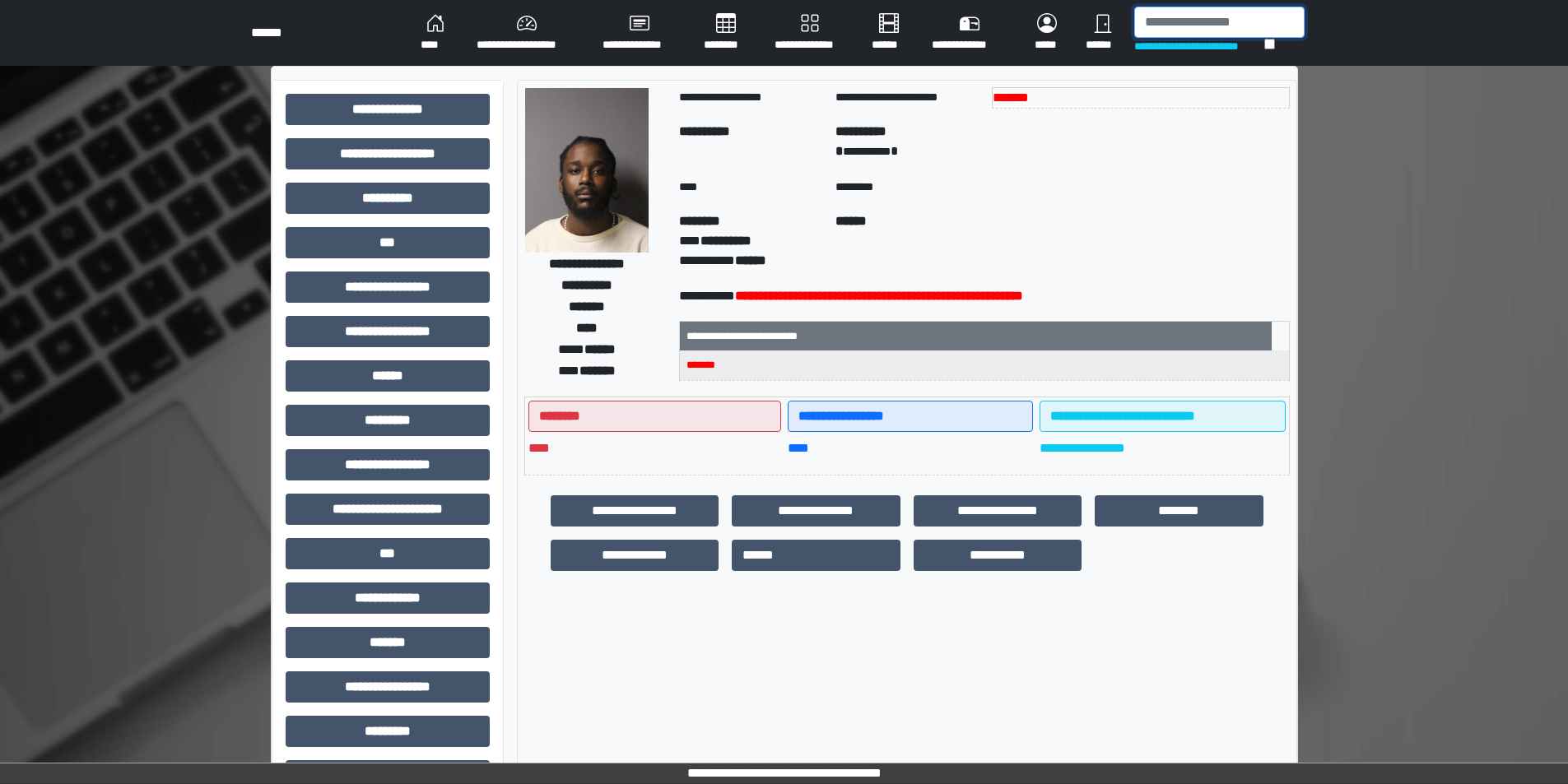 click at bounding box center (1219, 22) 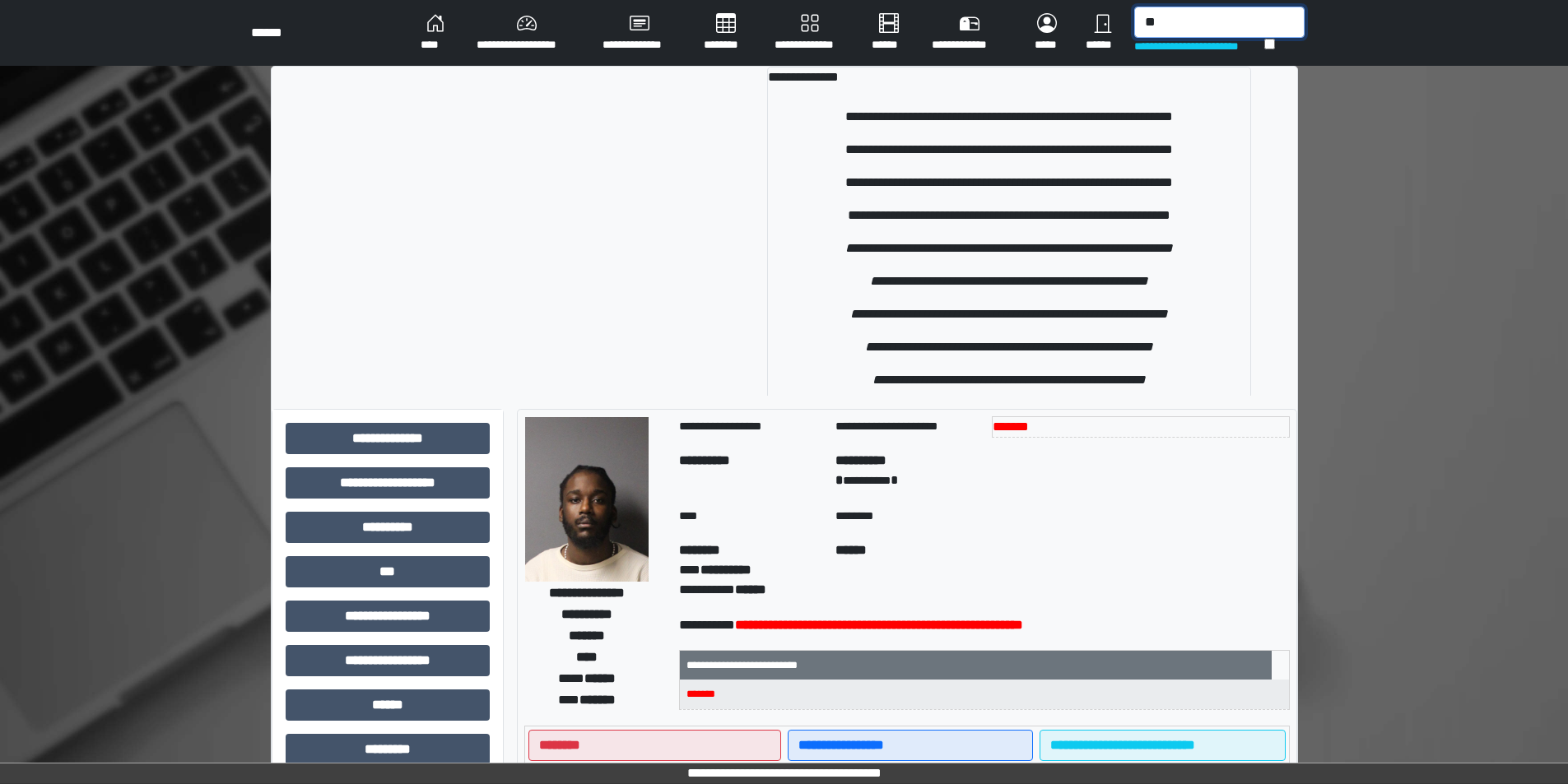 type on "*" 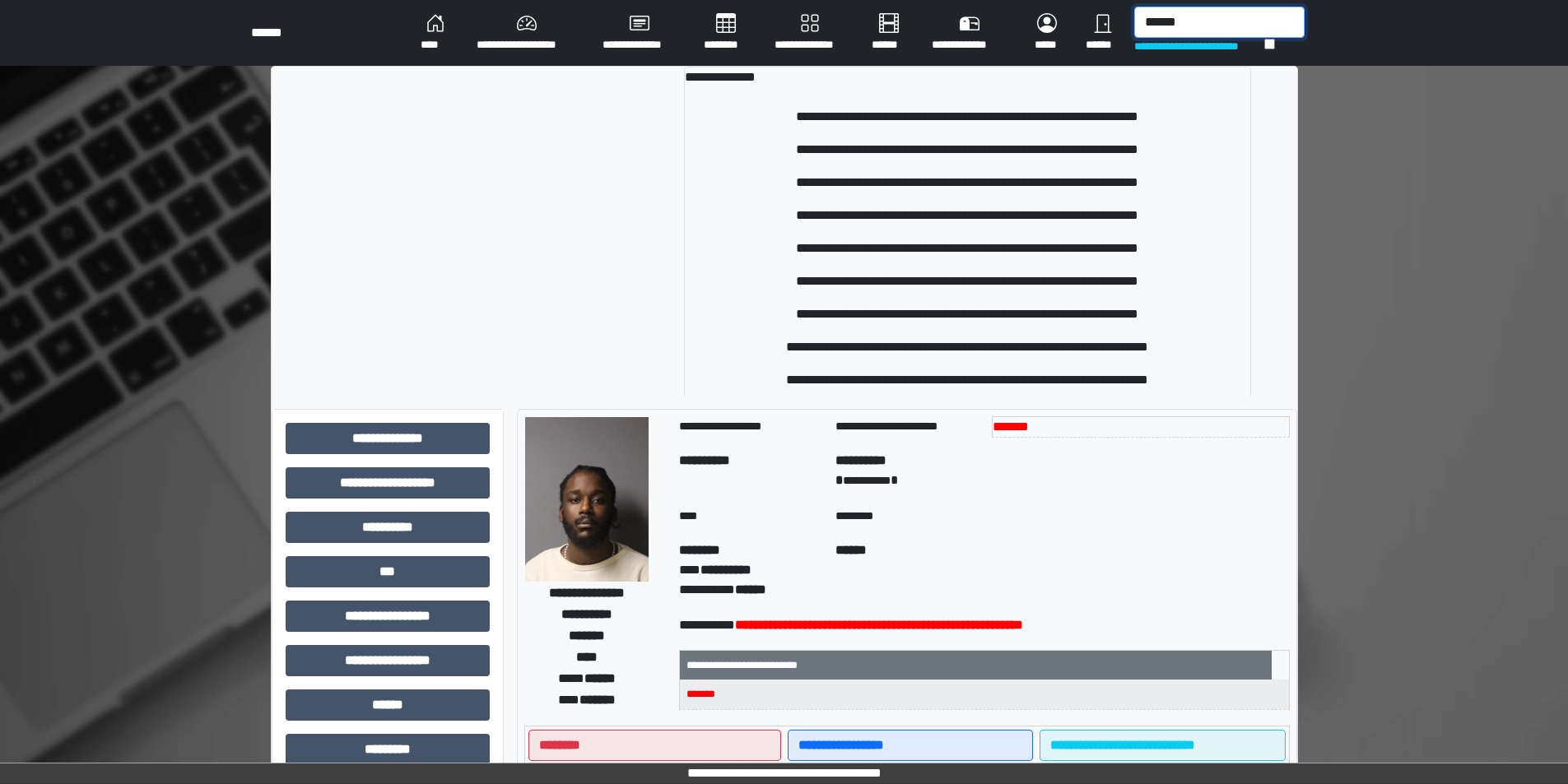 type on "*******" 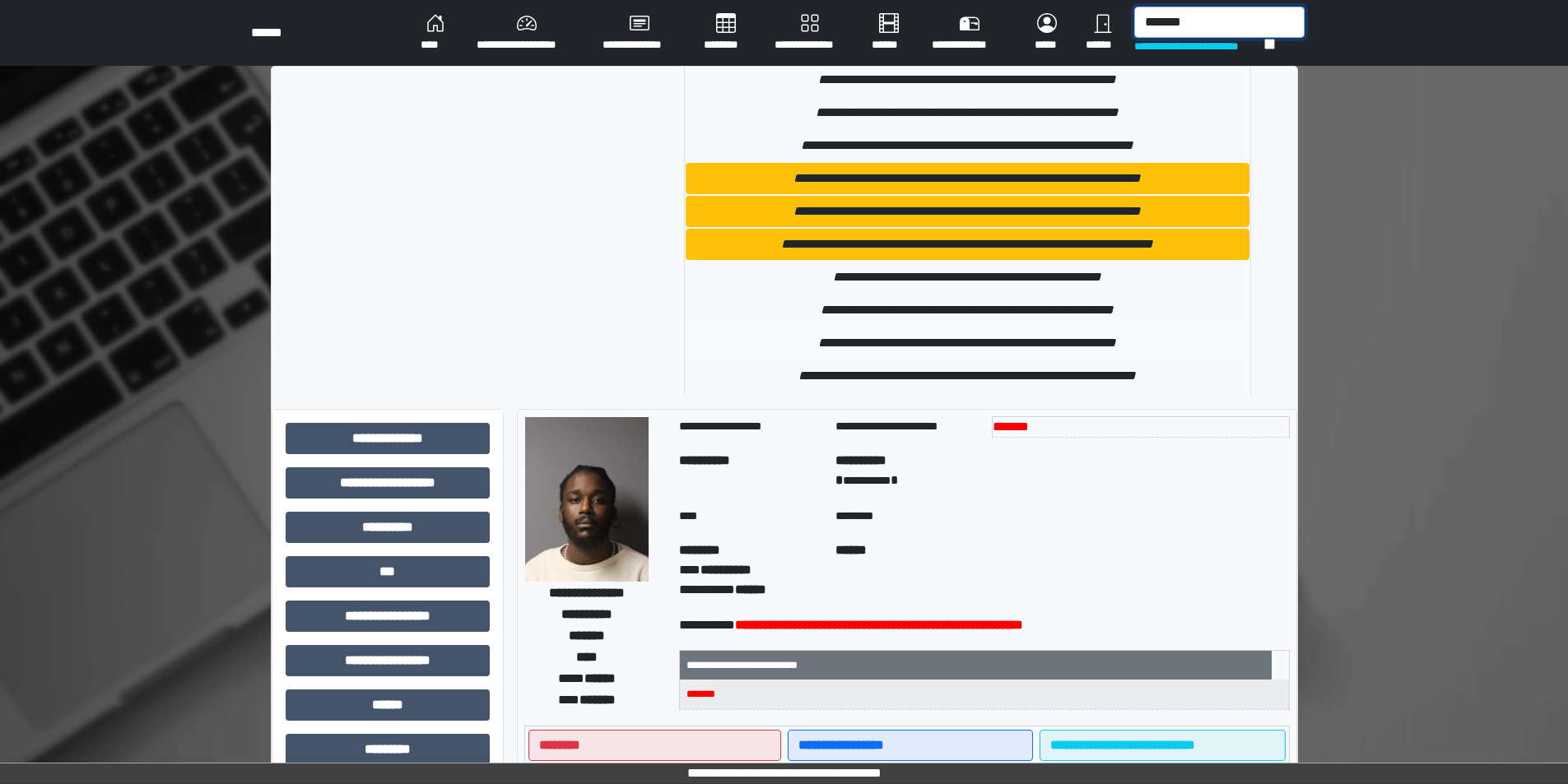 scroll, scrollTop: 4442, scrollLeft: 0, axis: vertical 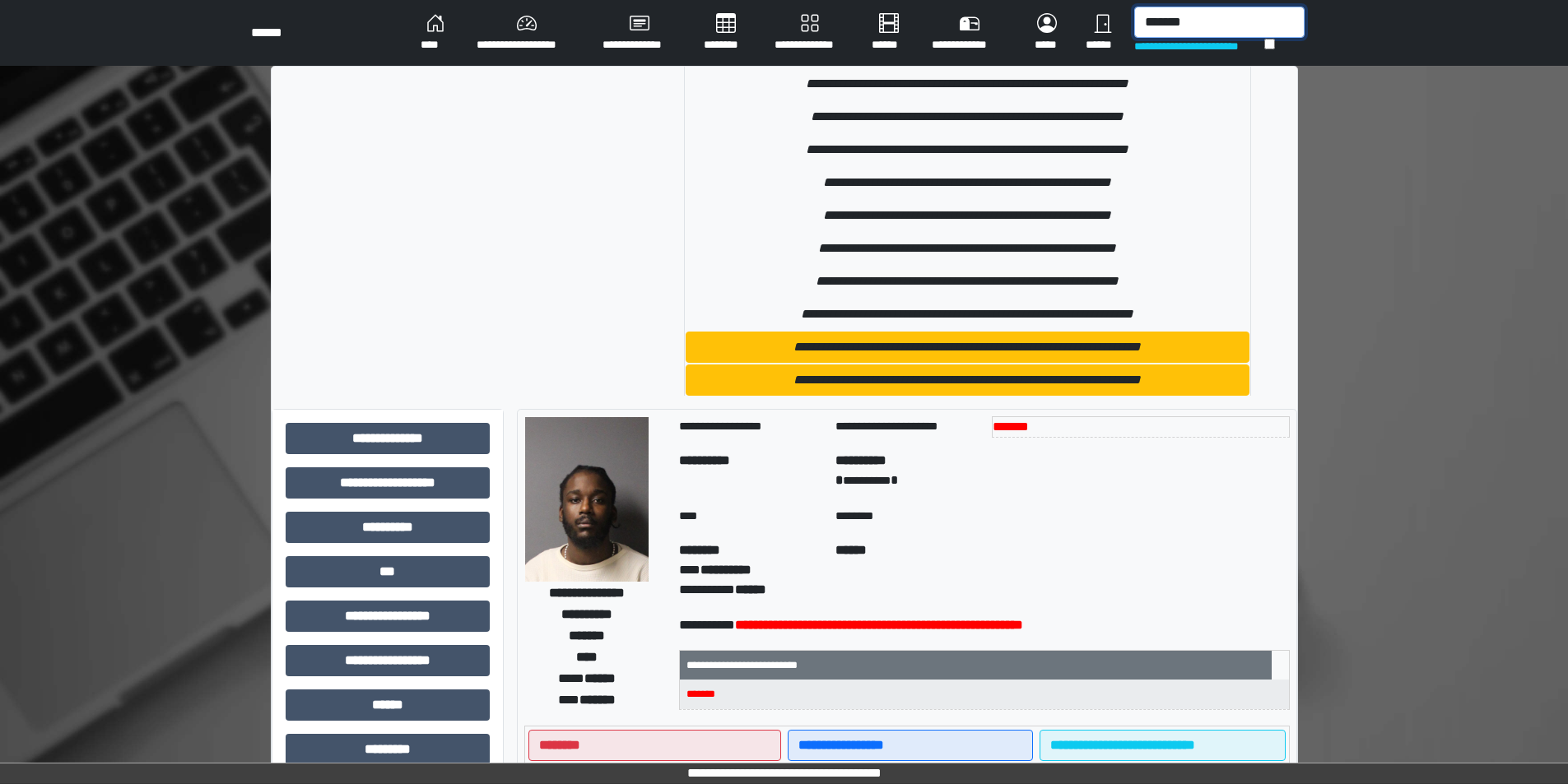 drag, startPoint x: 1217, startPoint y: 18, endPoint x: 984, endPoint y: 58, distance: 236.40854 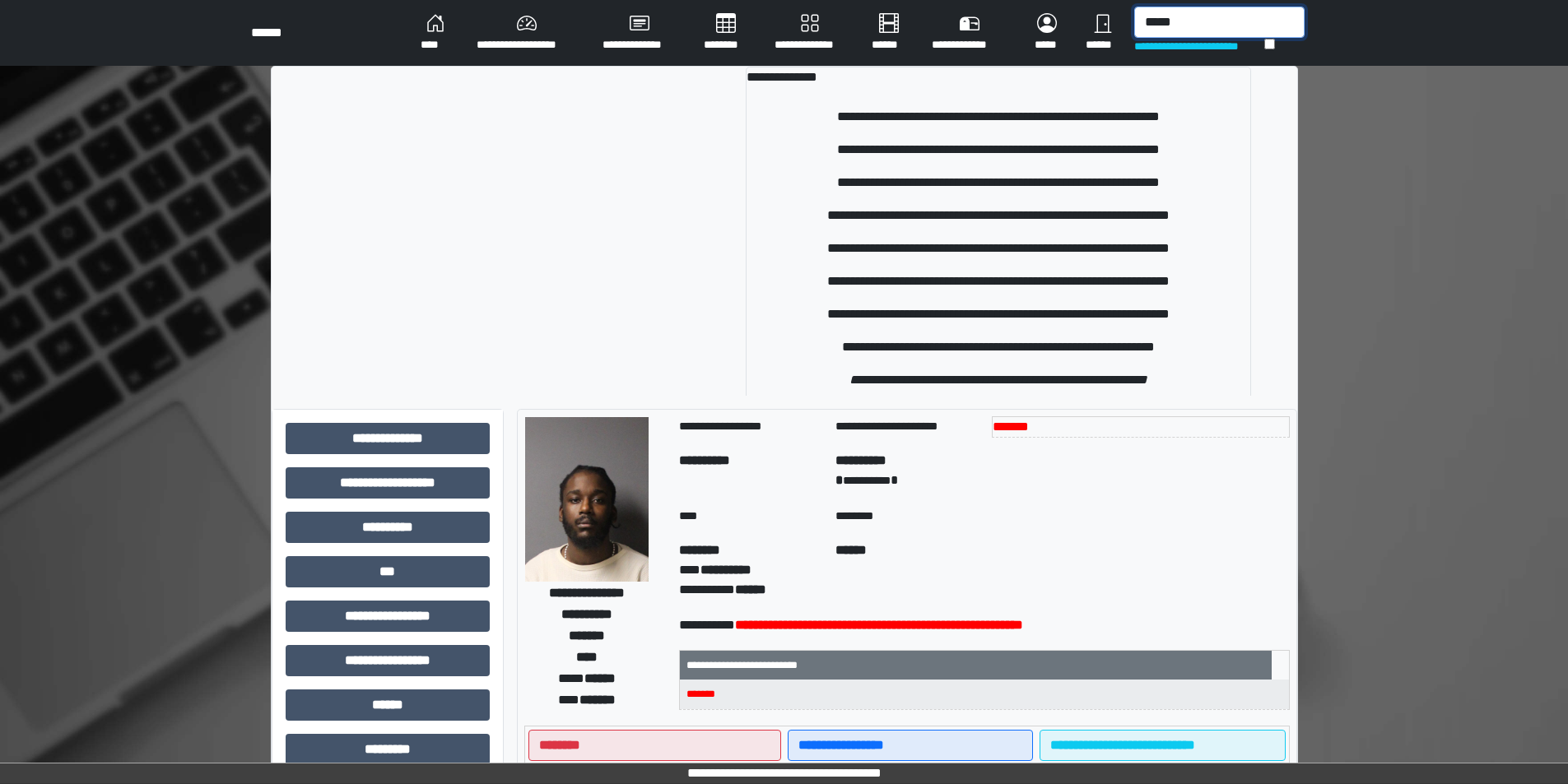 type on "******" 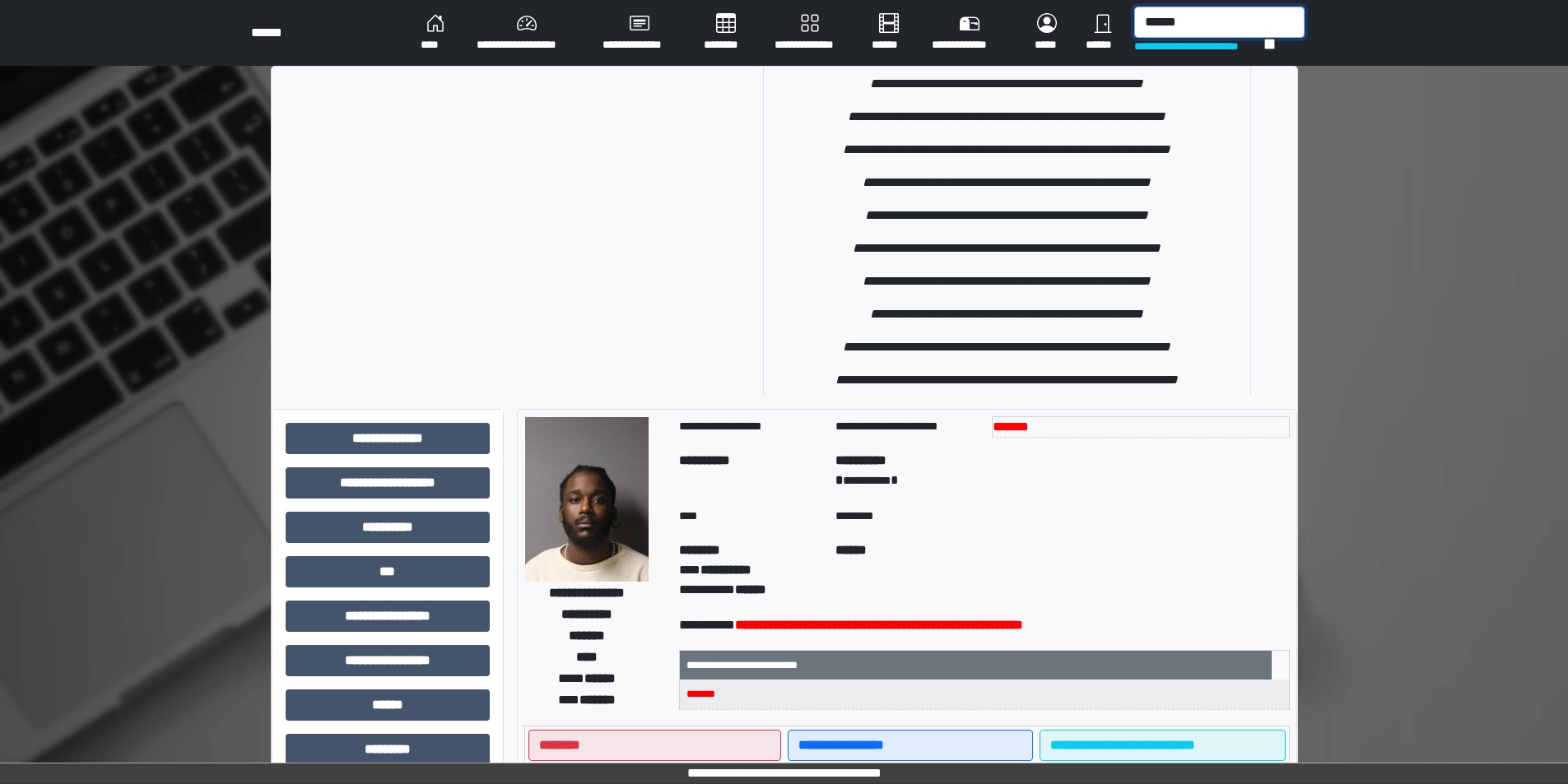 scroll, scrollTop: 1199, scrollLeft: 0, axis: vertical 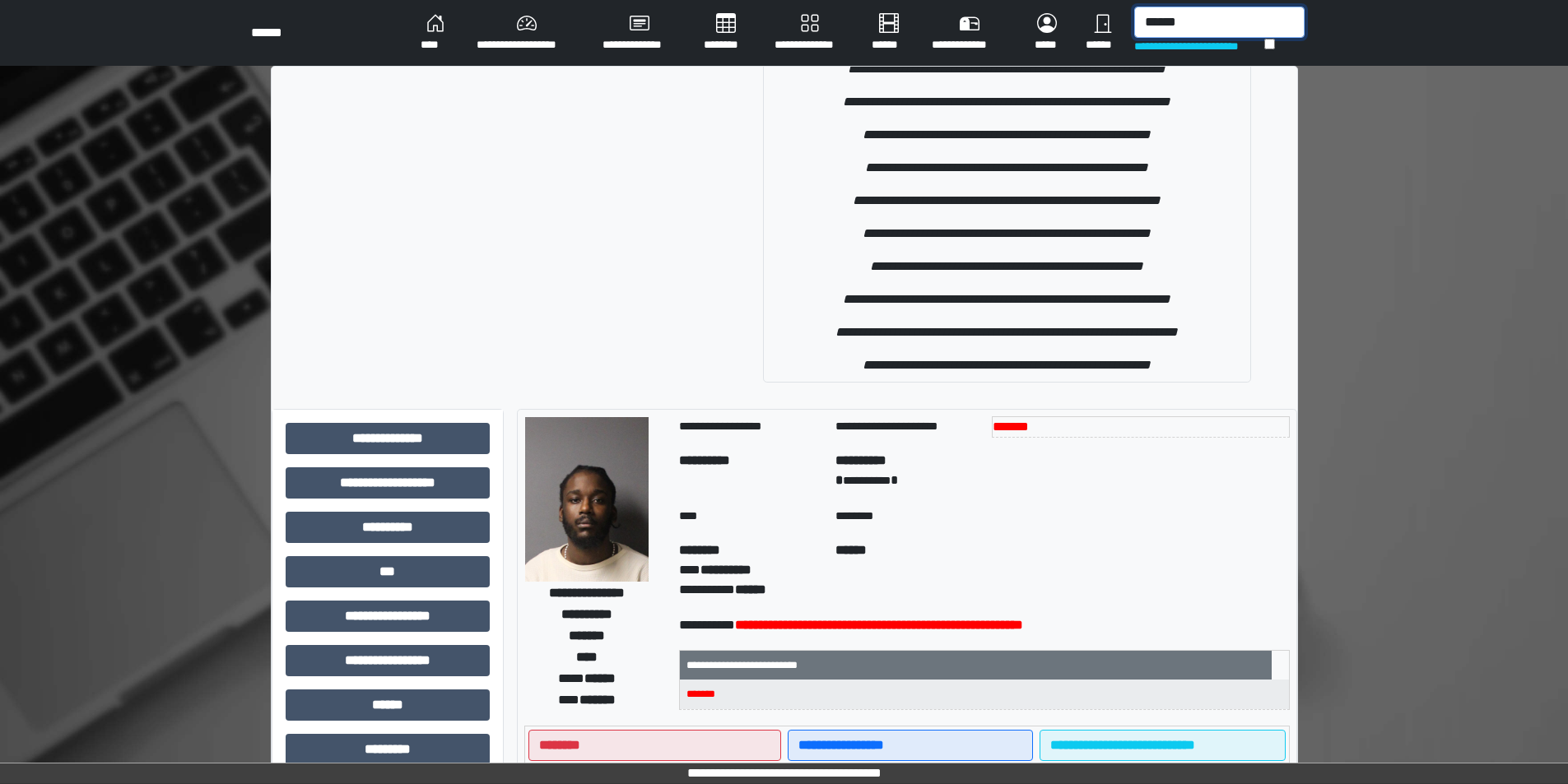 drag, startPoint x: 1193, startPoint y: 29, endPoint x: 1016, endPoint y: 7, distance: 178.36199 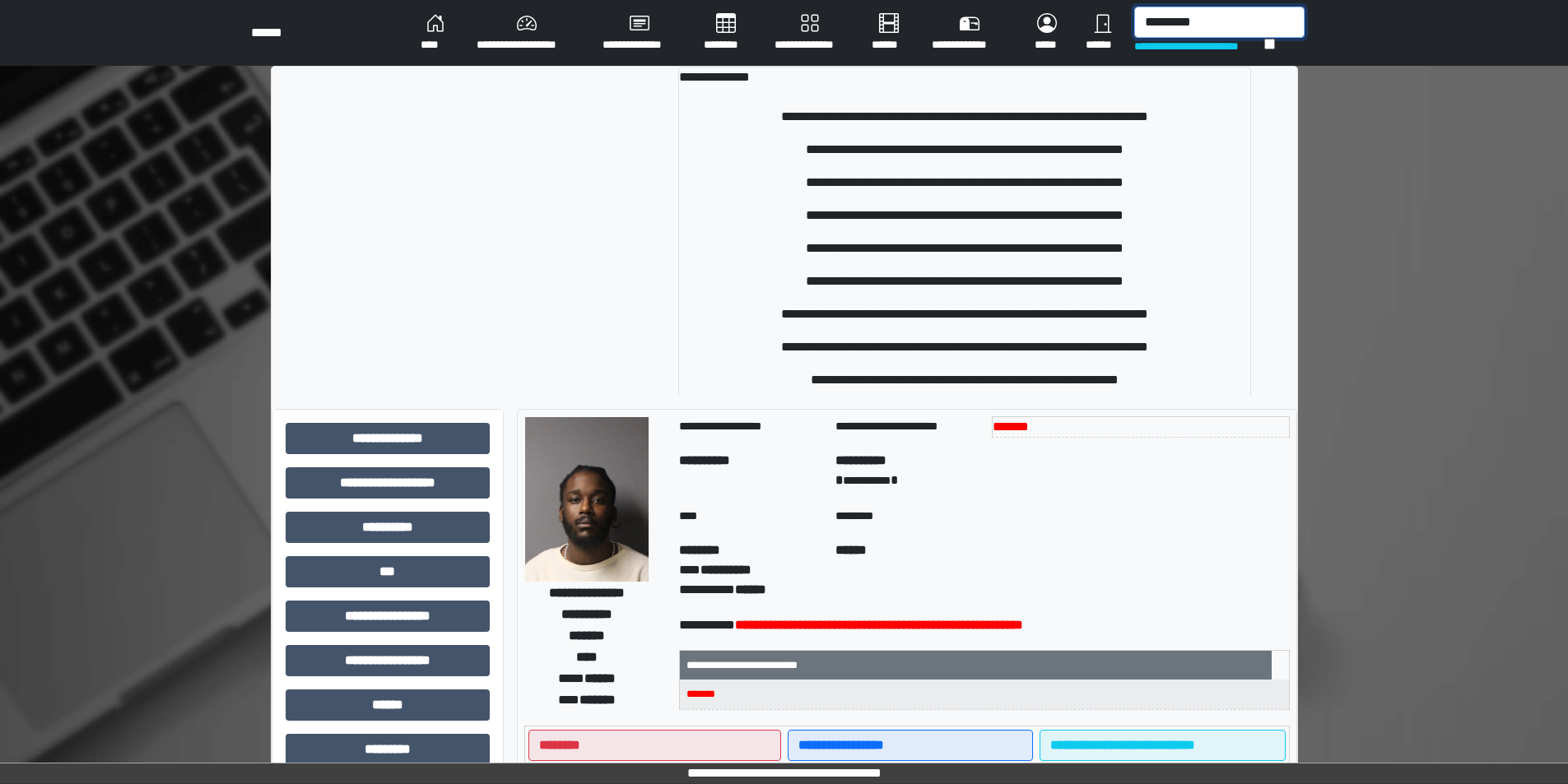 type on "**********" 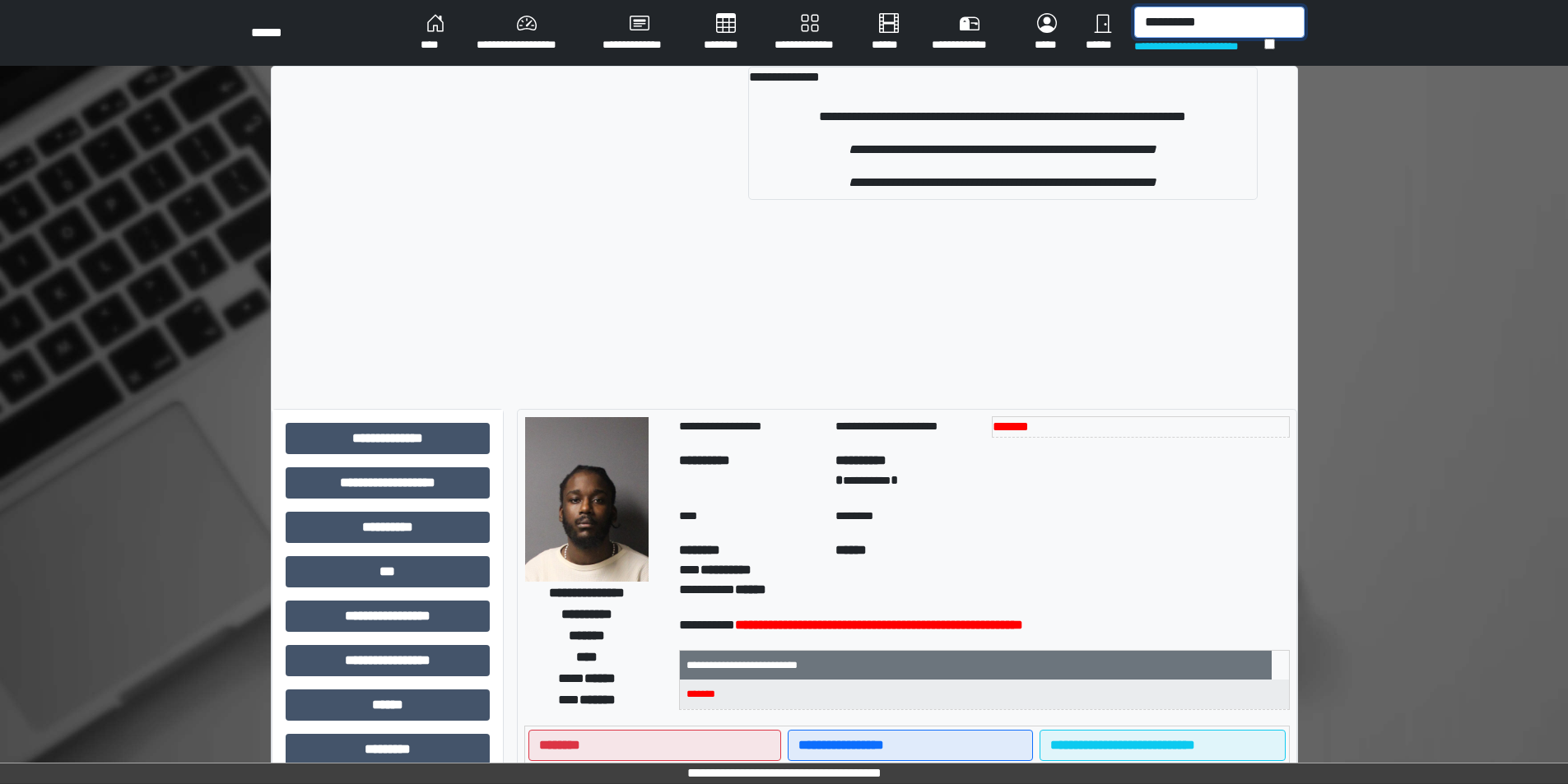 drag, startPoint x: 1250, startPoint y: 18, endPoint x: 997, endPoint y: 2, distance: 253.50542 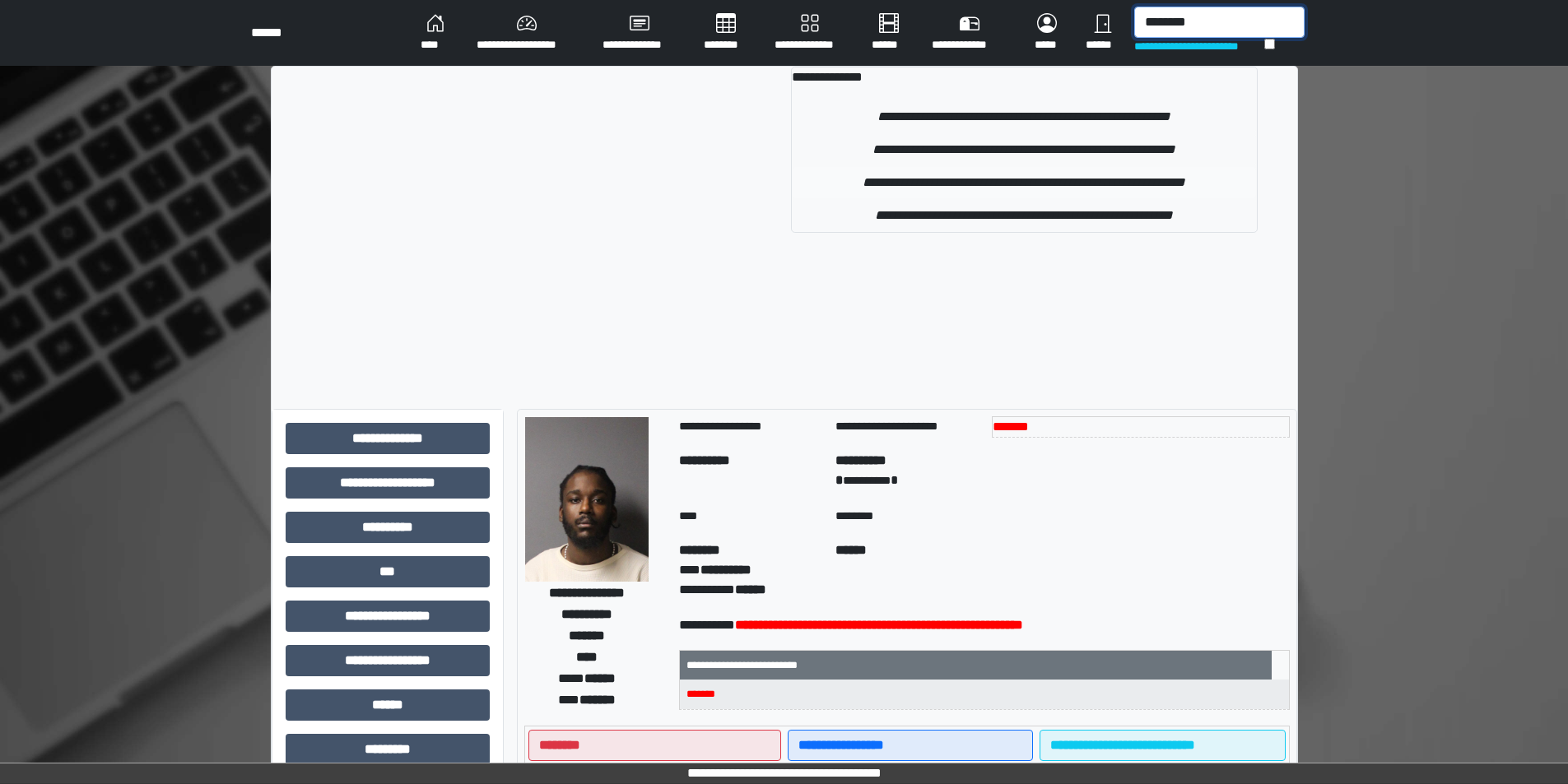 type on "********" 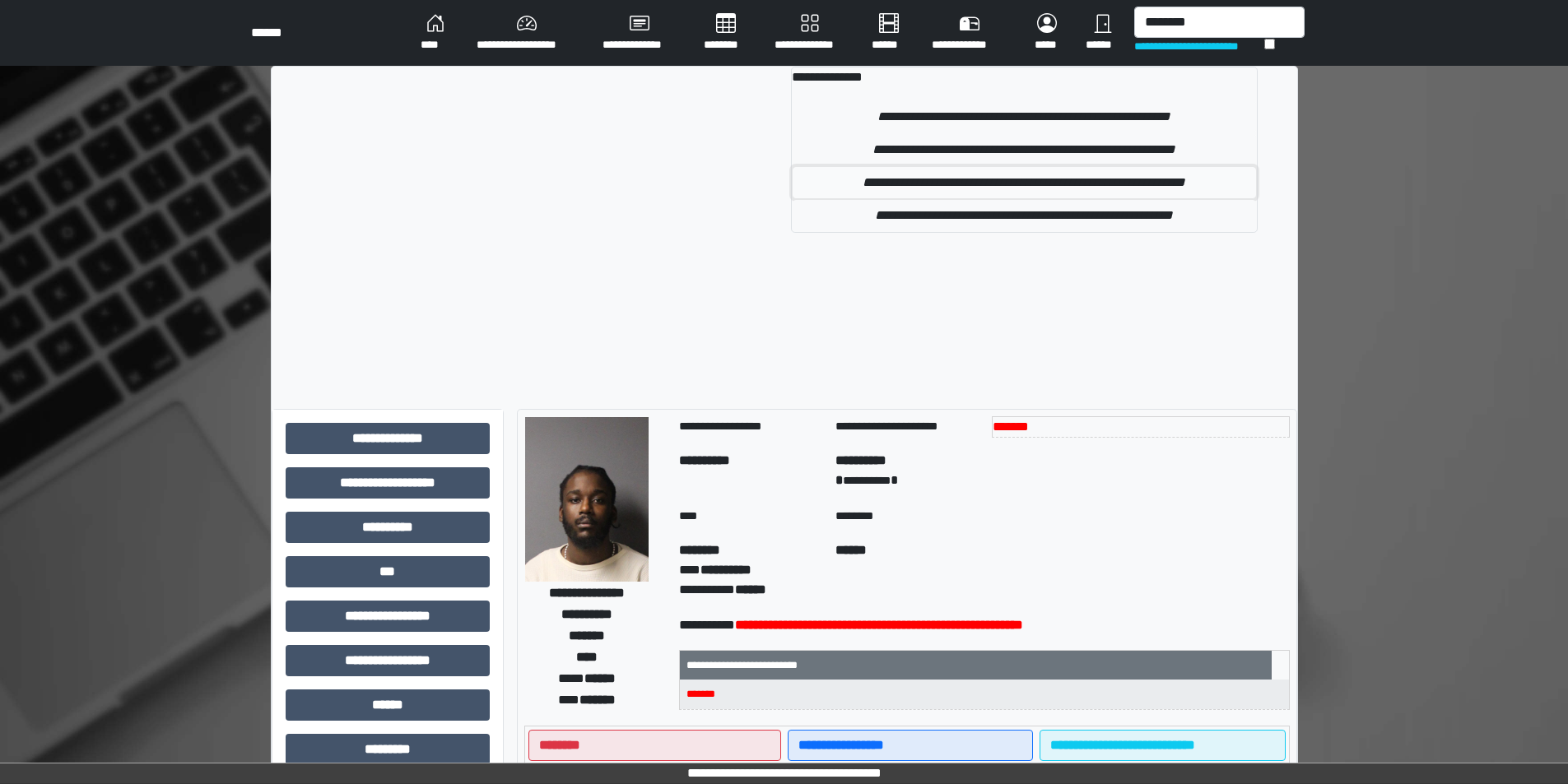 drag, startPoint x: 999, startPoint y: 172, endPoint x: 980, endPoint y: 156, distance: 24.839485 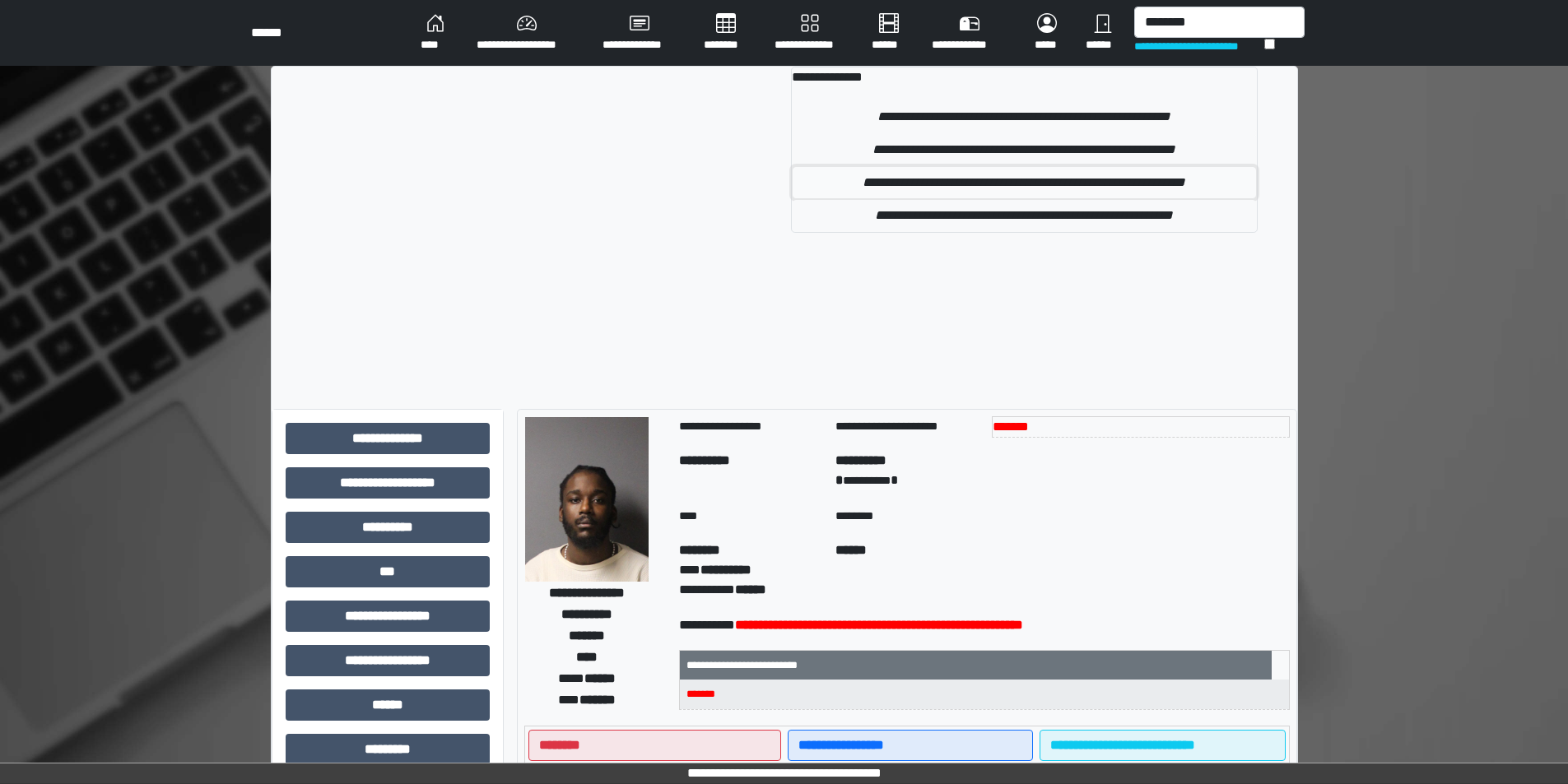 click on "**********" at bounding box center [1024, 183] 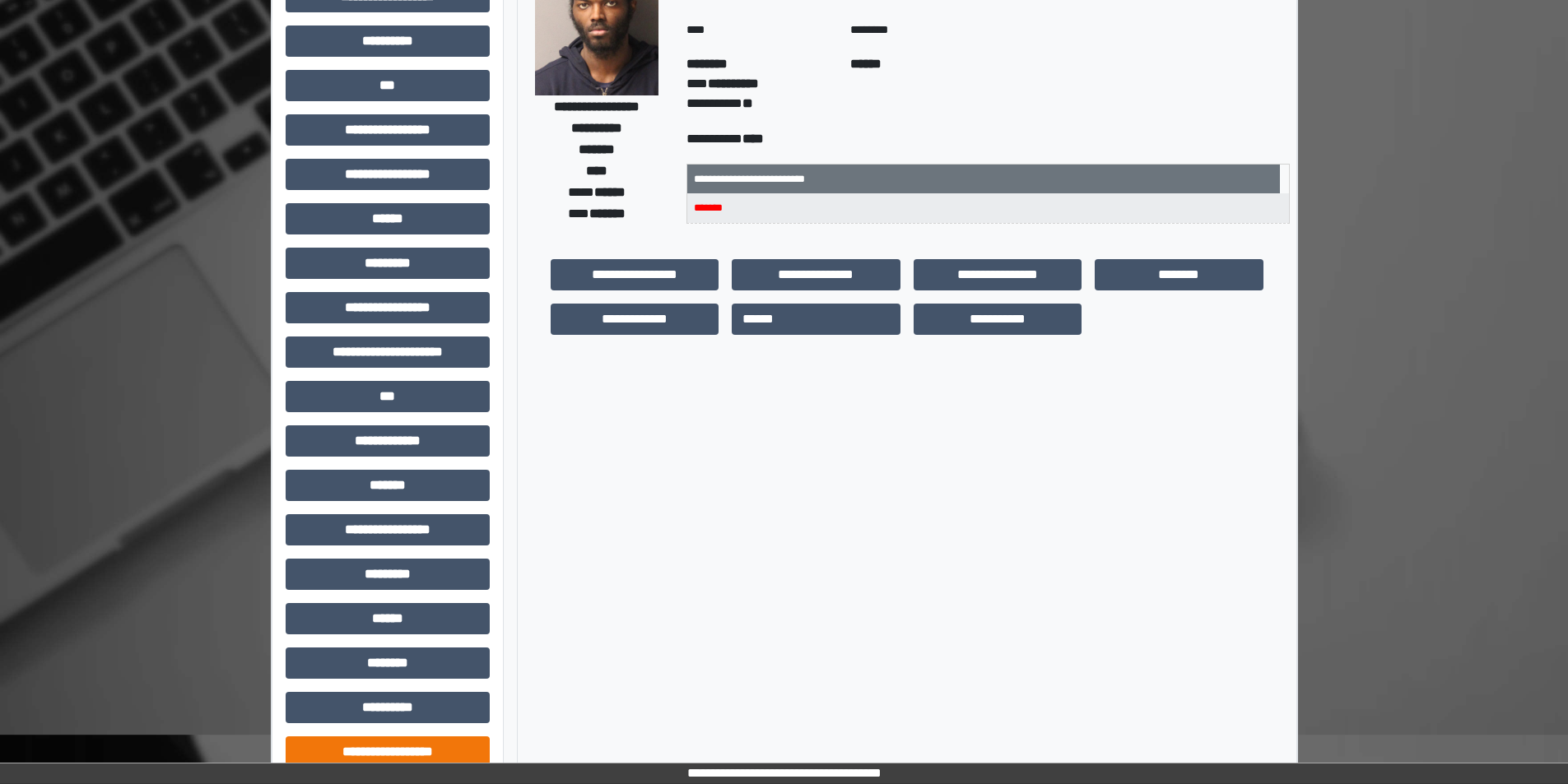 scroll, scrollTop: 182, scrollLeft: 0, axis: vertical 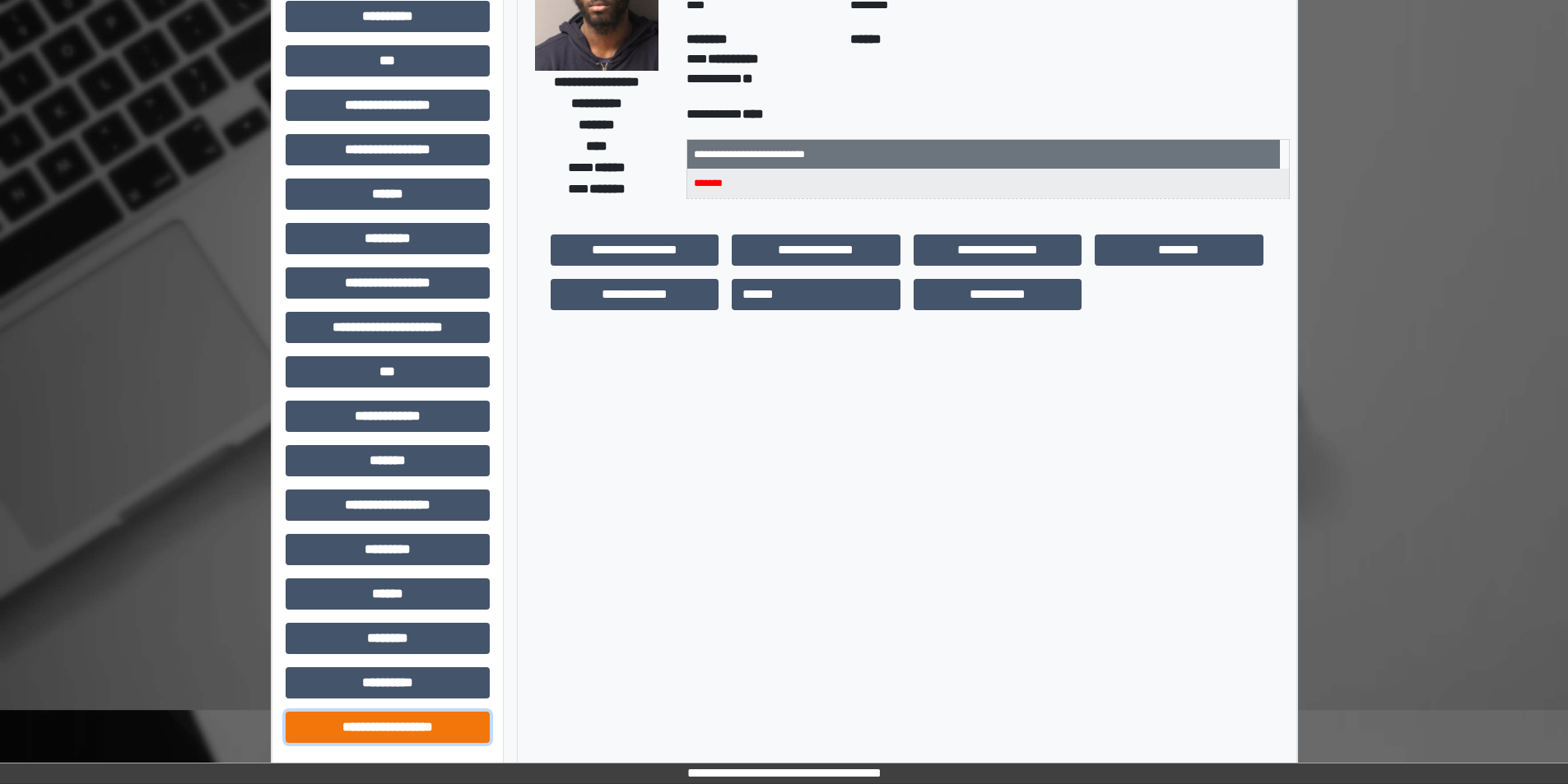 click on "**********" at bounding box center [388, 727] 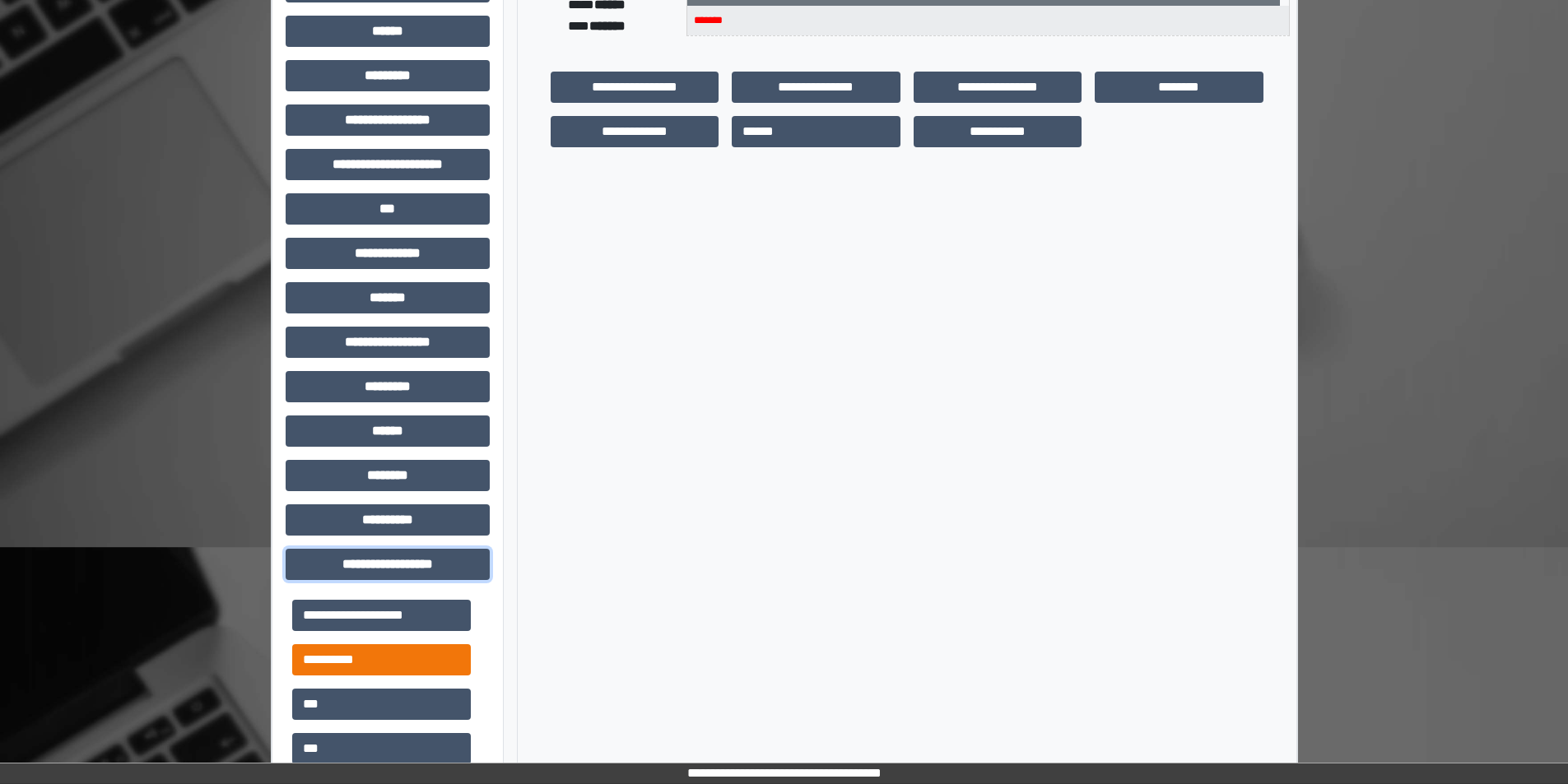 scroll, scrollTop: 346, scrollLeft: 0, axis: vertical 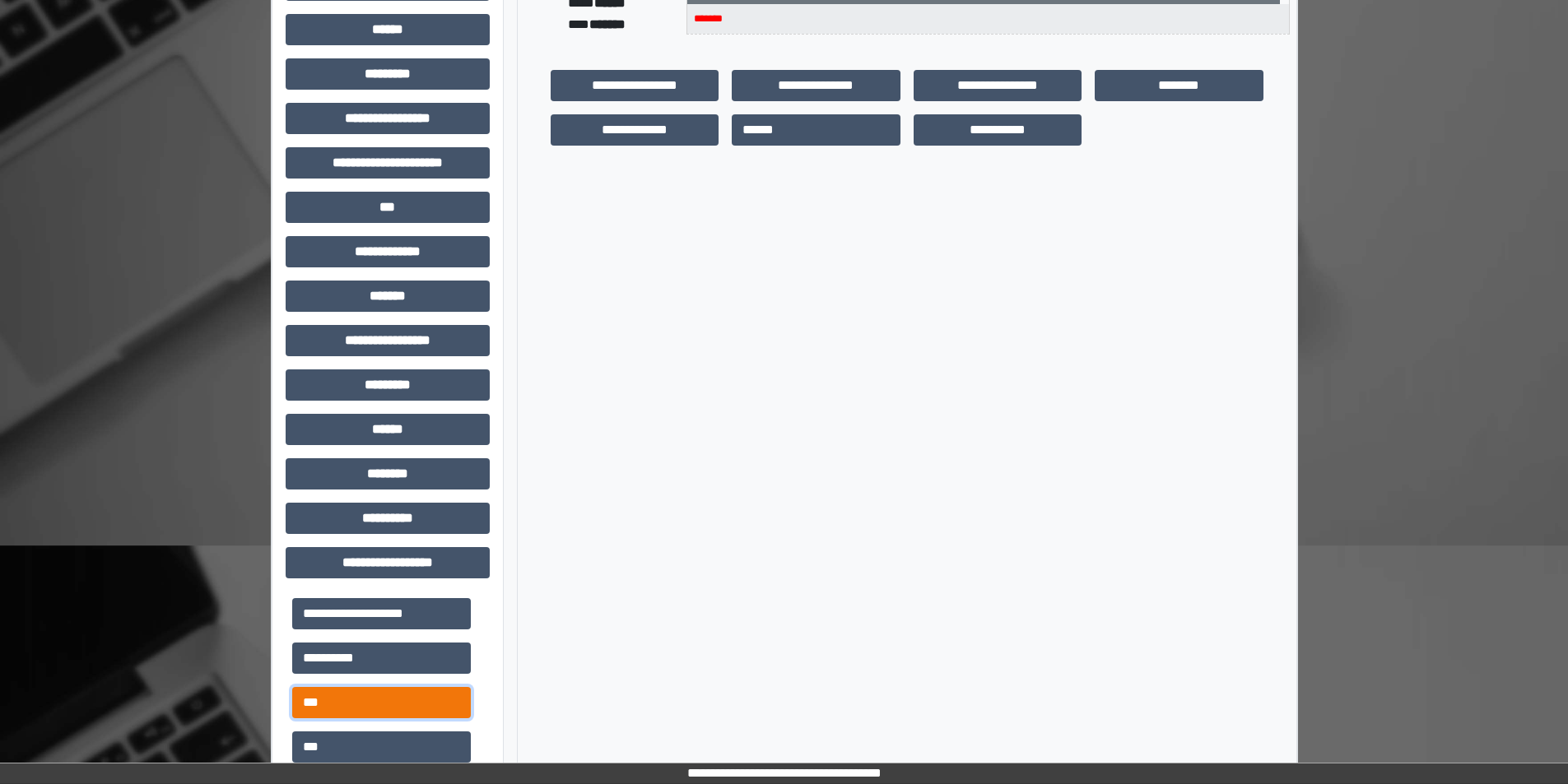 click on "***" at bounding box center (381, 703) 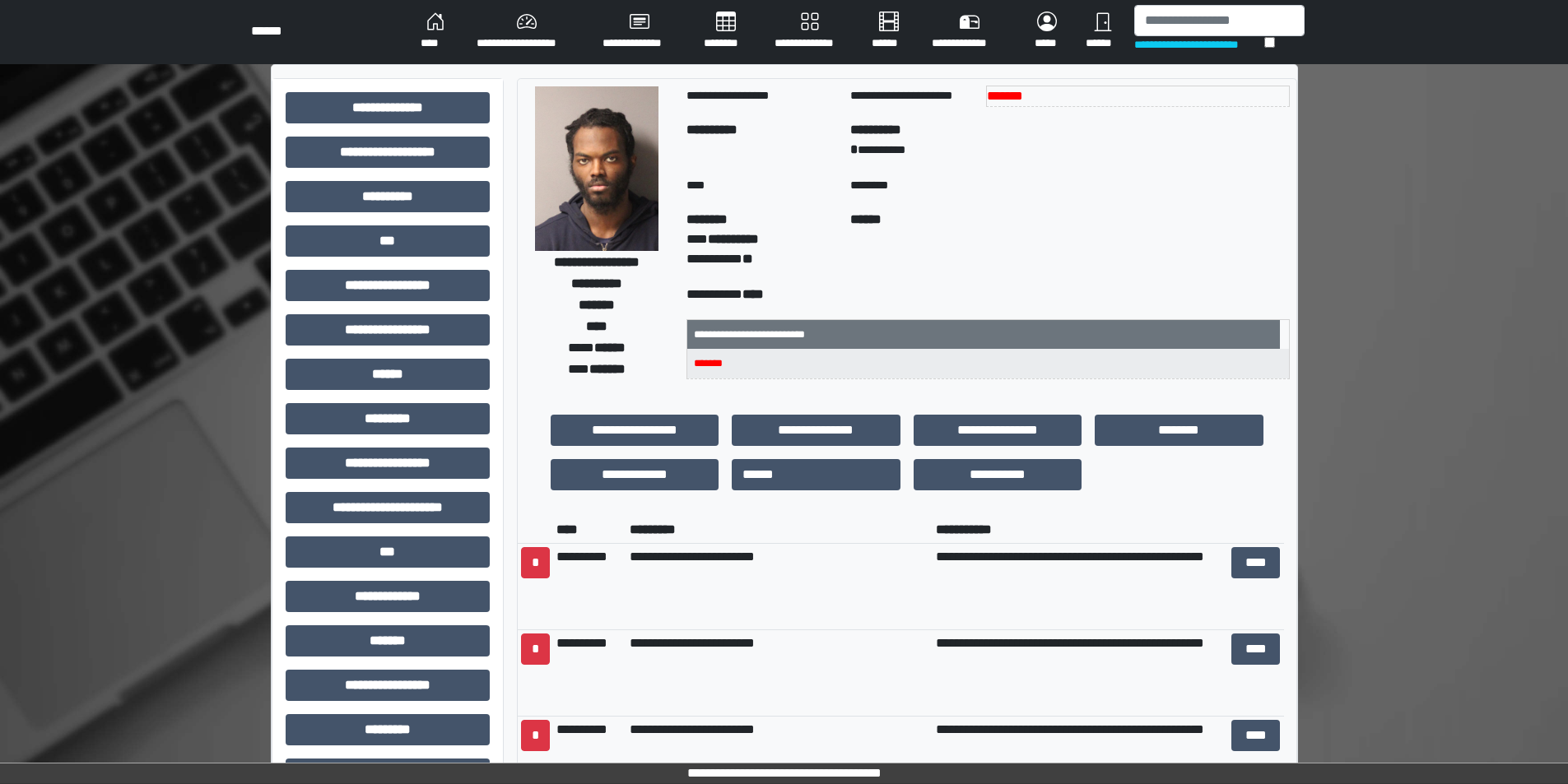 scroll, scrollTop: 0, scrollLeft: 0, axis: both 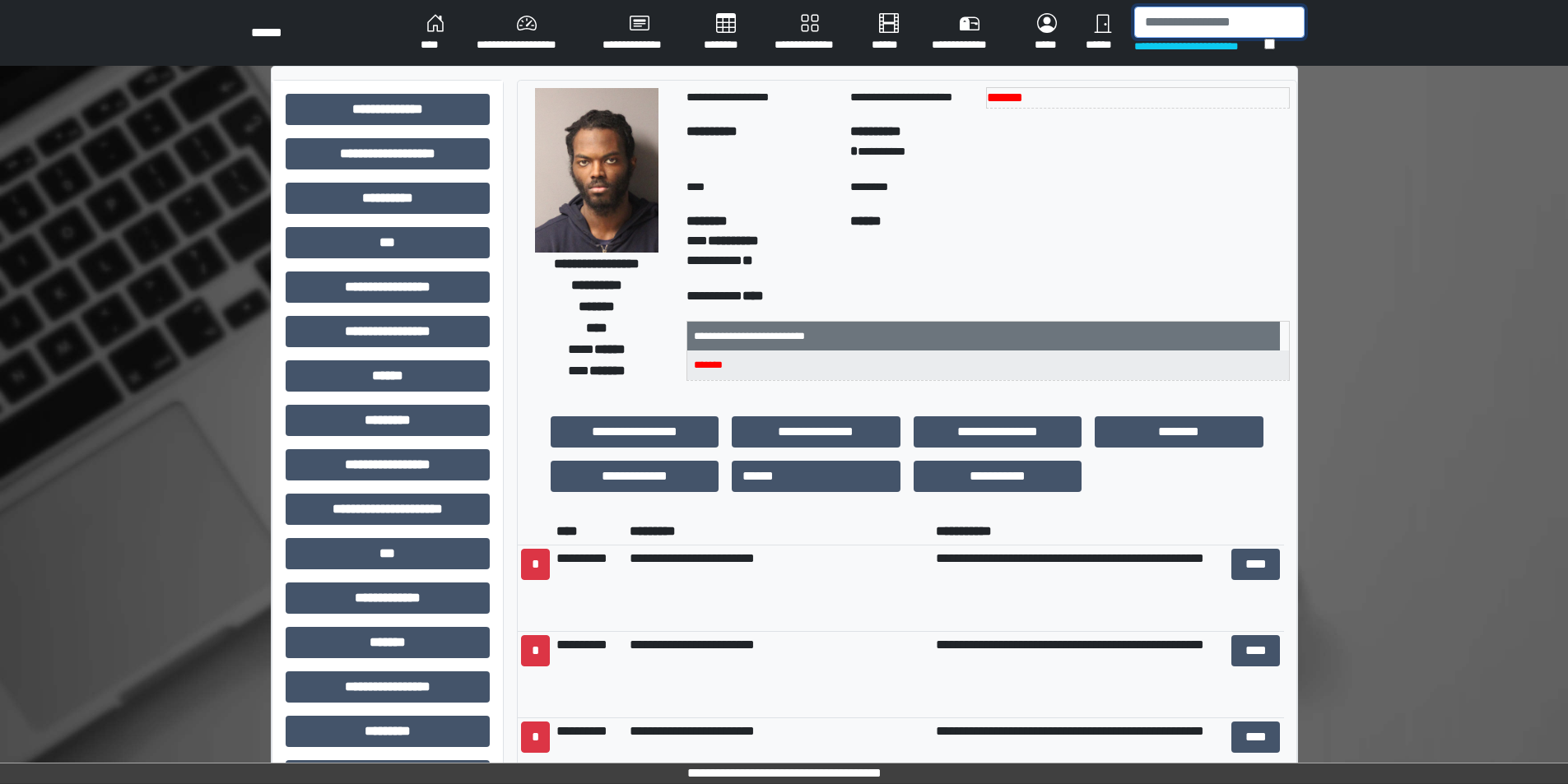 click at bounding box center [1219, 22] 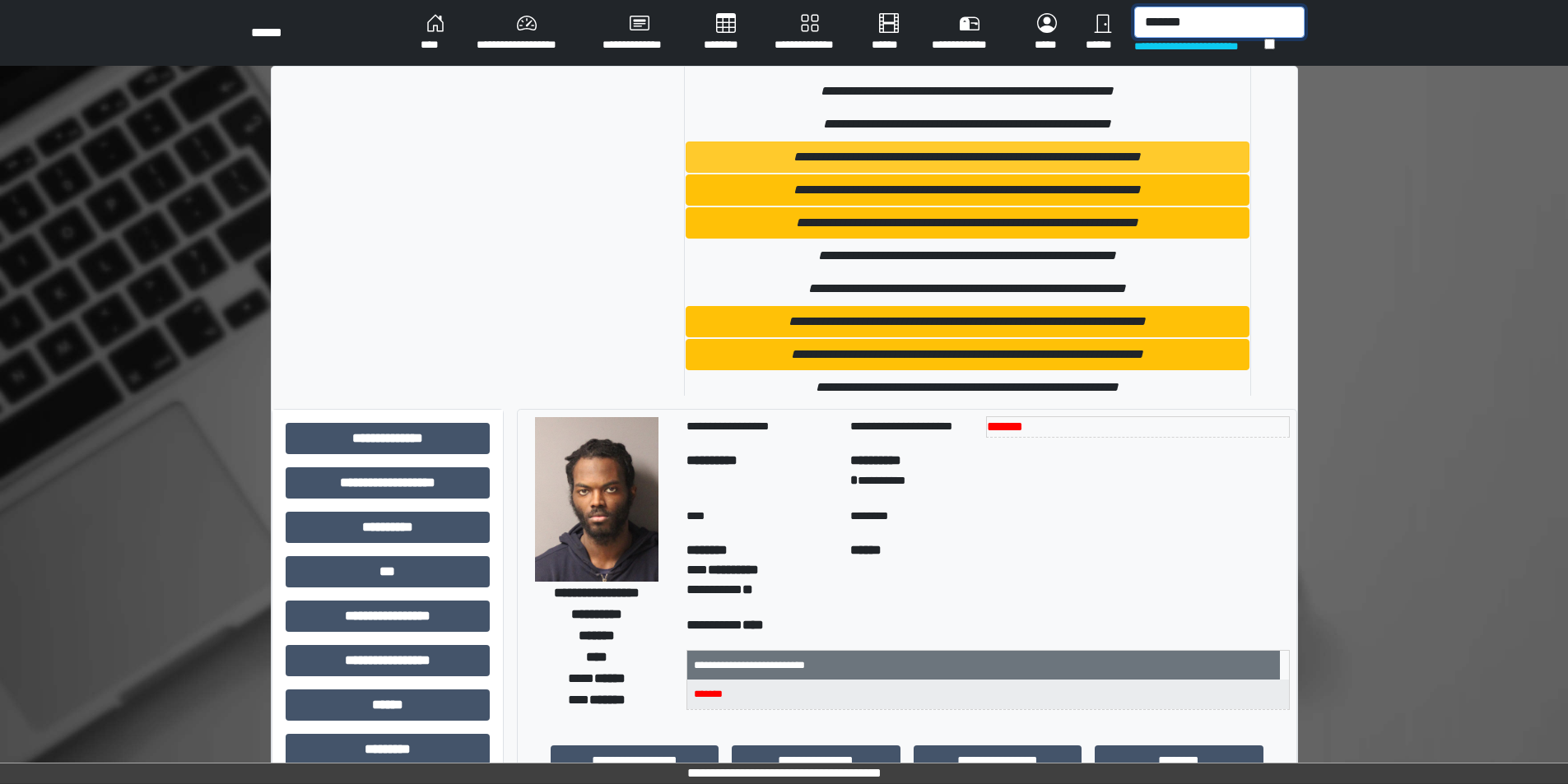scroll, scrollTop: 2715, scrollLeft: 0, axis: vertical 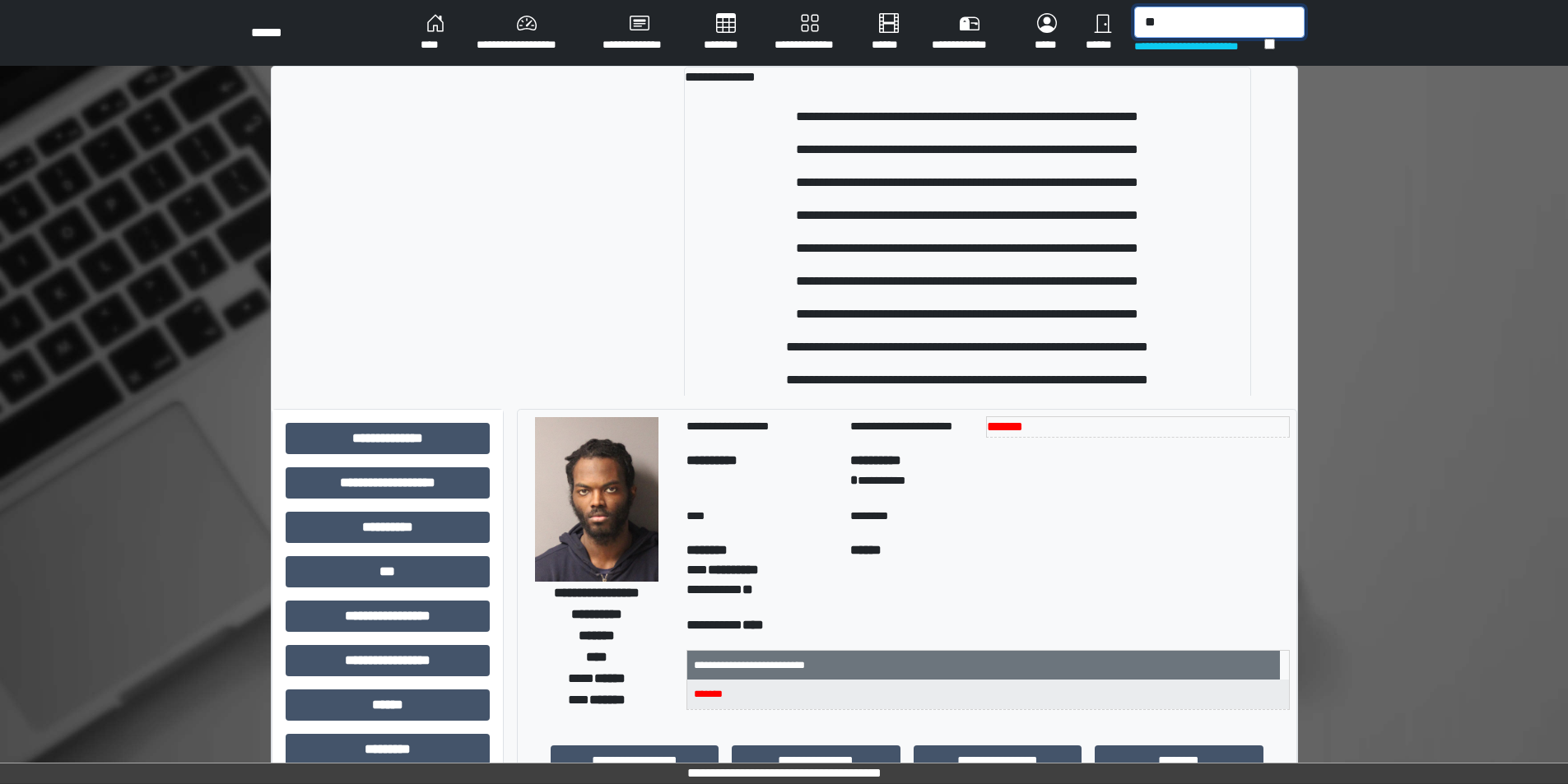 type on "*" 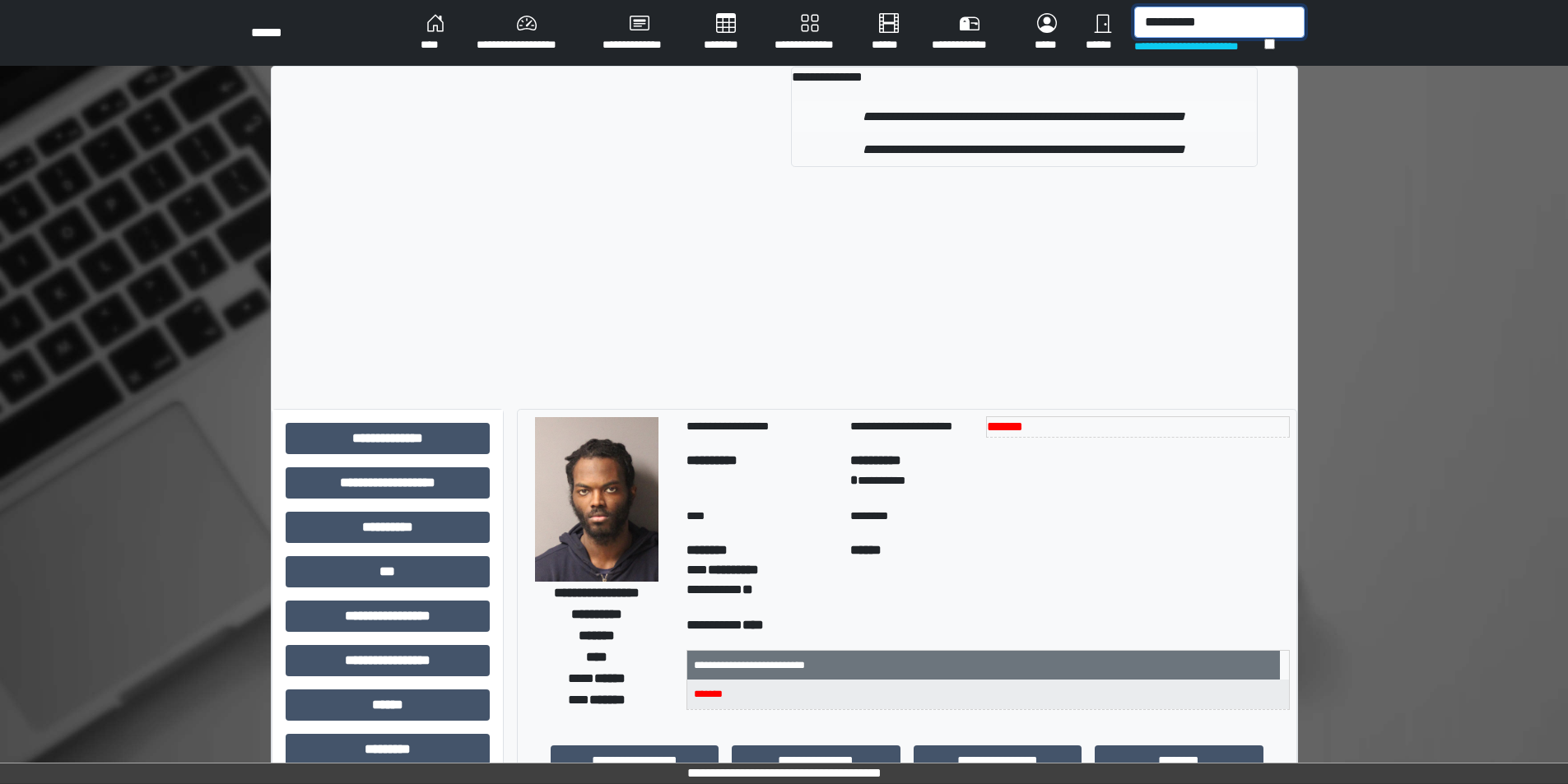 type on "**********" 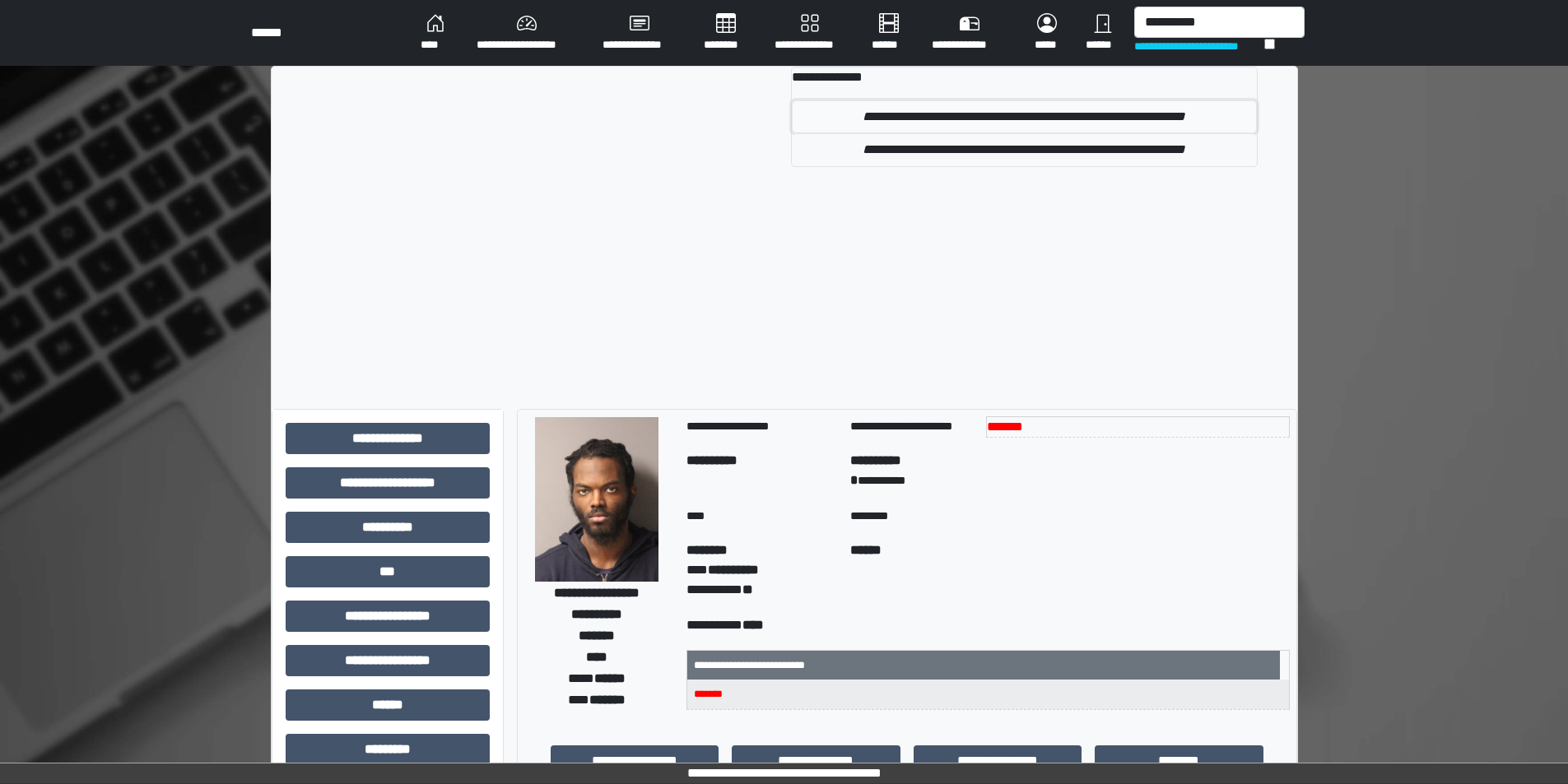 click on "**********" at bounding box center (1024, 117) 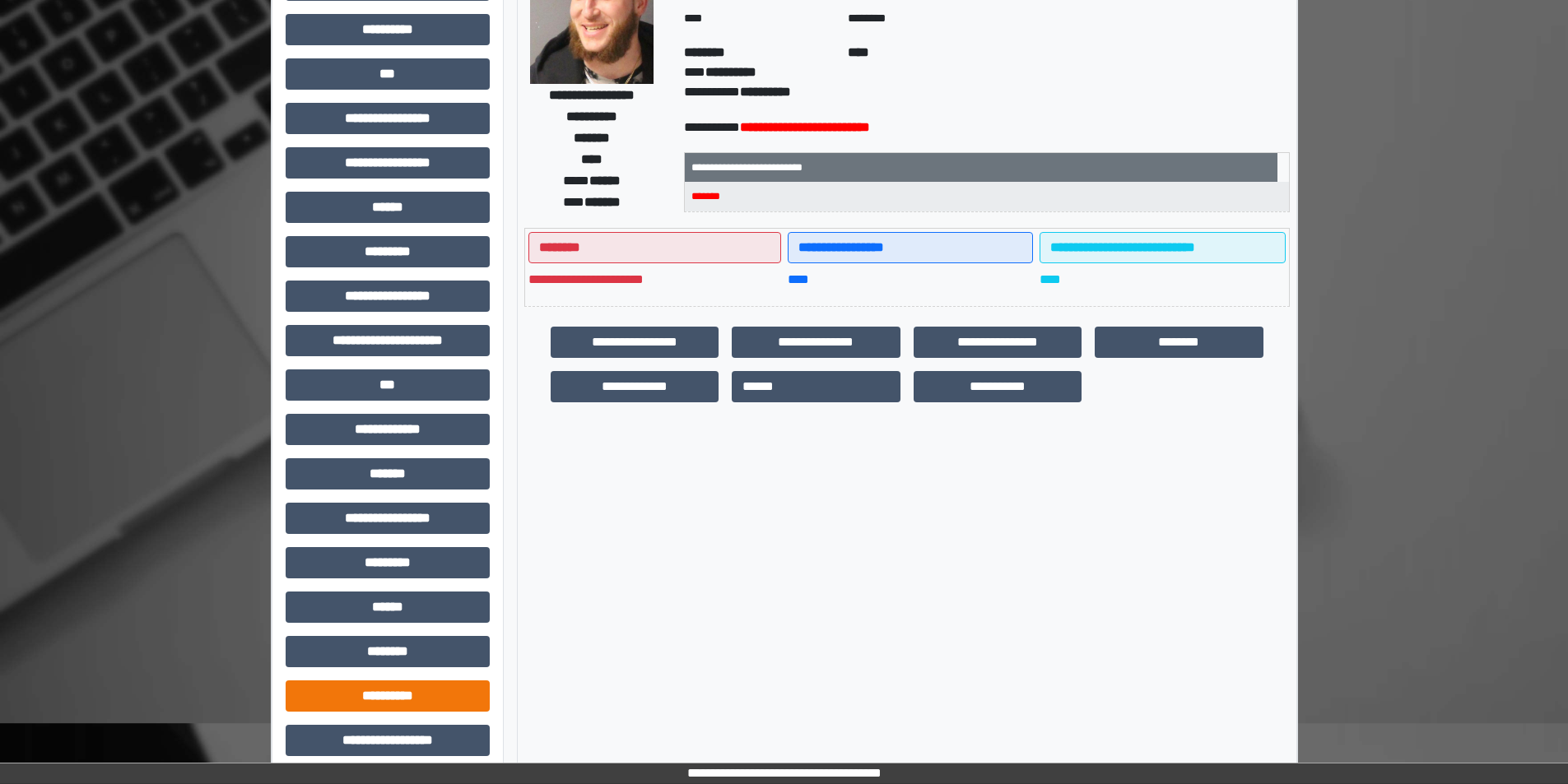 scroll, scrollTop: 182, scrollLeft: 0, axis: vertical 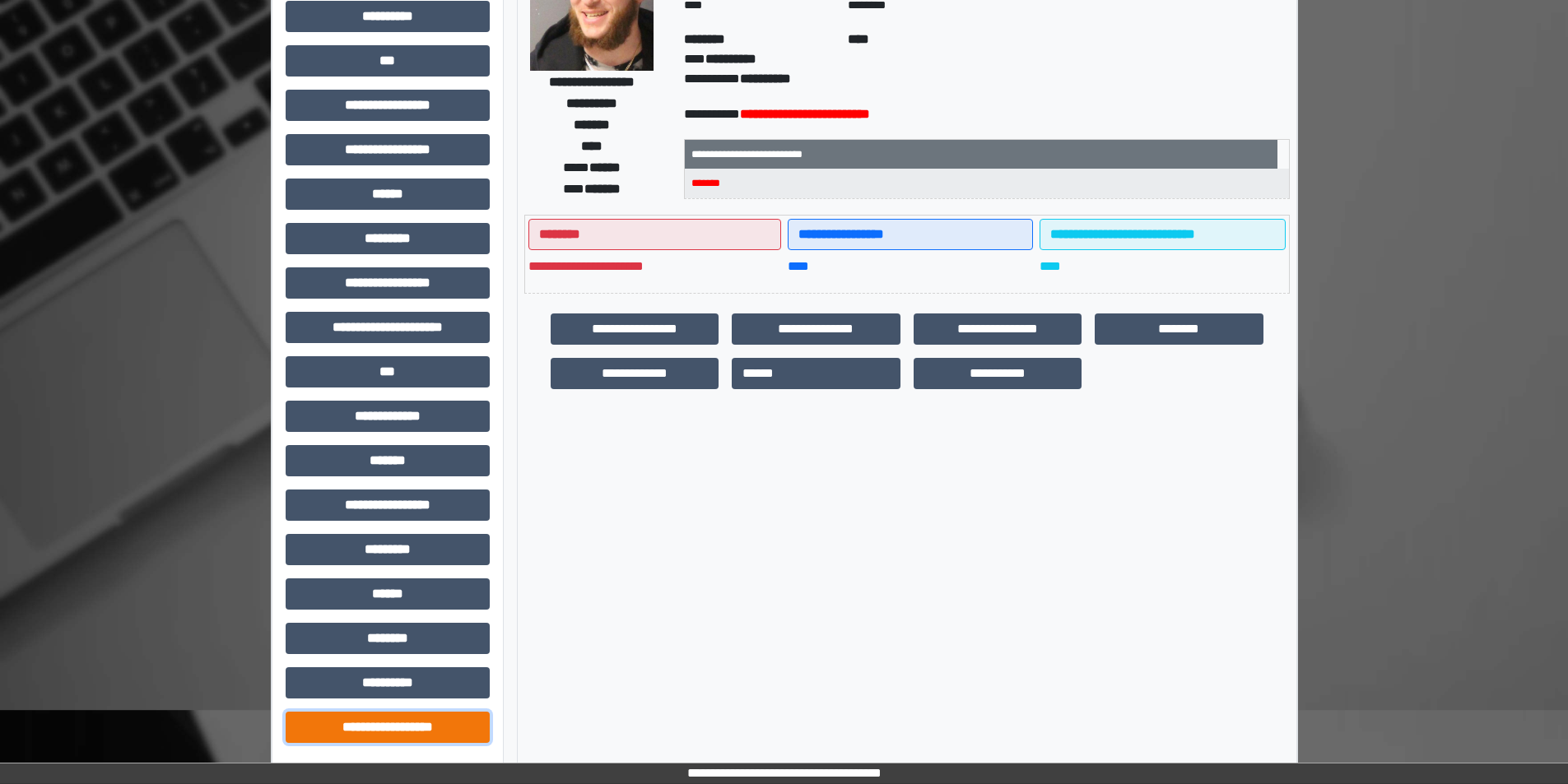 click on "**********" at bounding box center (388, 727) 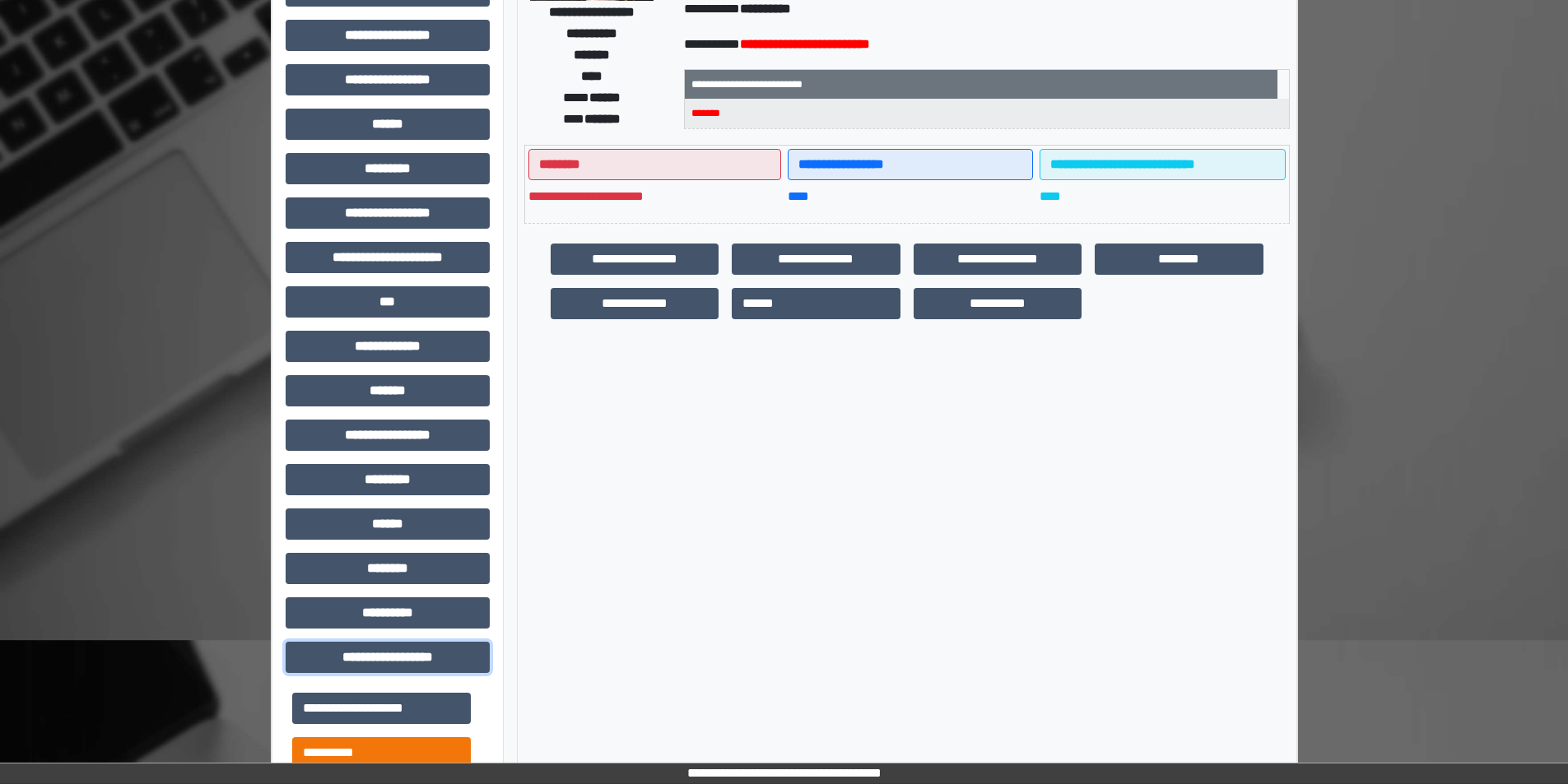 scroll, scrollTop: 346, scrollLeft: 0, axis: vertical 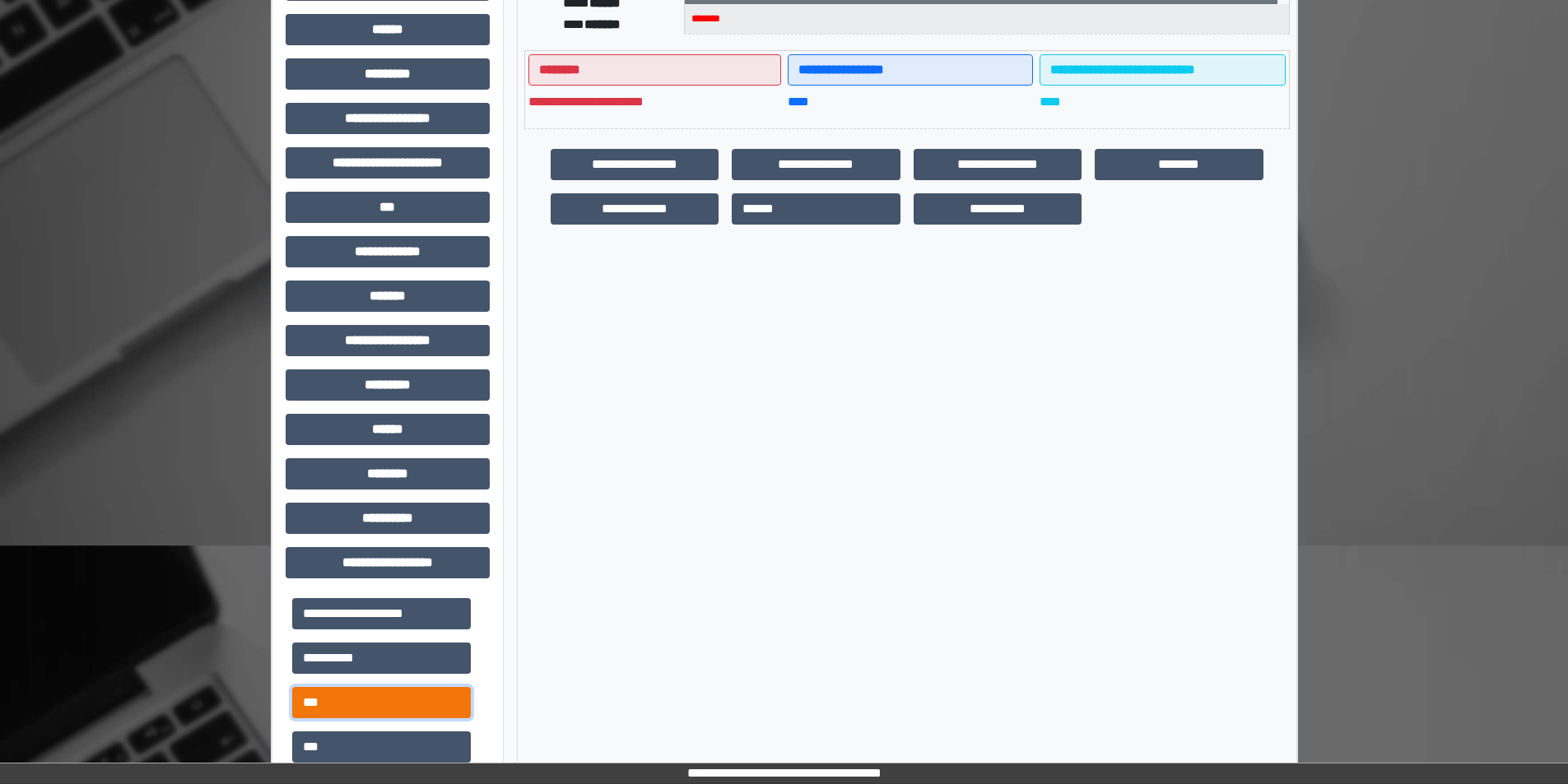 click on "***" at bounding box center [381, 703] 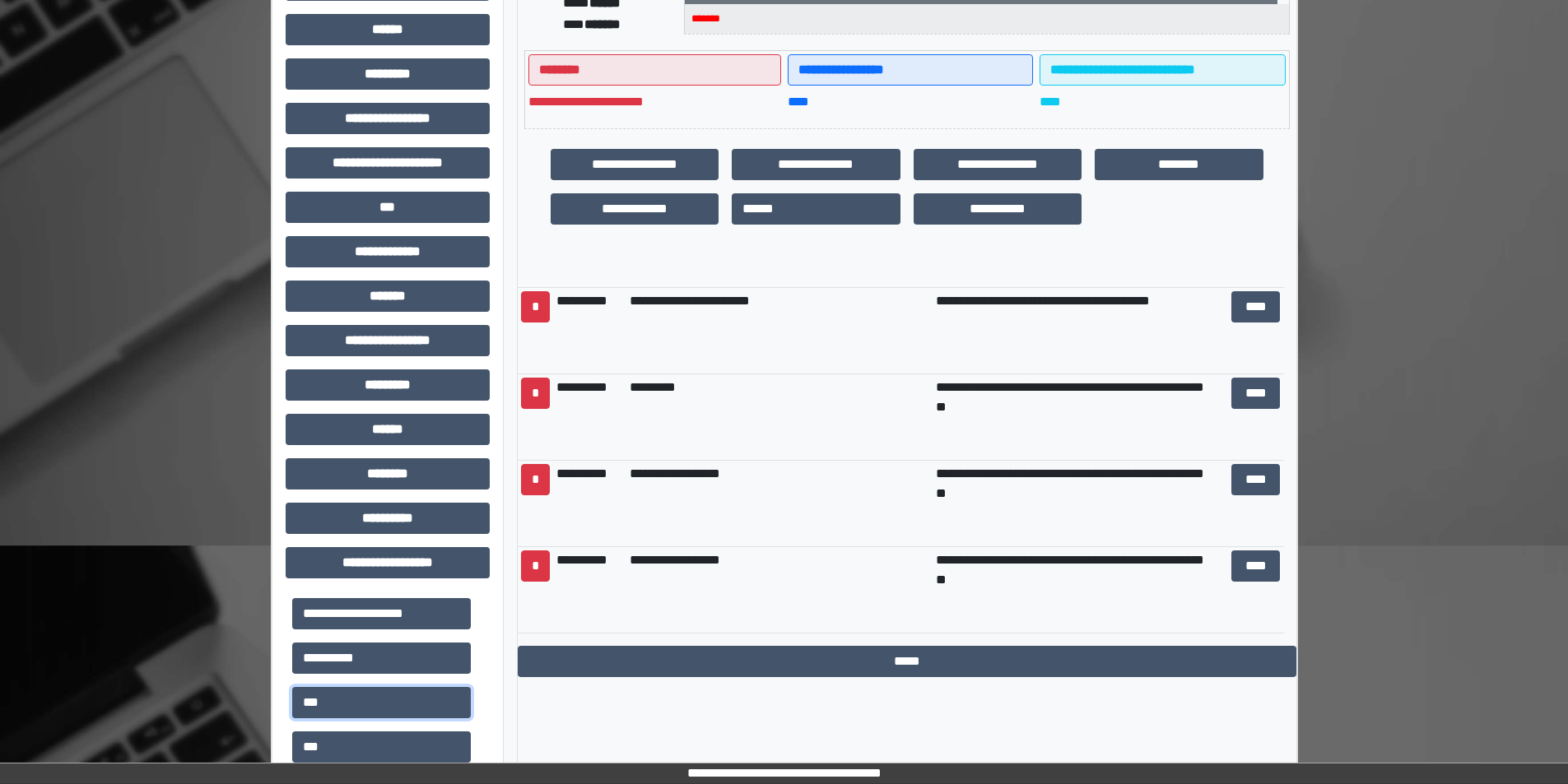 scroll, scrollTop: 5087, scrollLeft: 0, axis: vertical 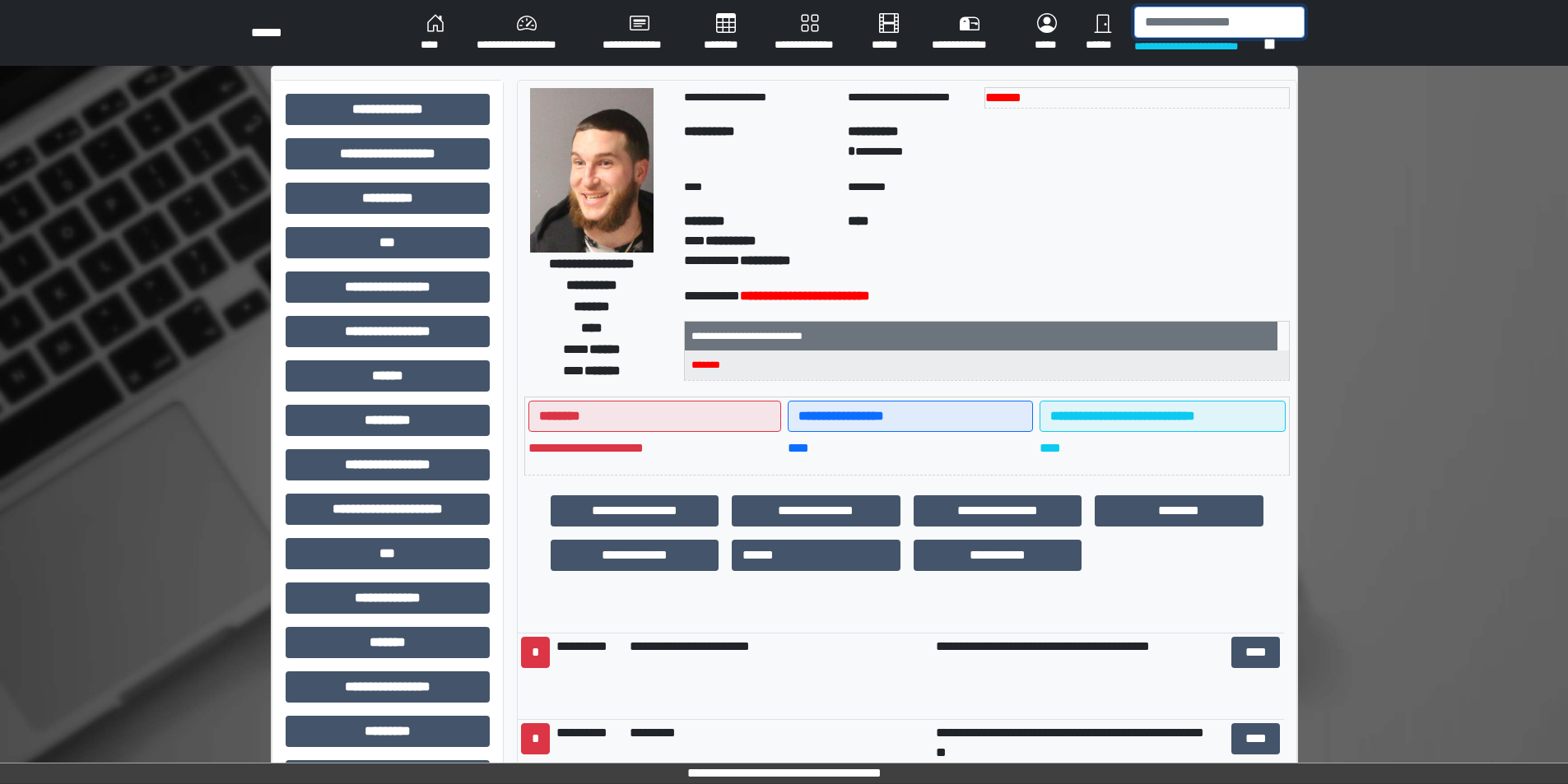 click at bounding box center [1219, 22] 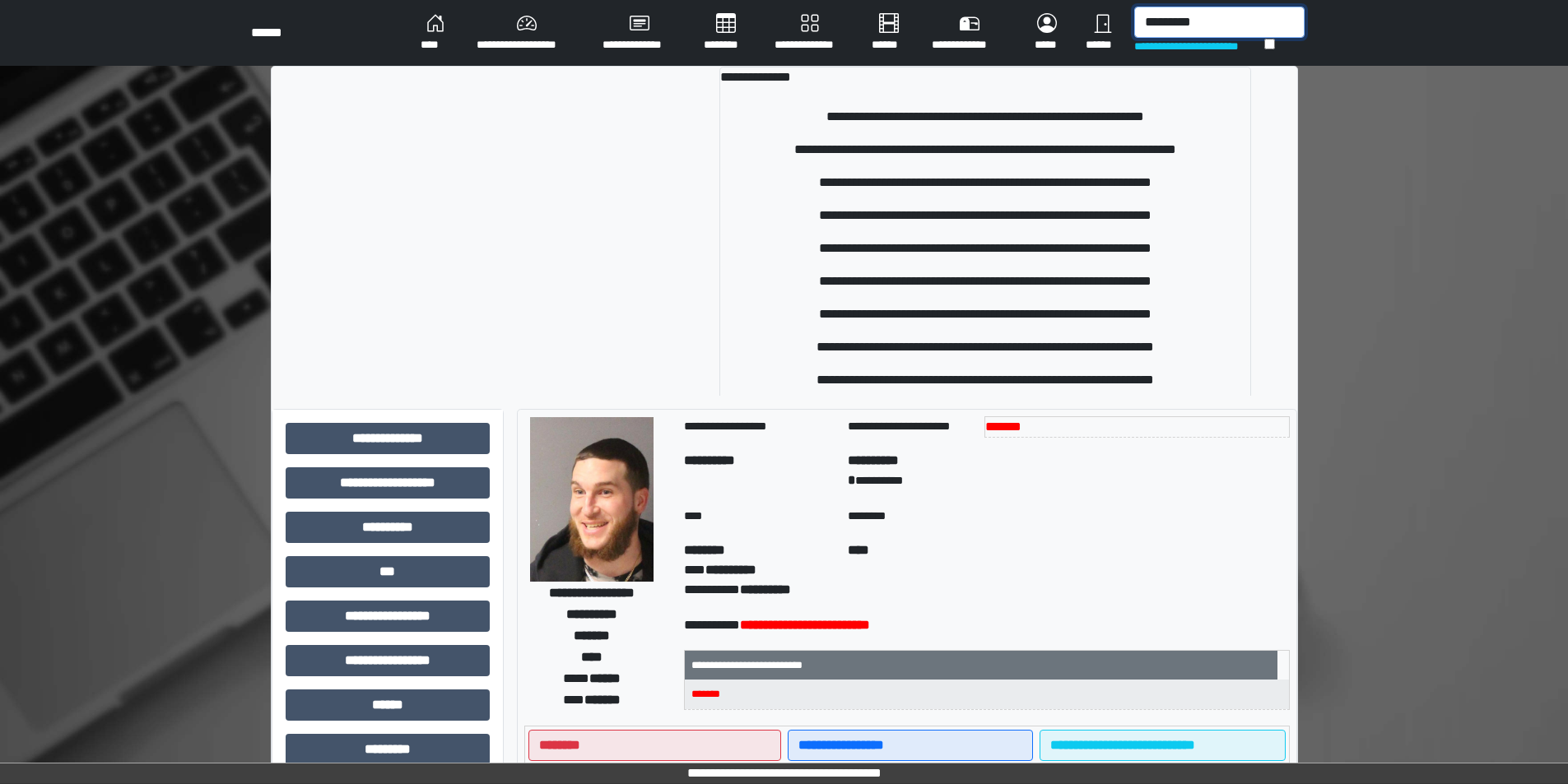 type on "**********" 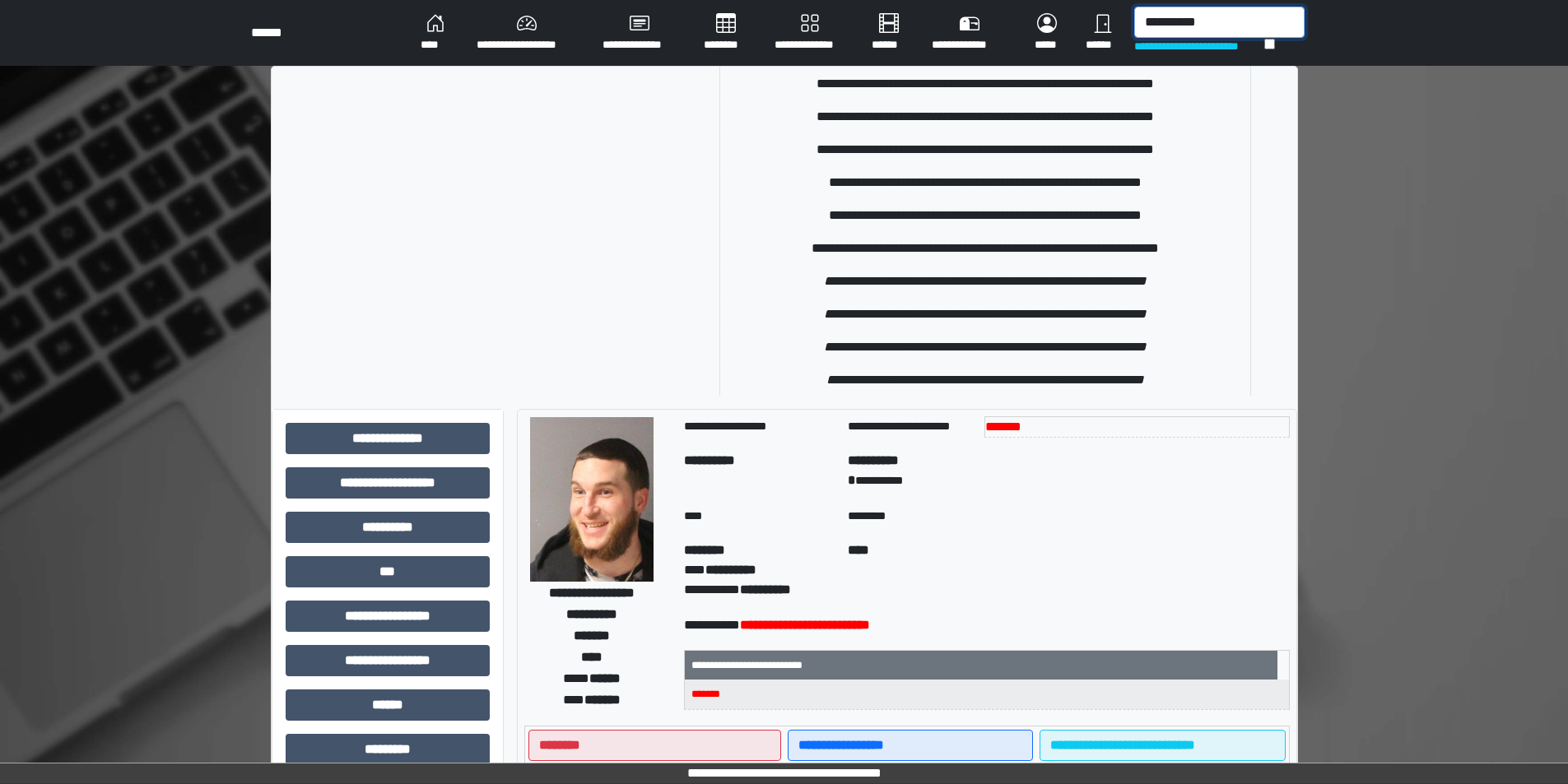 scroll, scrollTop: 0, scrollLeft: 0, axis: both 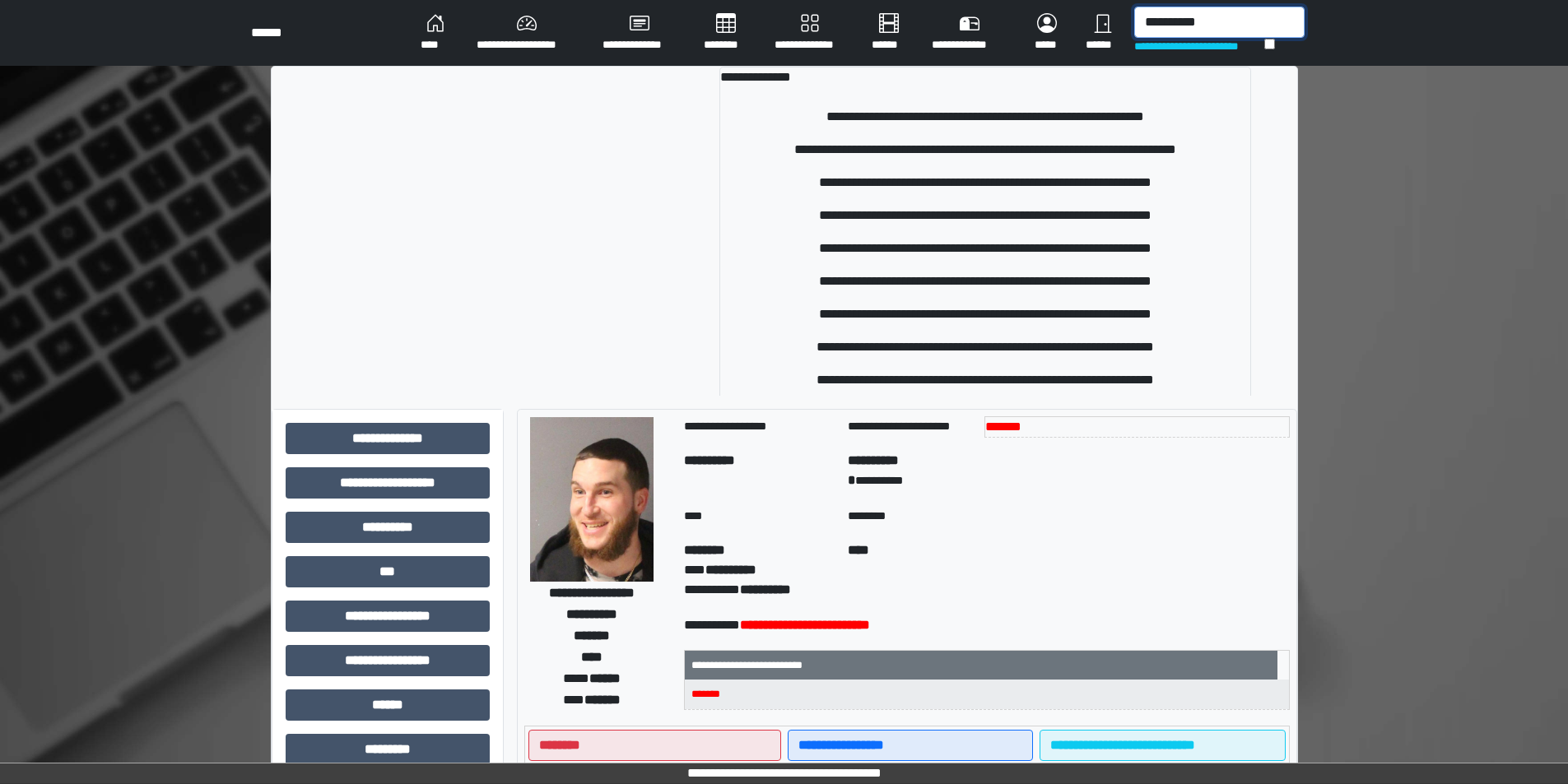 drag, startPoint x: 1224, startPoint y: 26, endPoint x: 1057, endPoint y: -34, distance: 177.4514 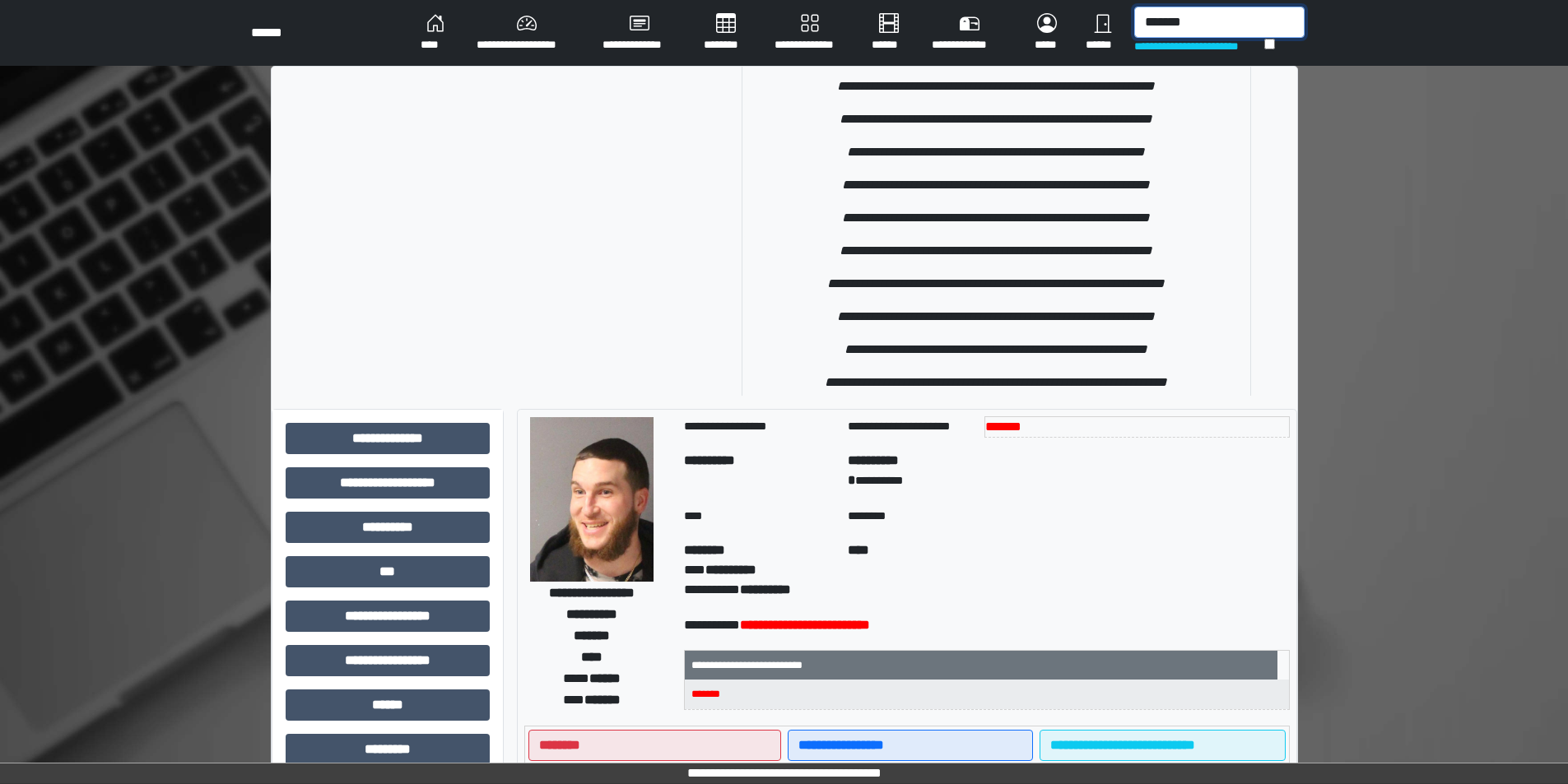 scroll, scrollTop: 1035, scrollLeft: 0, axis: vertical 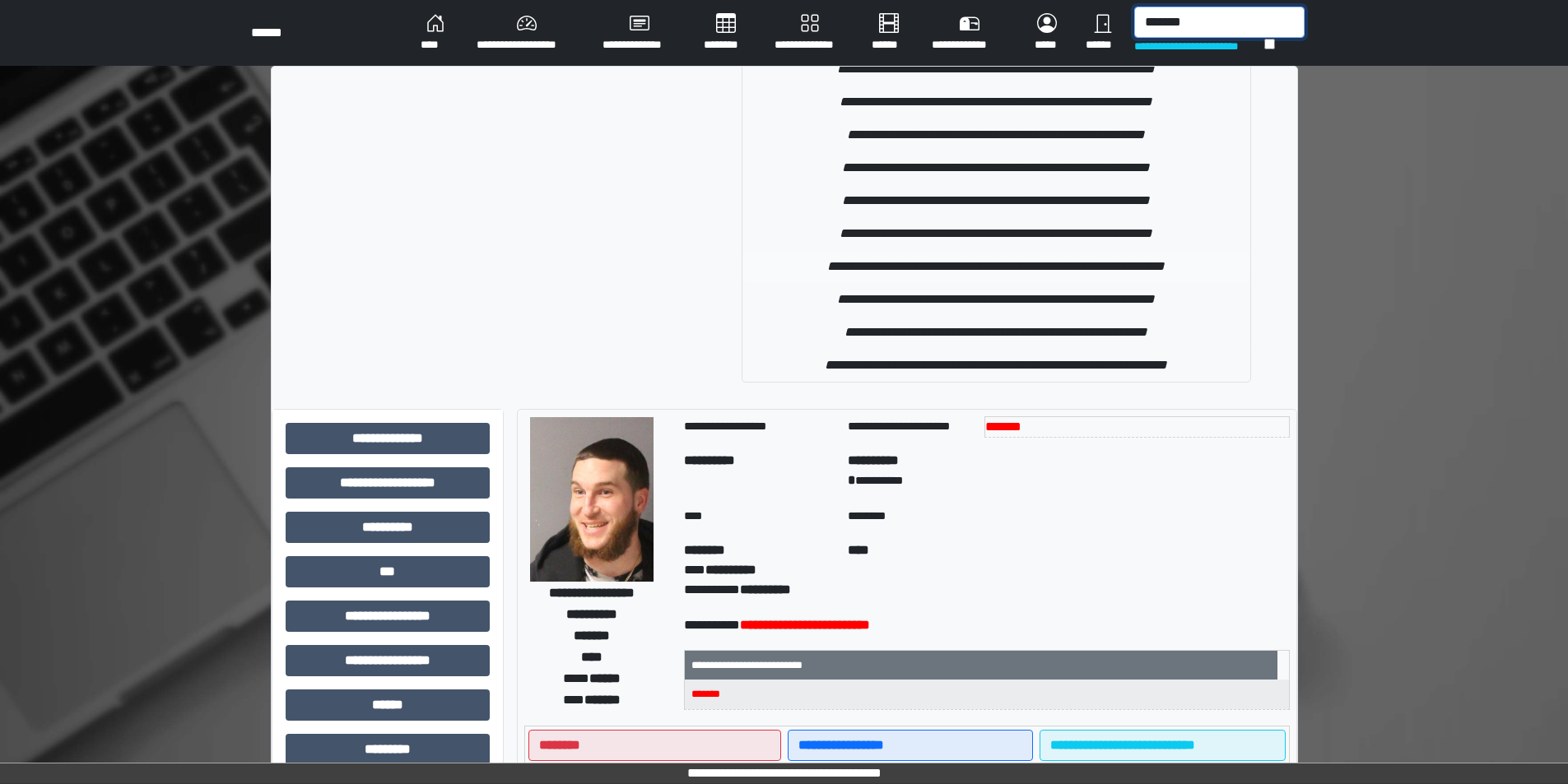type on "*******" 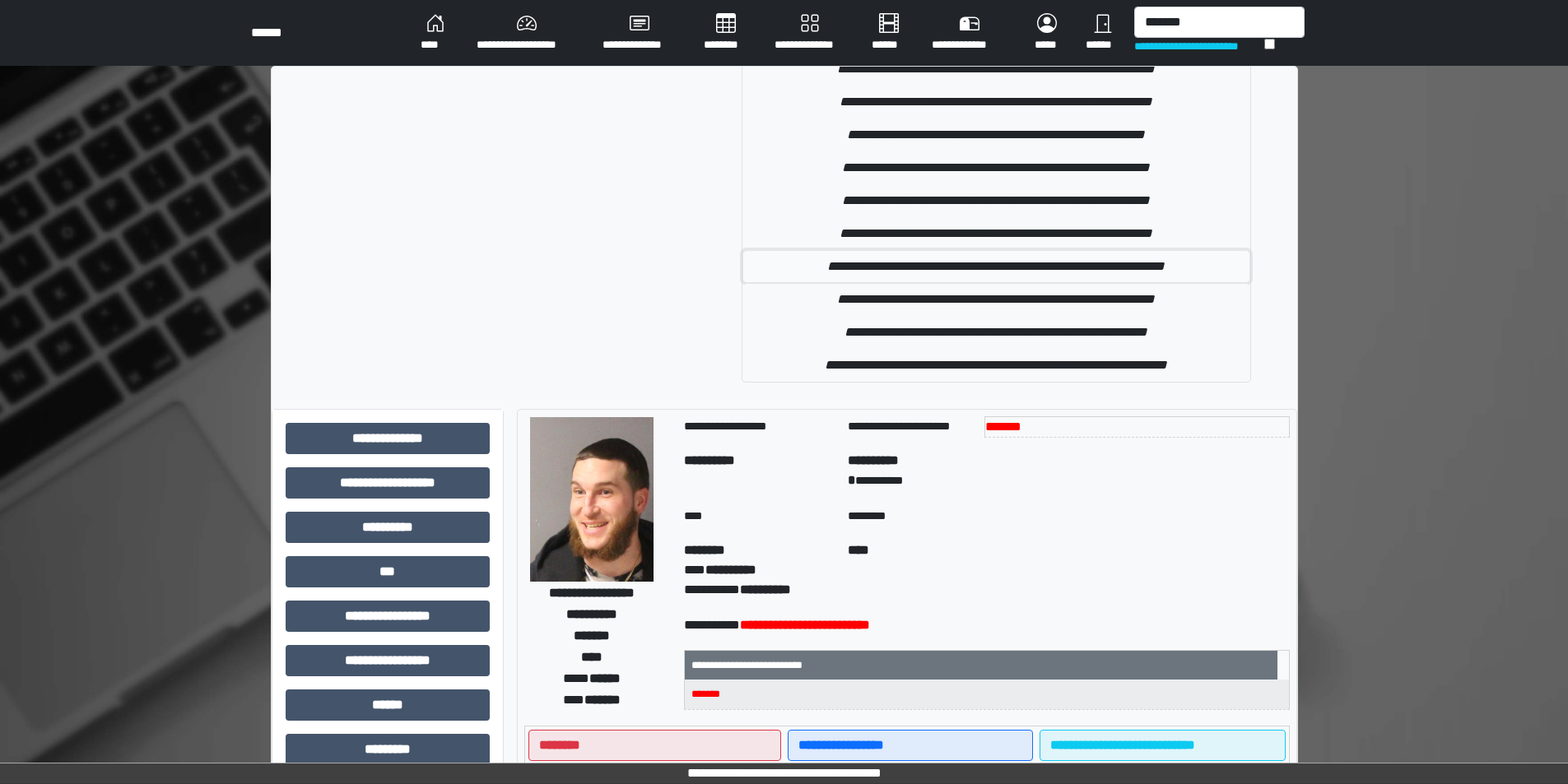 click on "**********" at bounding box center [996, 267] 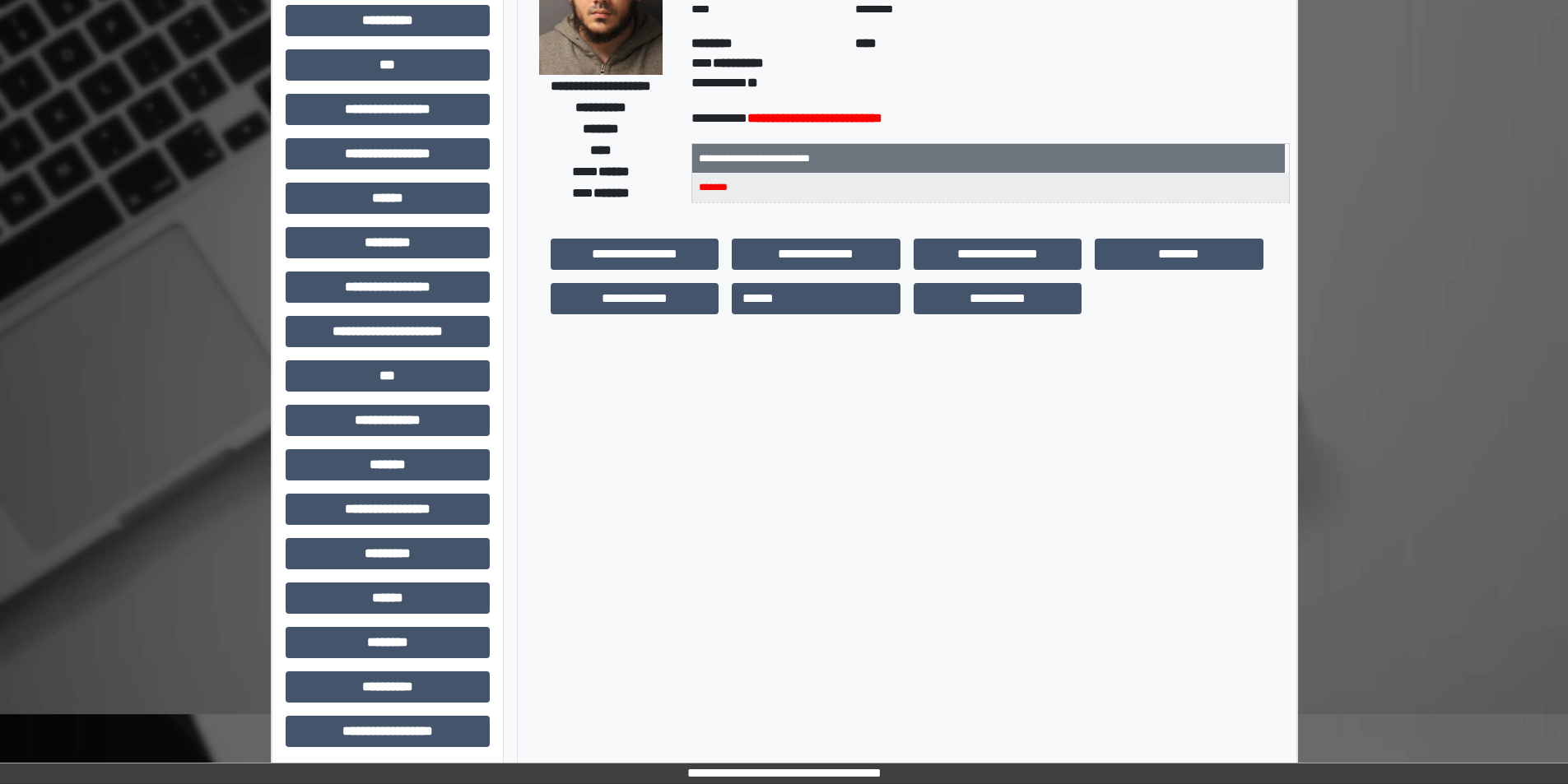 scroll, scrollTop: 182, scrollLeft: 0, axis: vertical 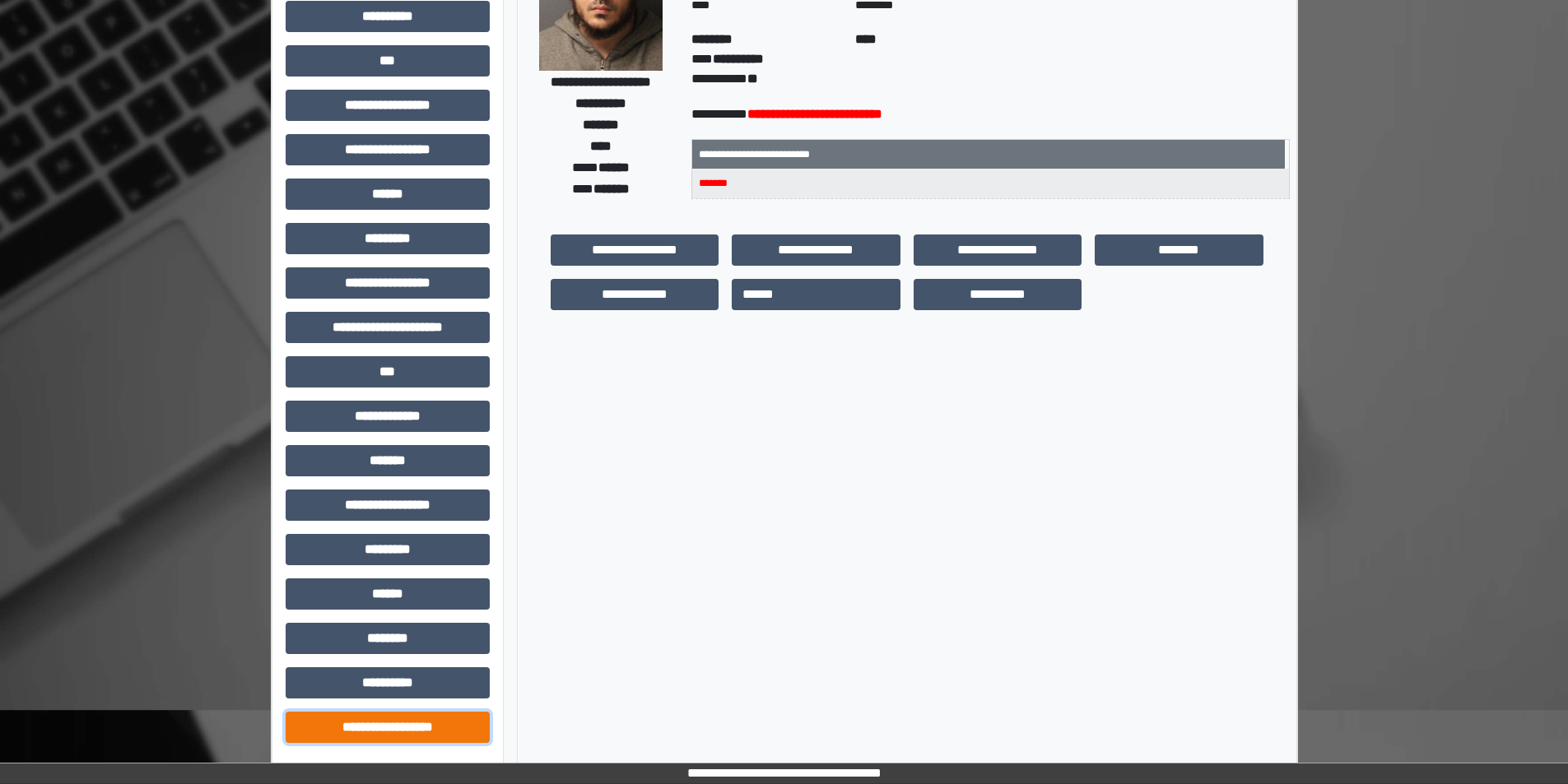 click on "**********" at bounding box center (388, 727) 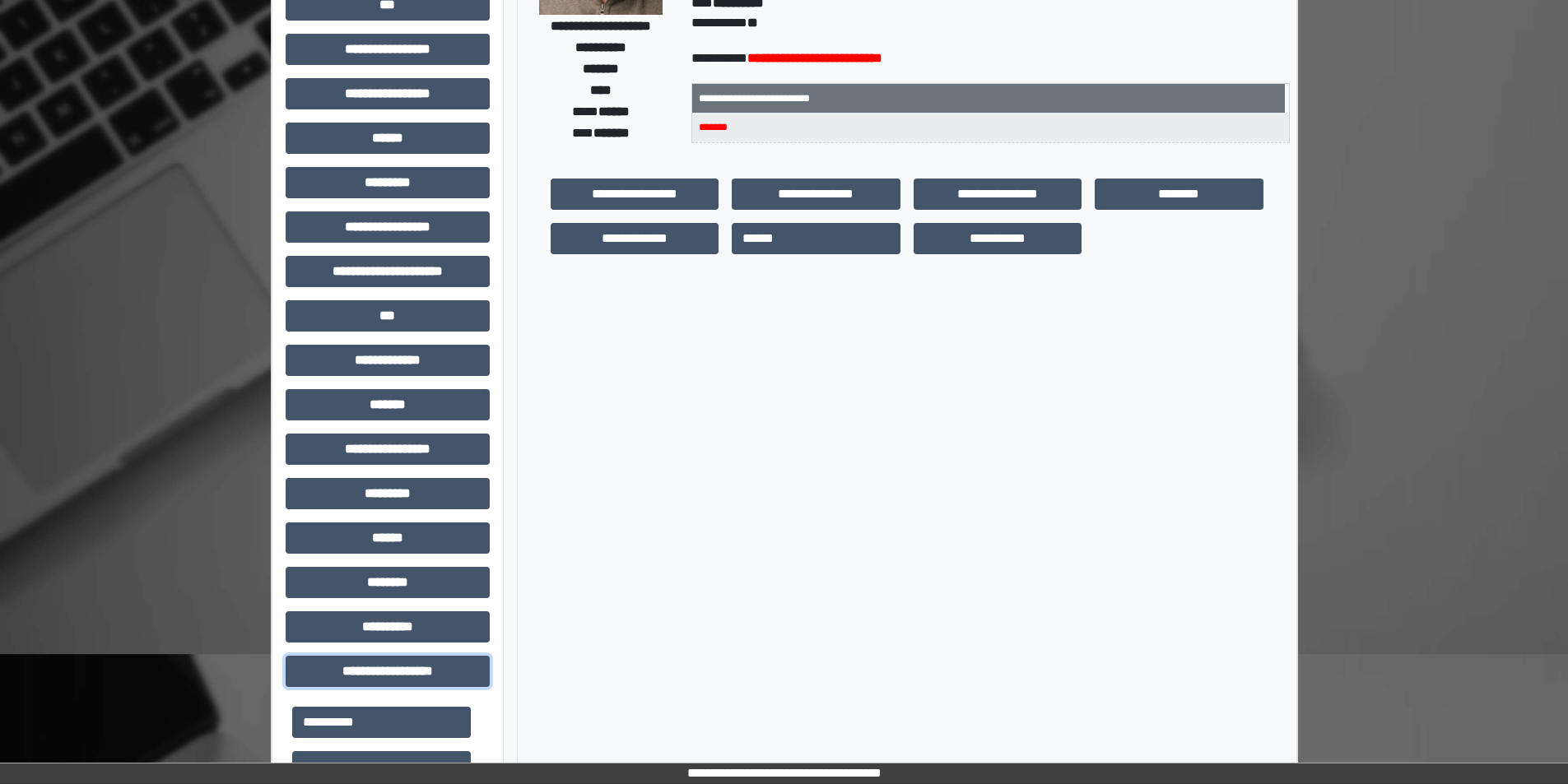 scroll, scrollTop: 346, scrollLeft: 0, axis: vertical 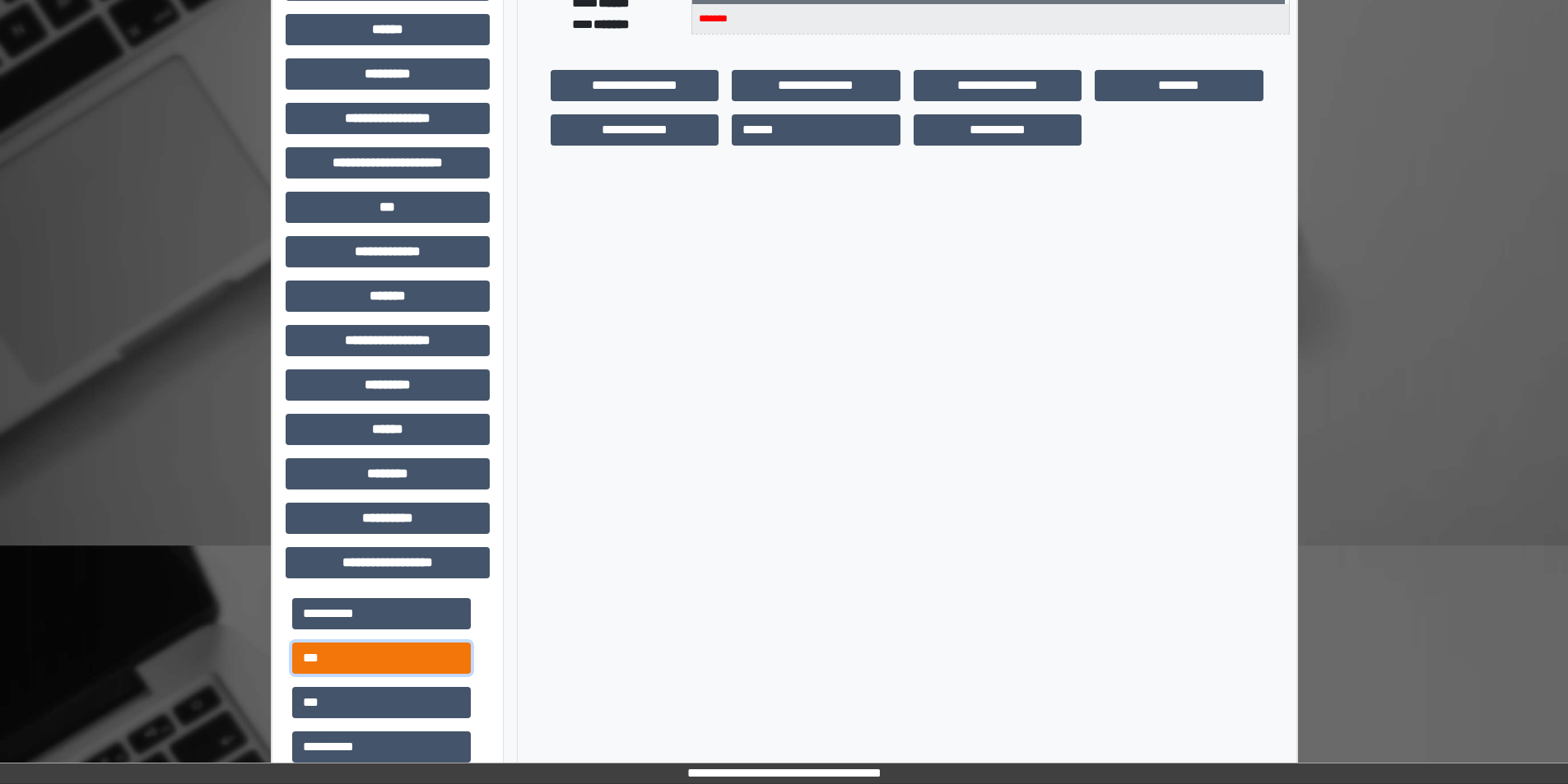 click on "***" at bounding box center (381, 658) 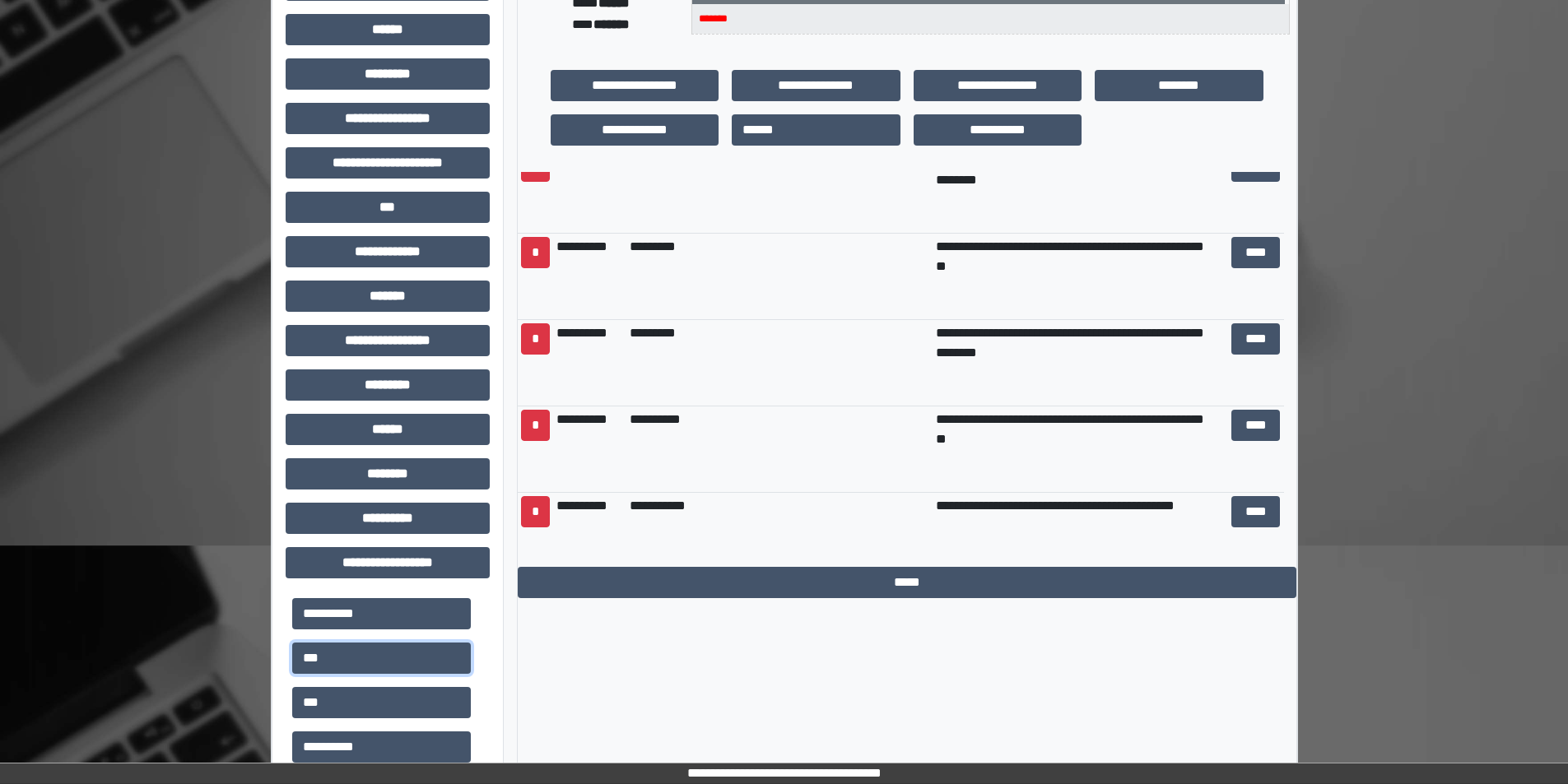 scroll, scrollTop: 77, scrollLeft: 0, axis: vertical 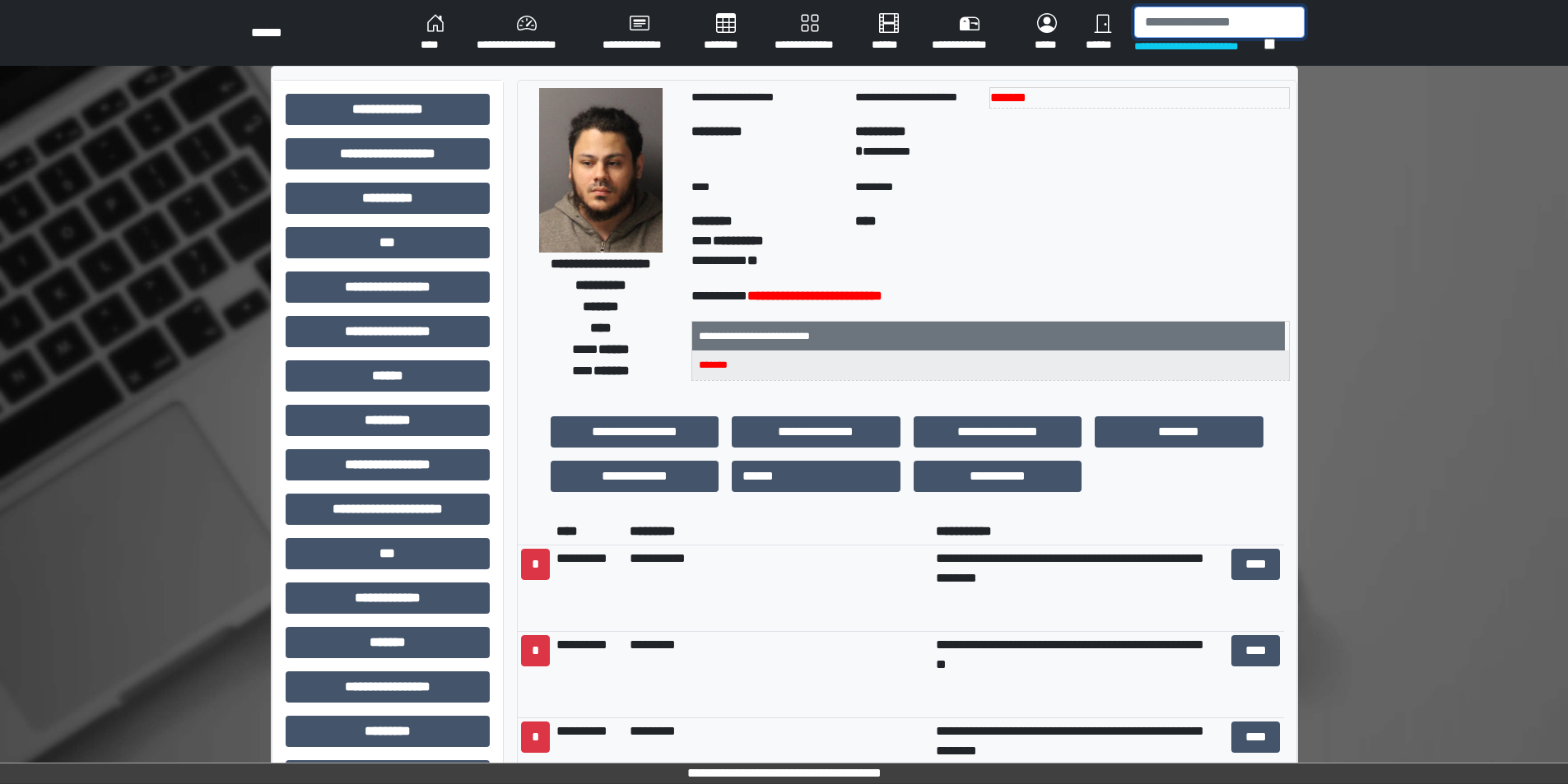 click at bounding box center [1219, 22] 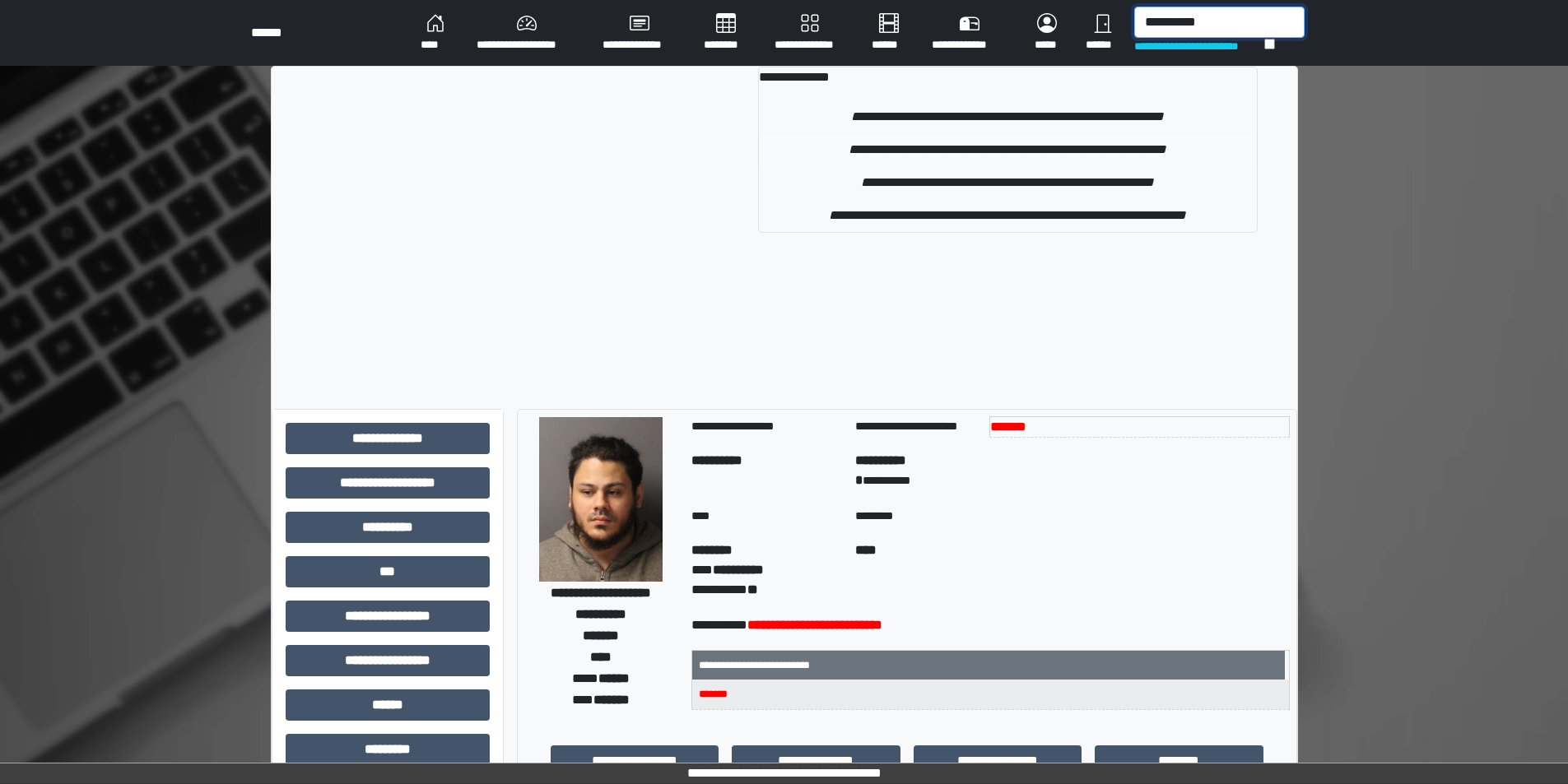 type on "**********" 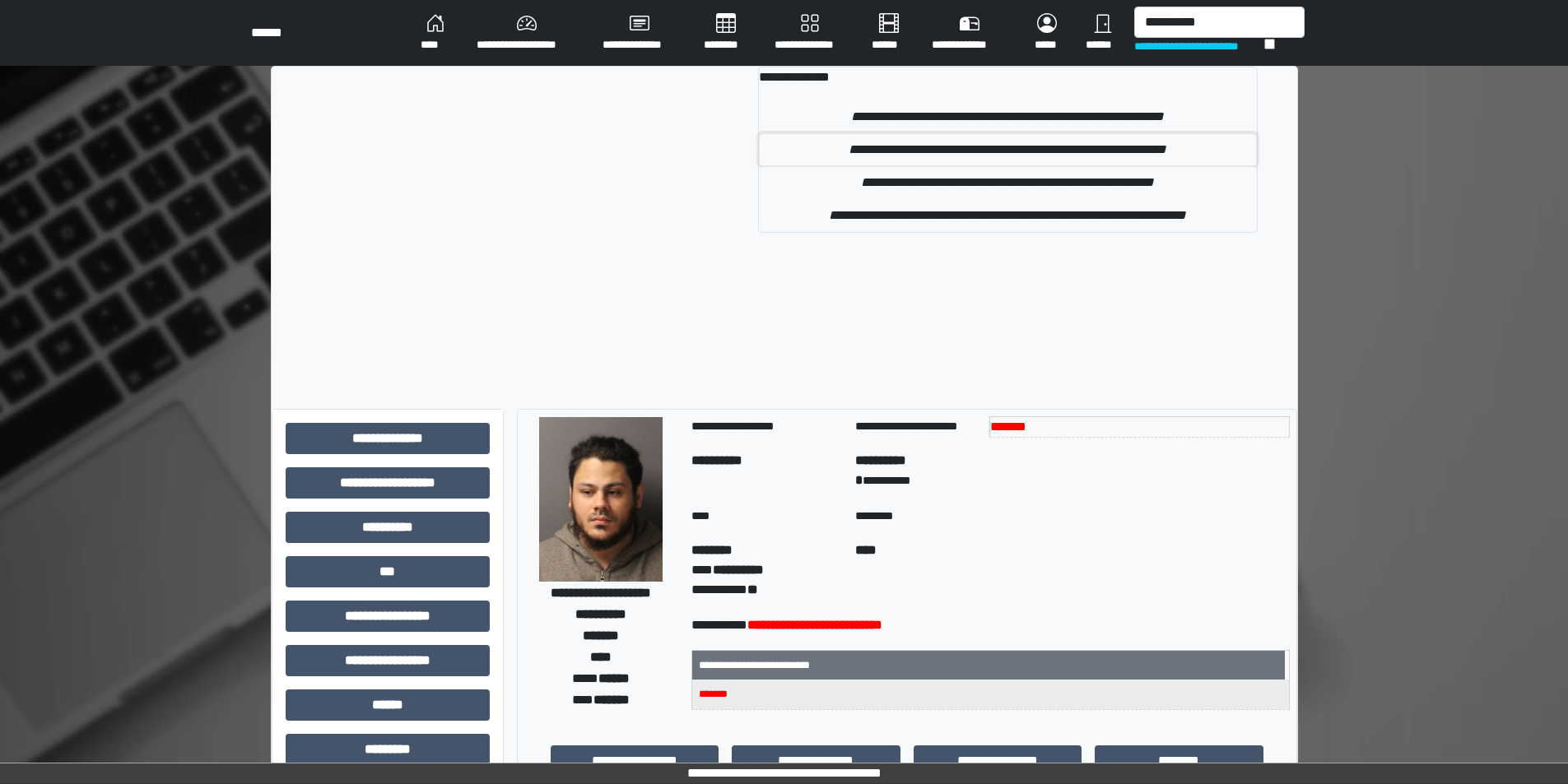 click on "**********" at bounding box center [1007, 150] 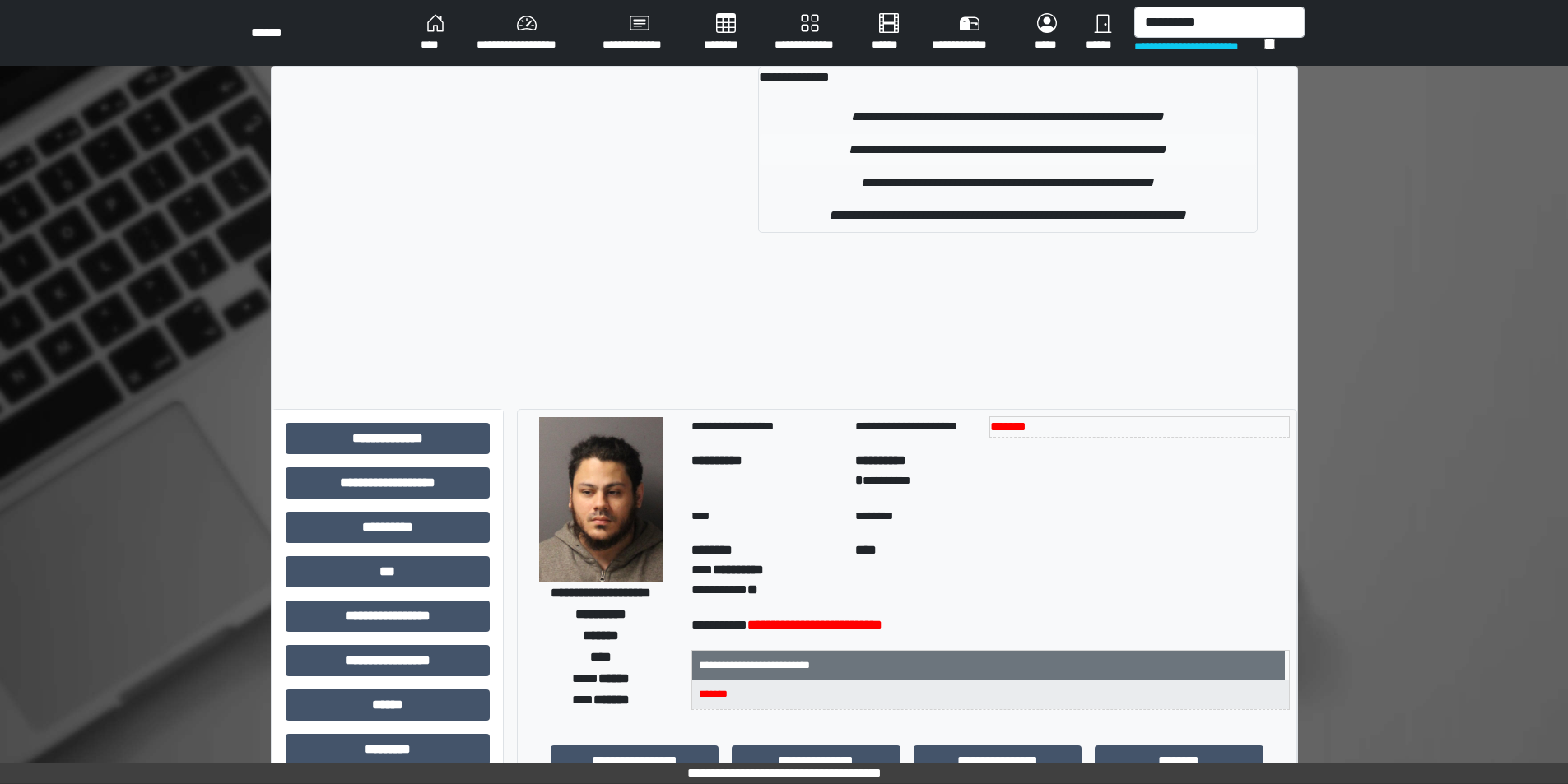 type 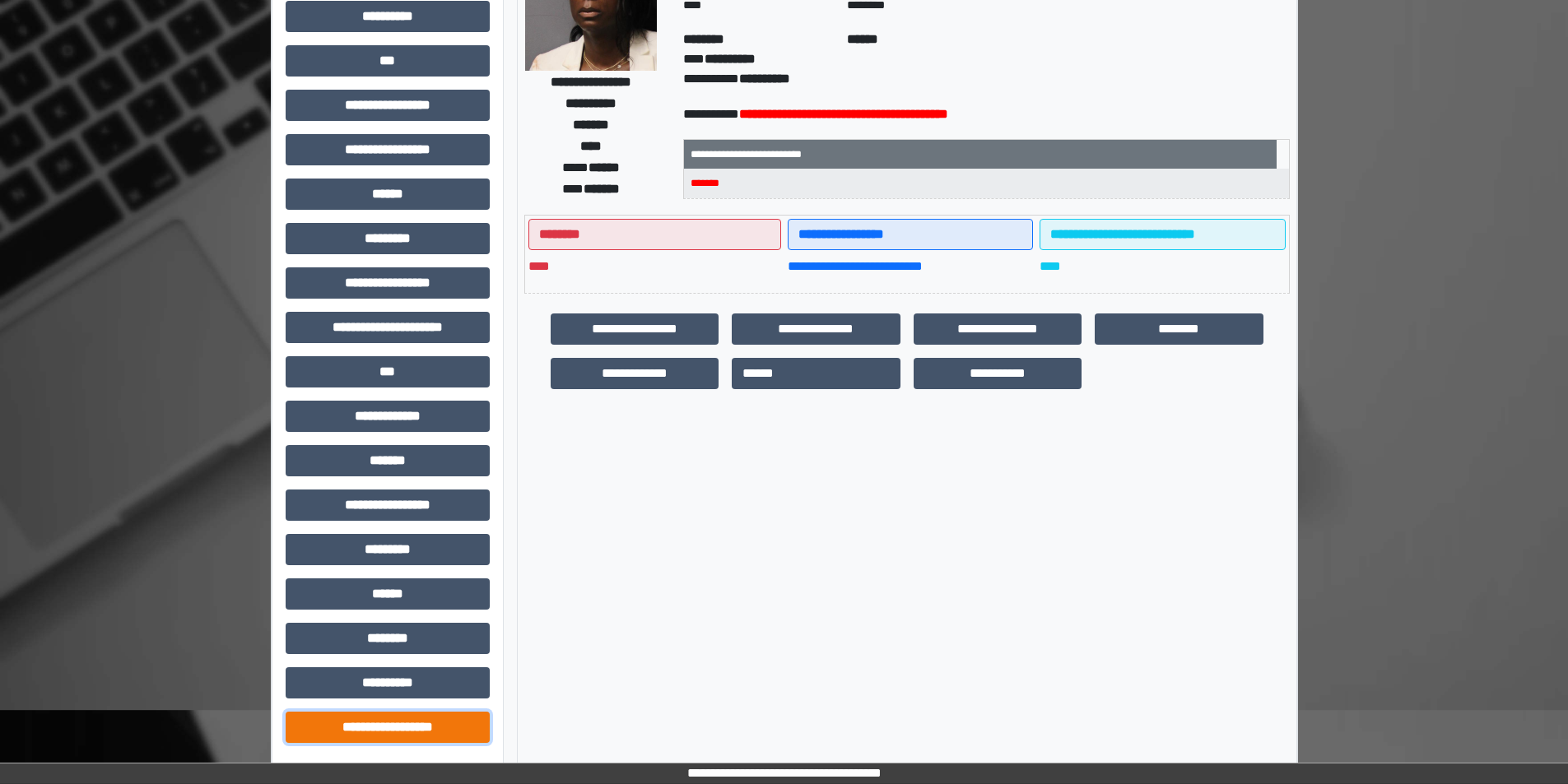 click on "**********" at bounding box center (388, 727) 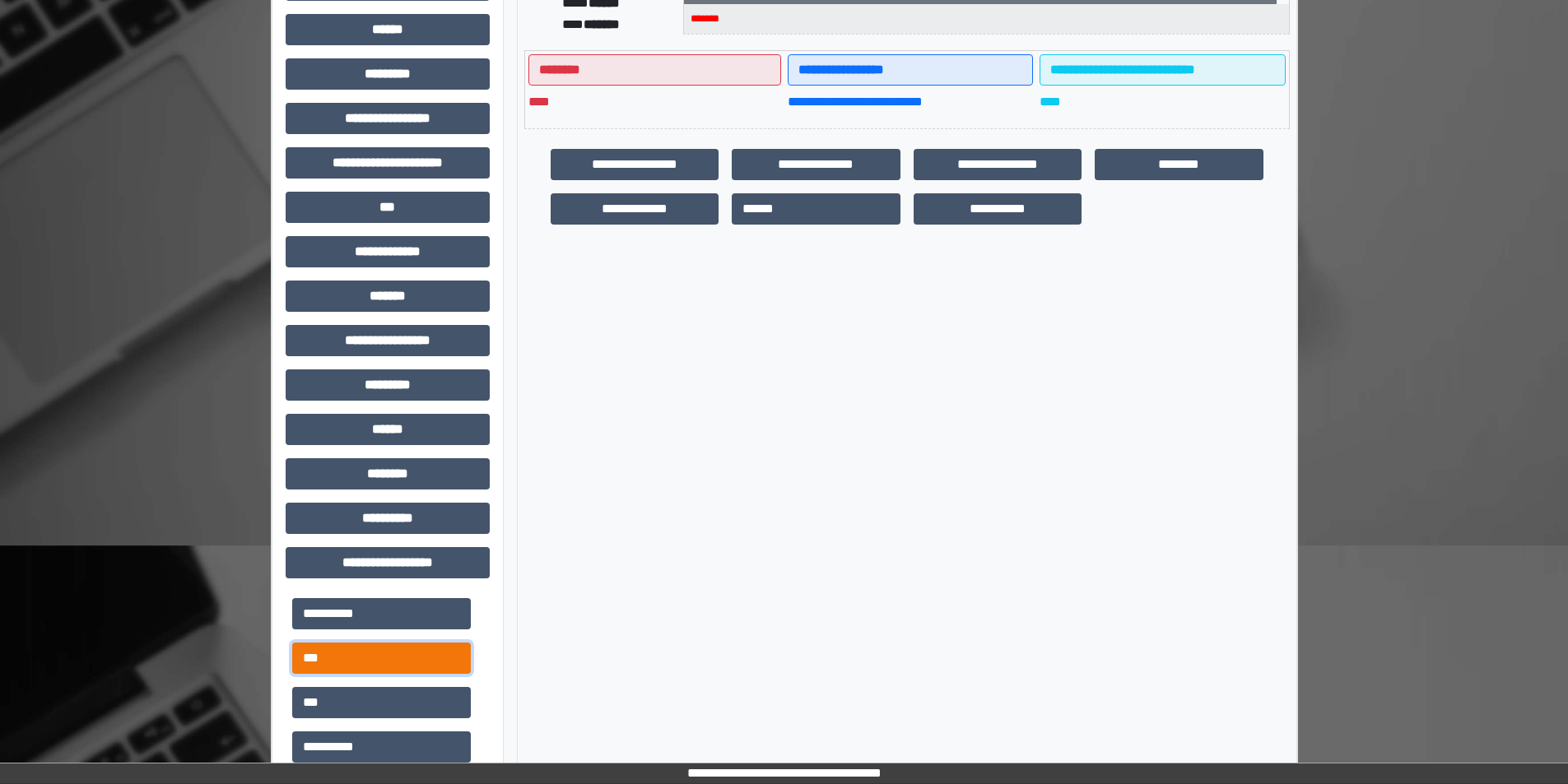 click on "***" at bounding box center (381, 658) 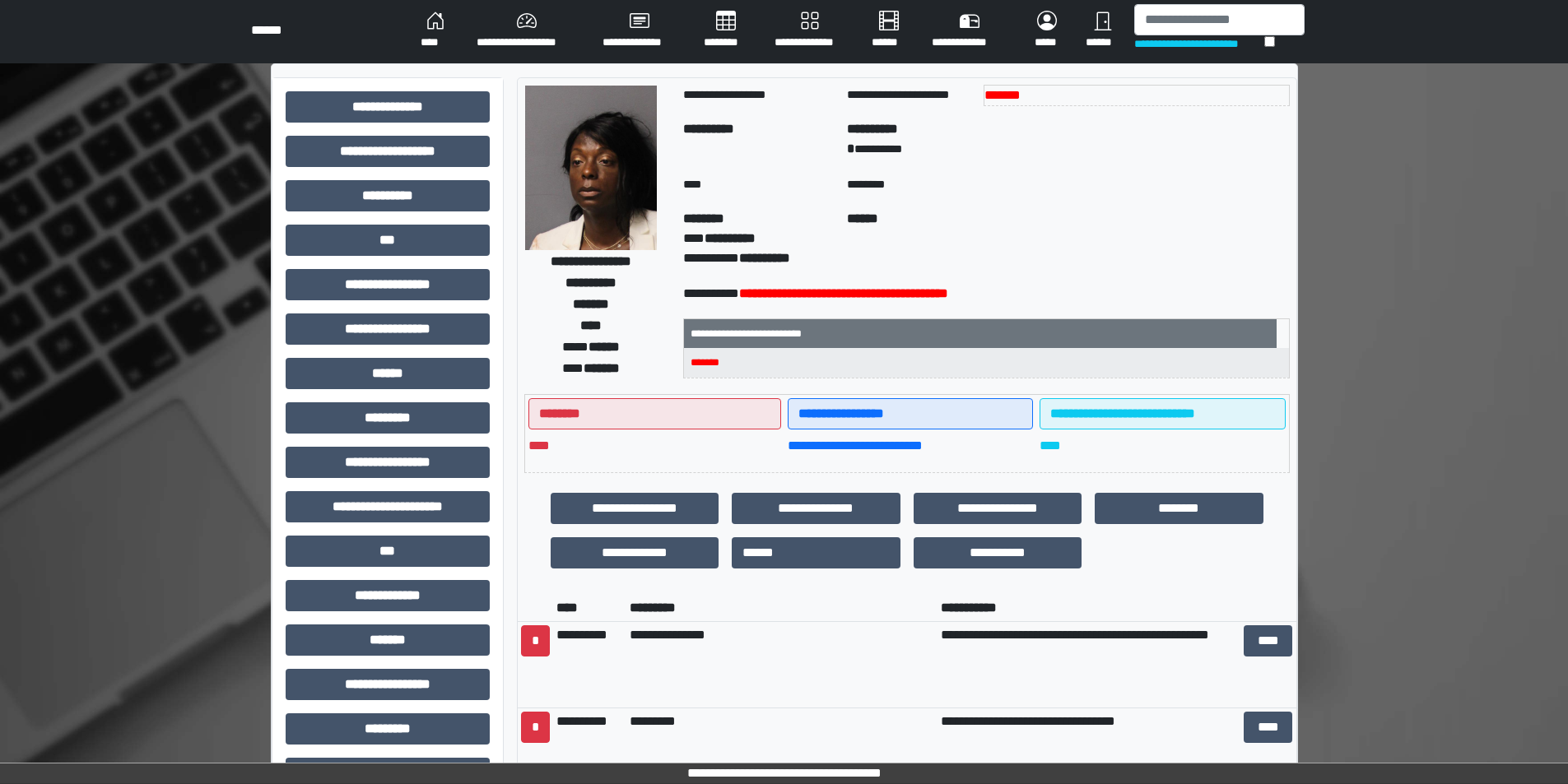 scroll, scrollTop: 0, scrollLeft: 0, axis: both 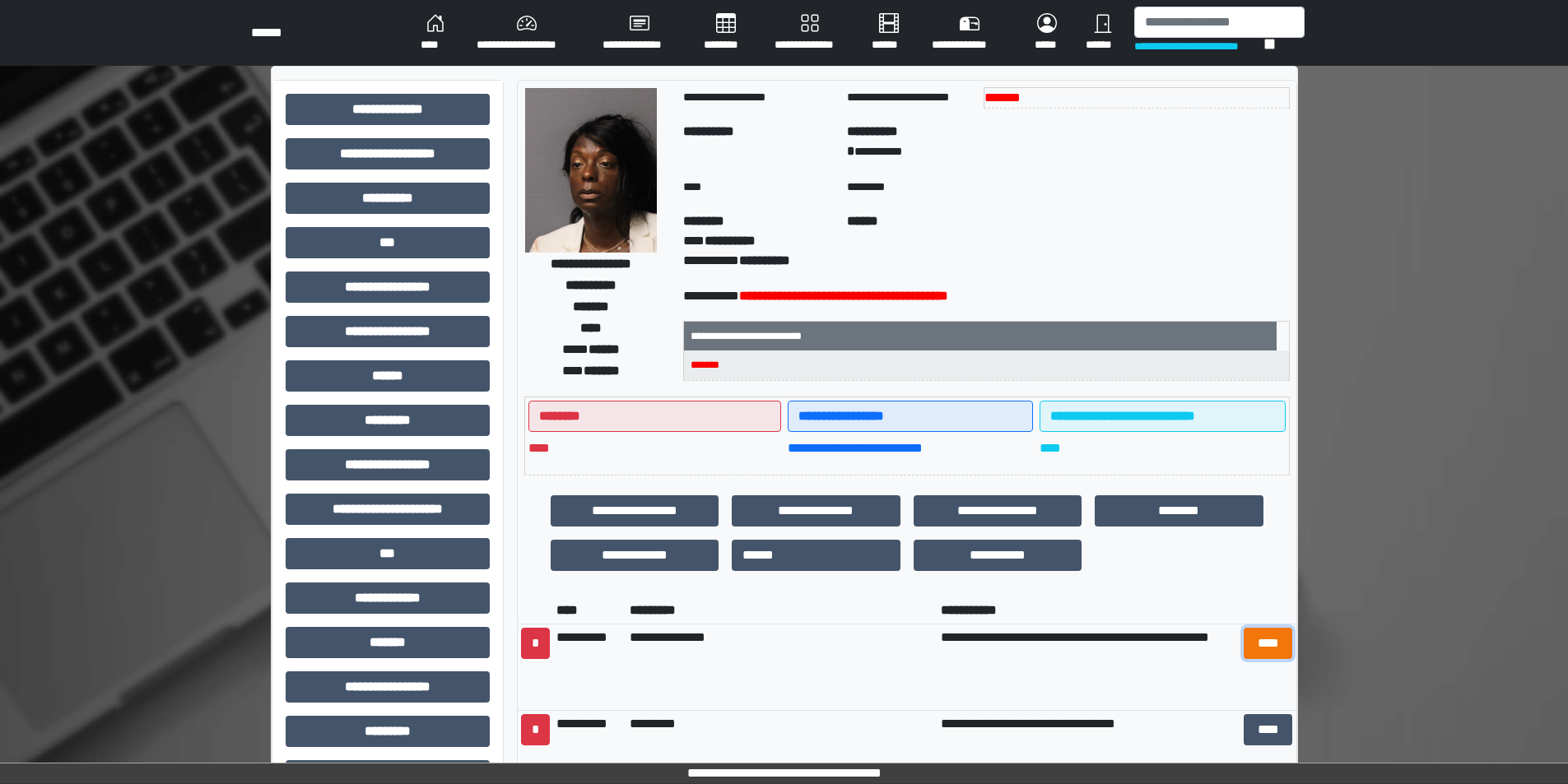 click on "****" at bounding box center (1268, 643) 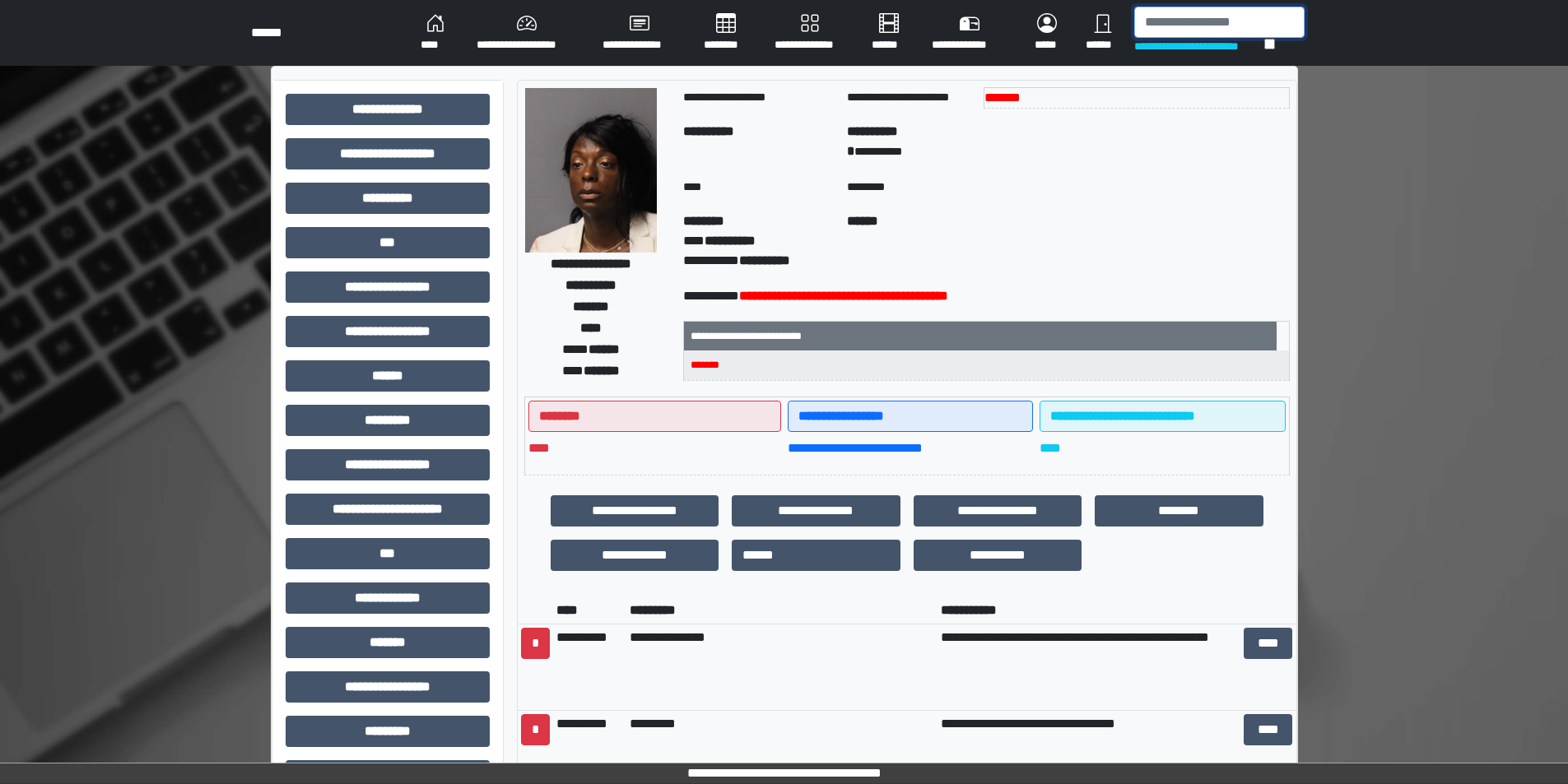 click at bounding box center (1219, 22) 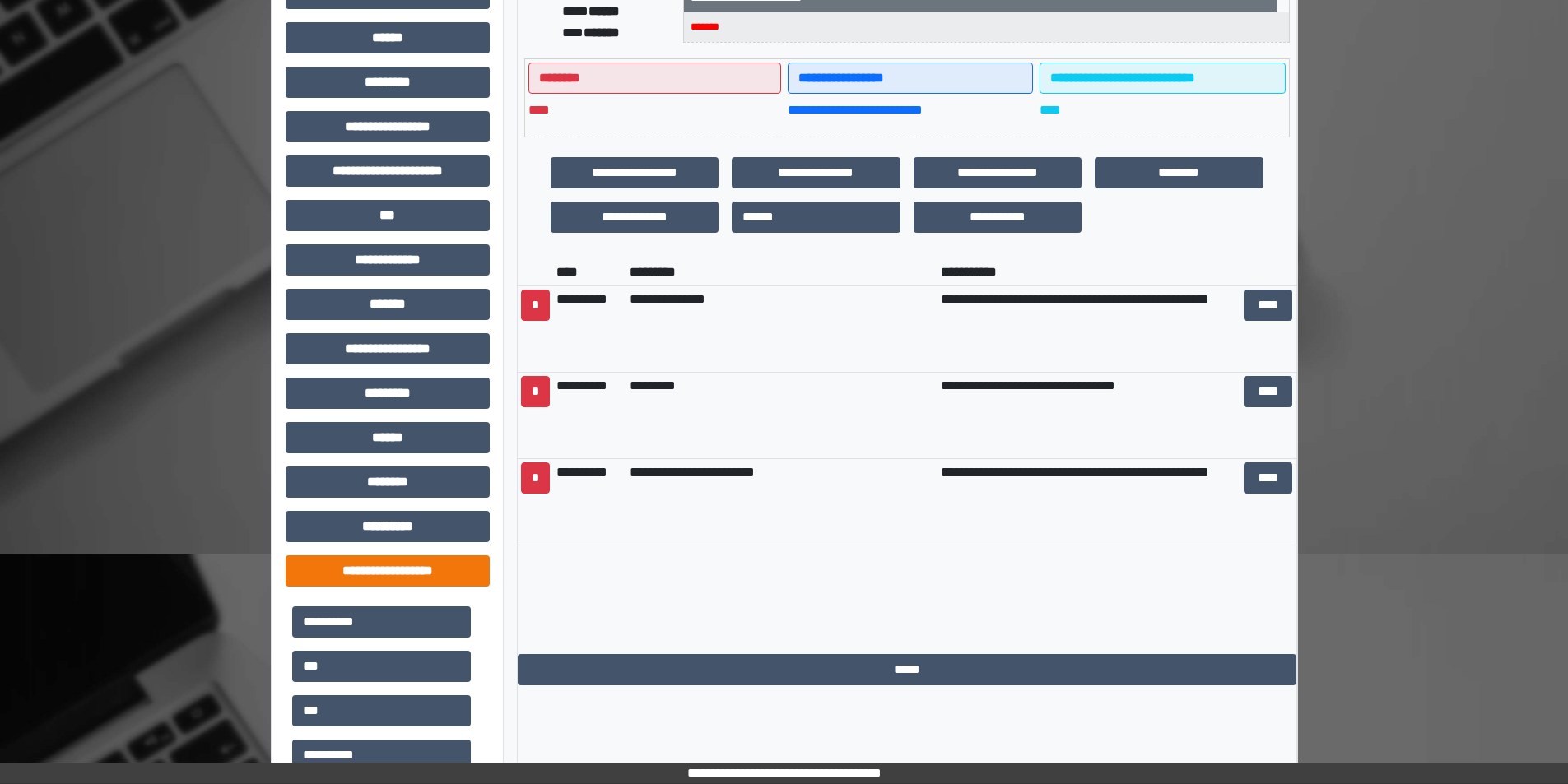 scroll, scrollTop: 82, scrollLeft: 0, axis: vertical 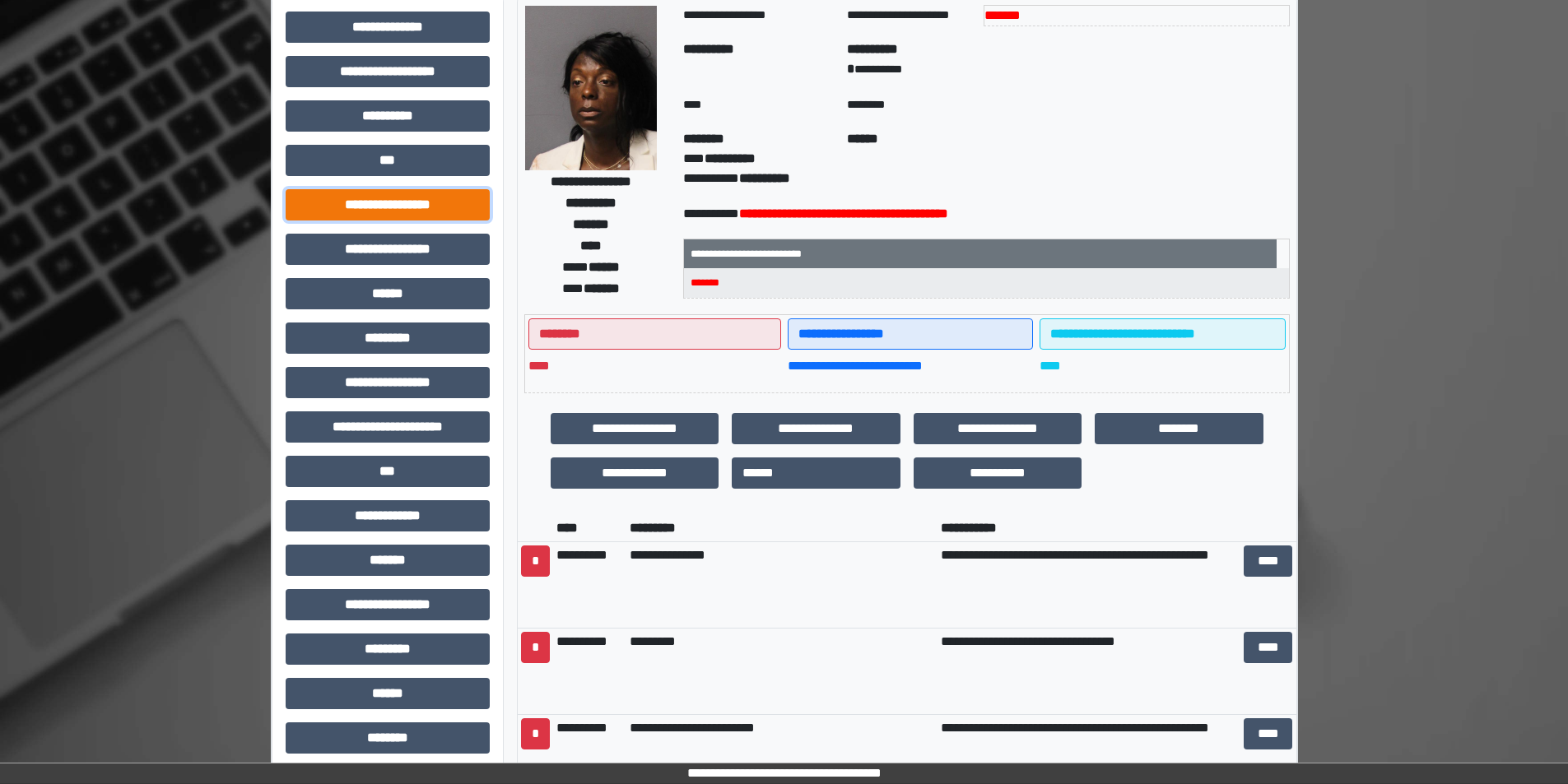 click on "**********" at bounding box center (388, 205) 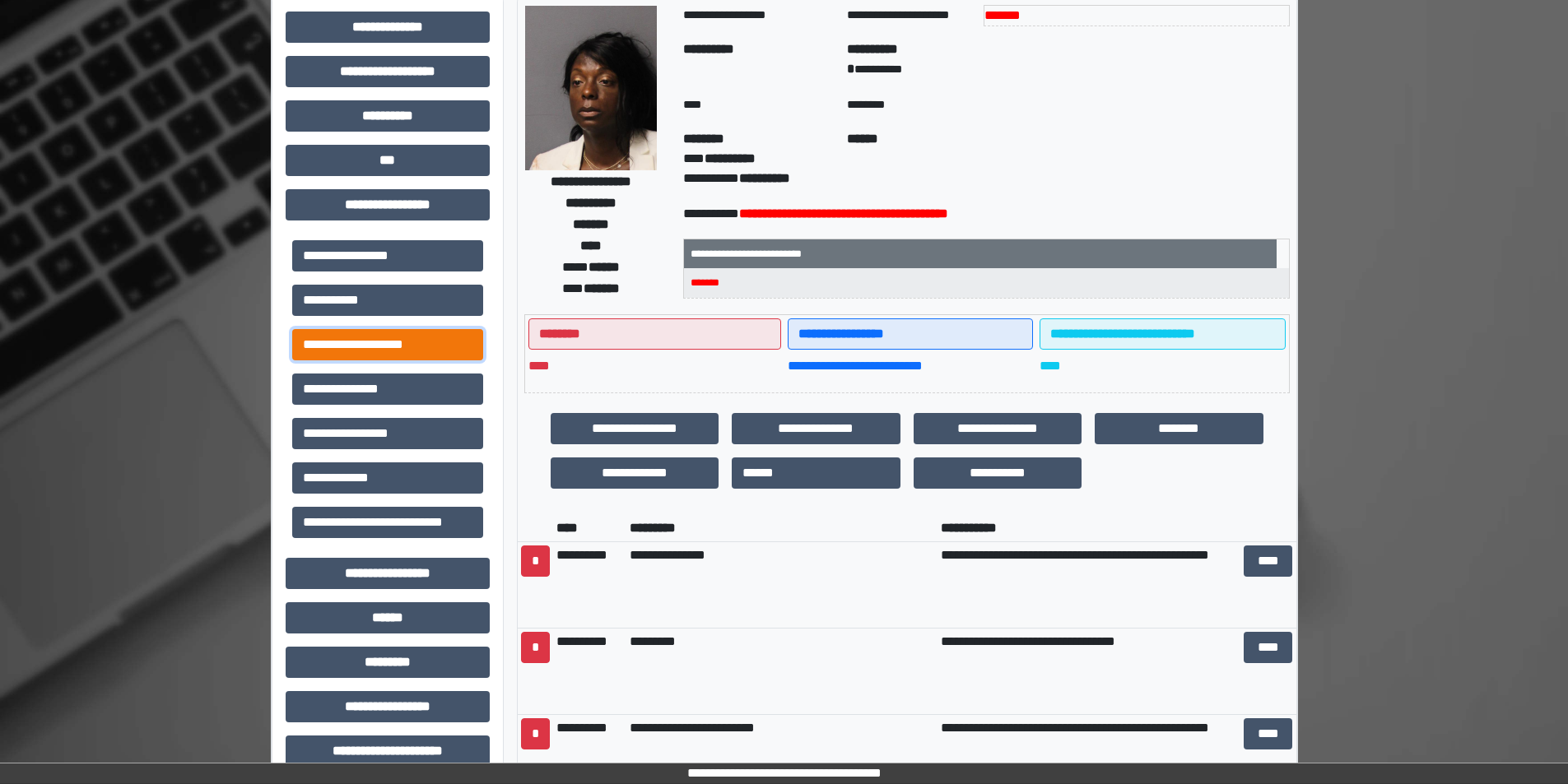 click on "**********" at bounding box center (388, 345) 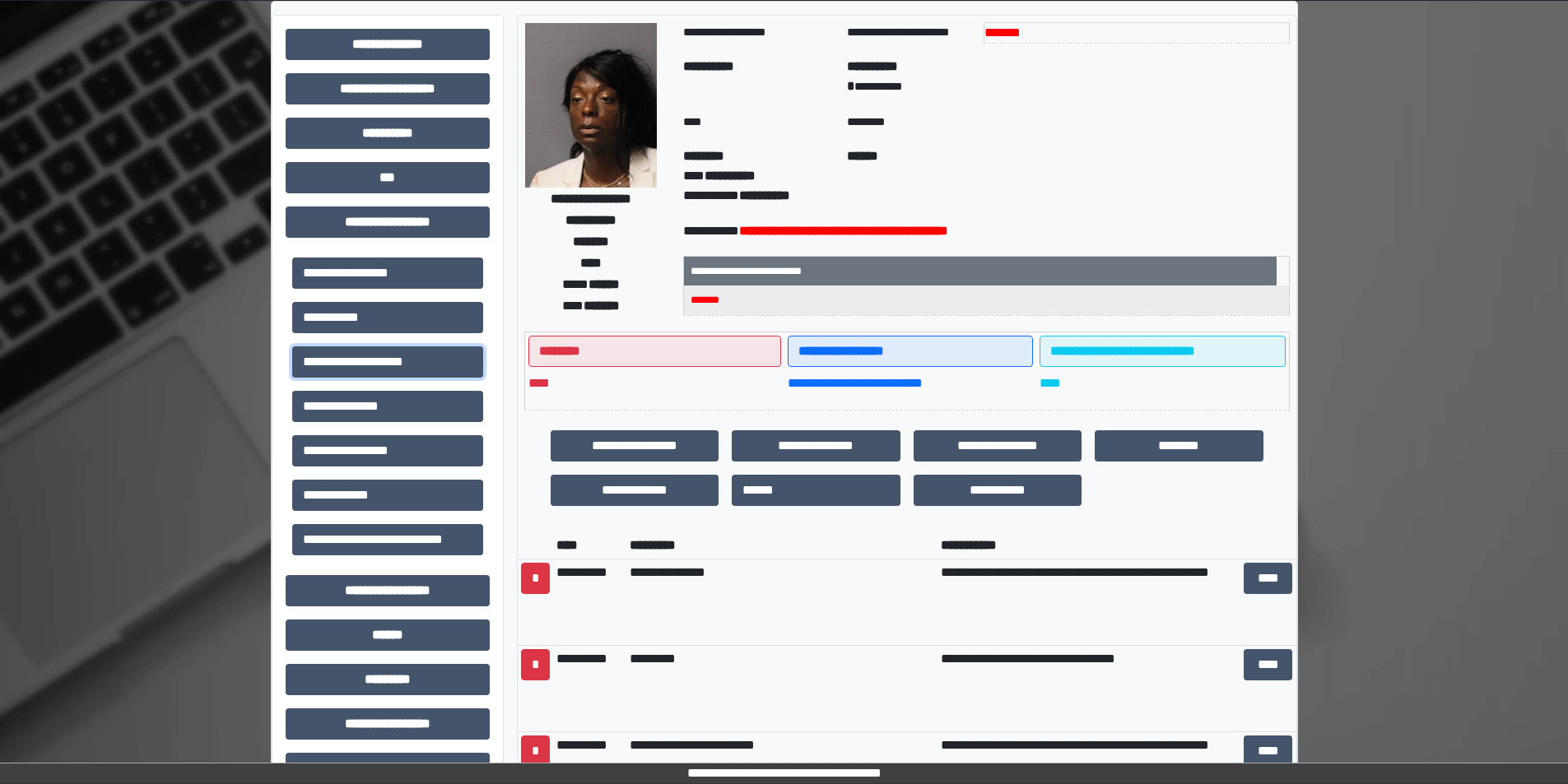 scroll, scrollTop: 0, scrollLeft: 0, axis: both 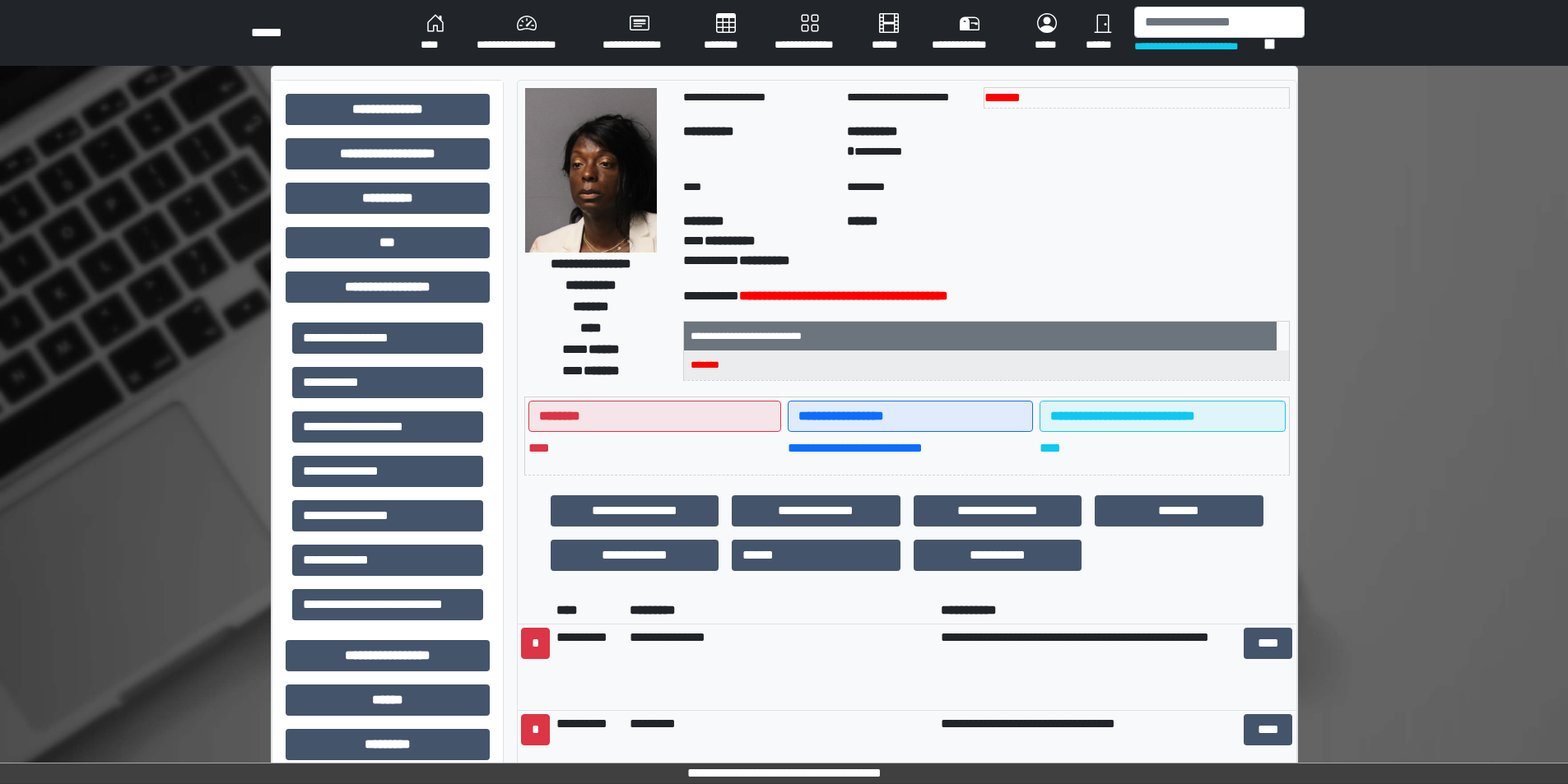 click on "**********" at bounding box center (526, 33) 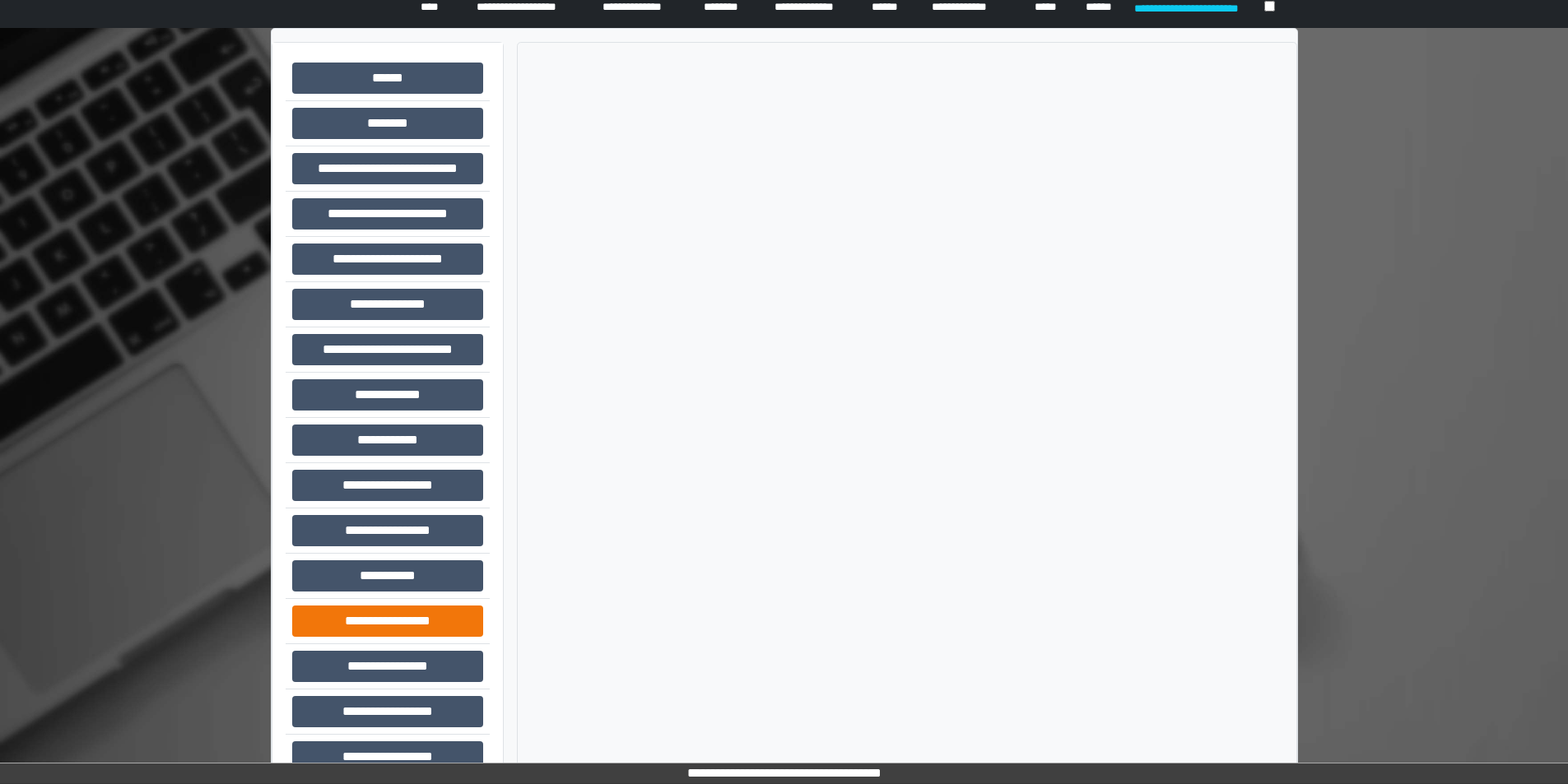 scroll, scrollTop: 75, scrollLeft: 0, axis: vertical 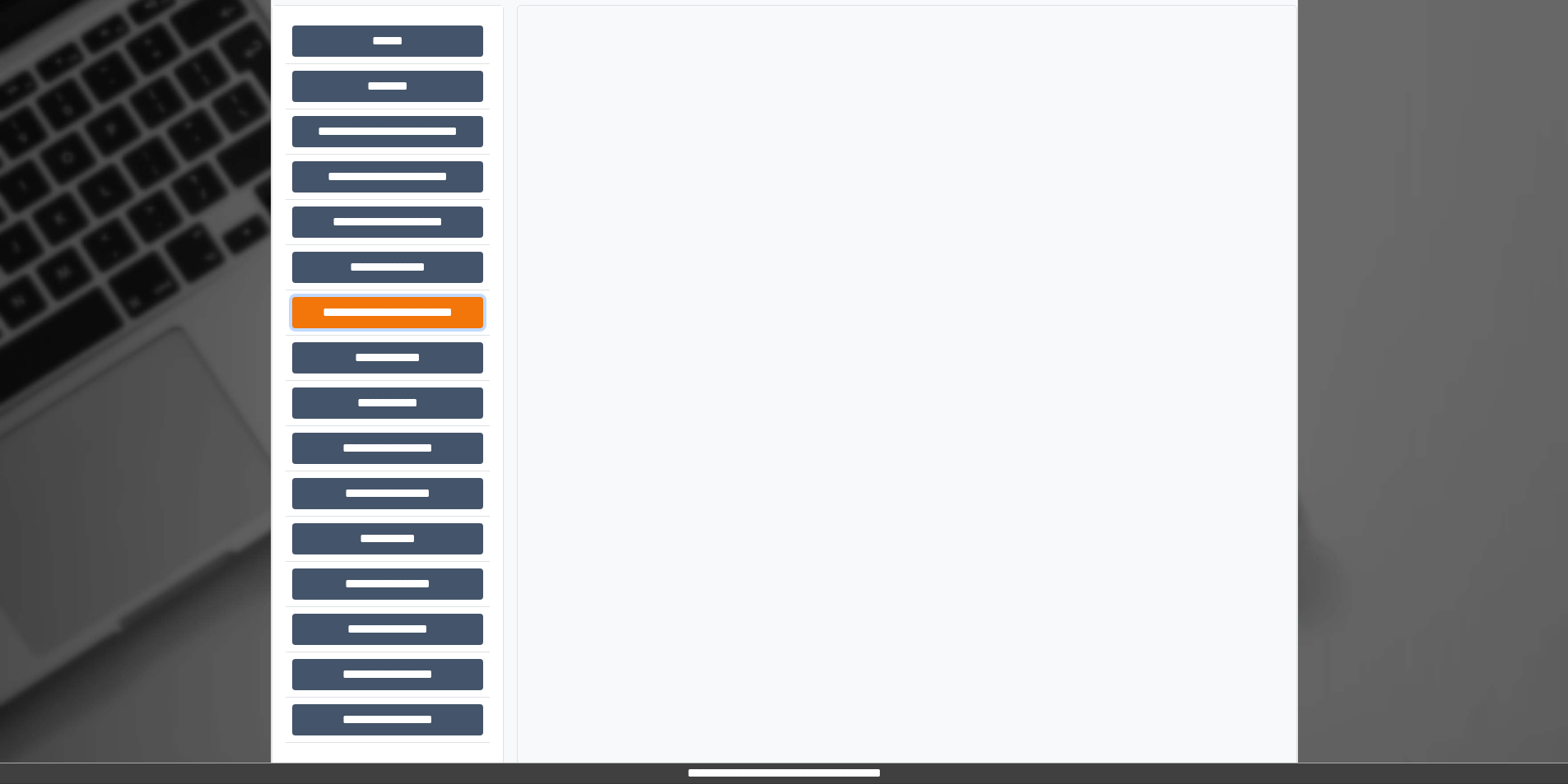 click on "**********" at bounding box center [388, 313] 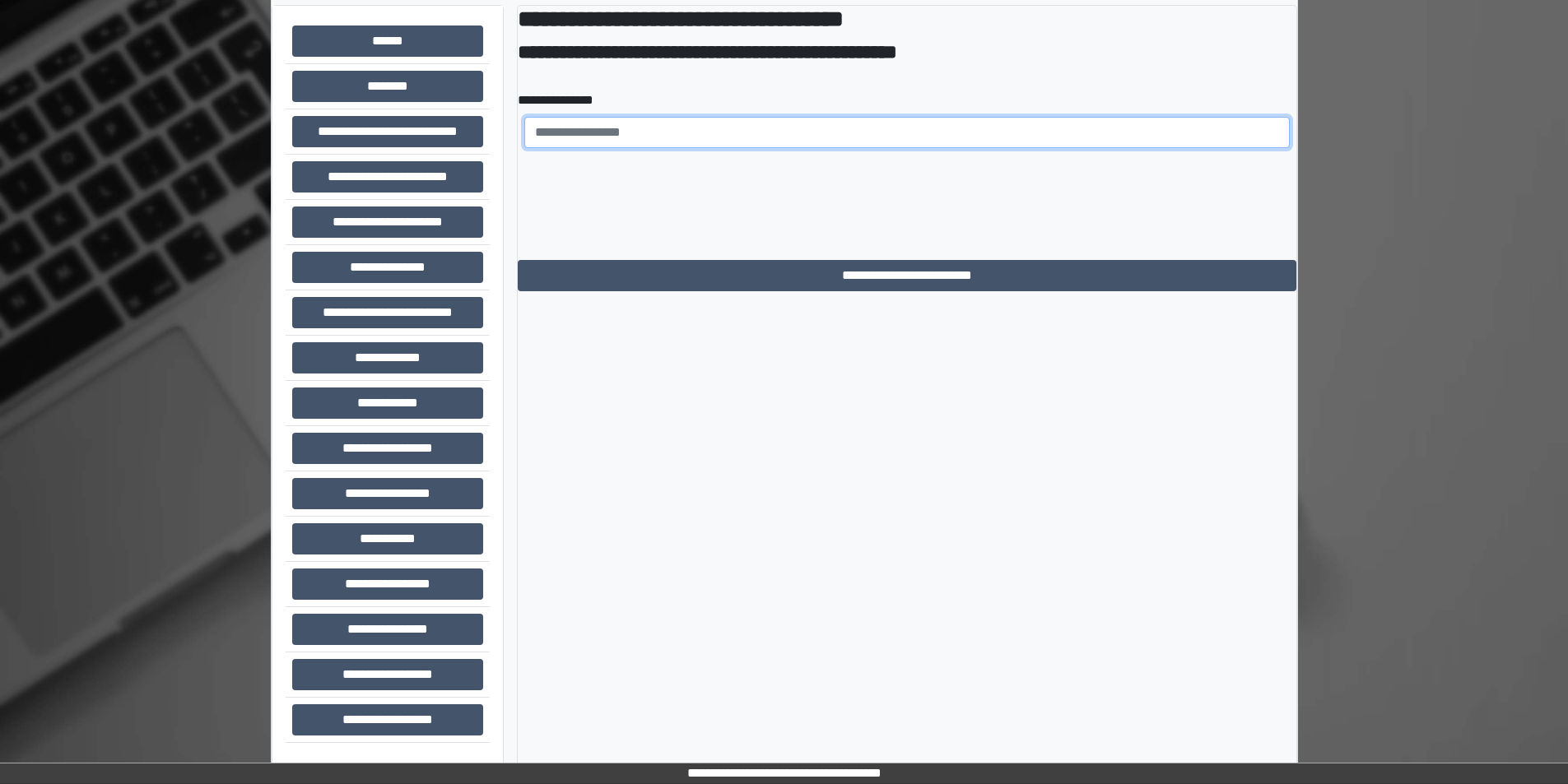 click at bounding box center [907, 132] 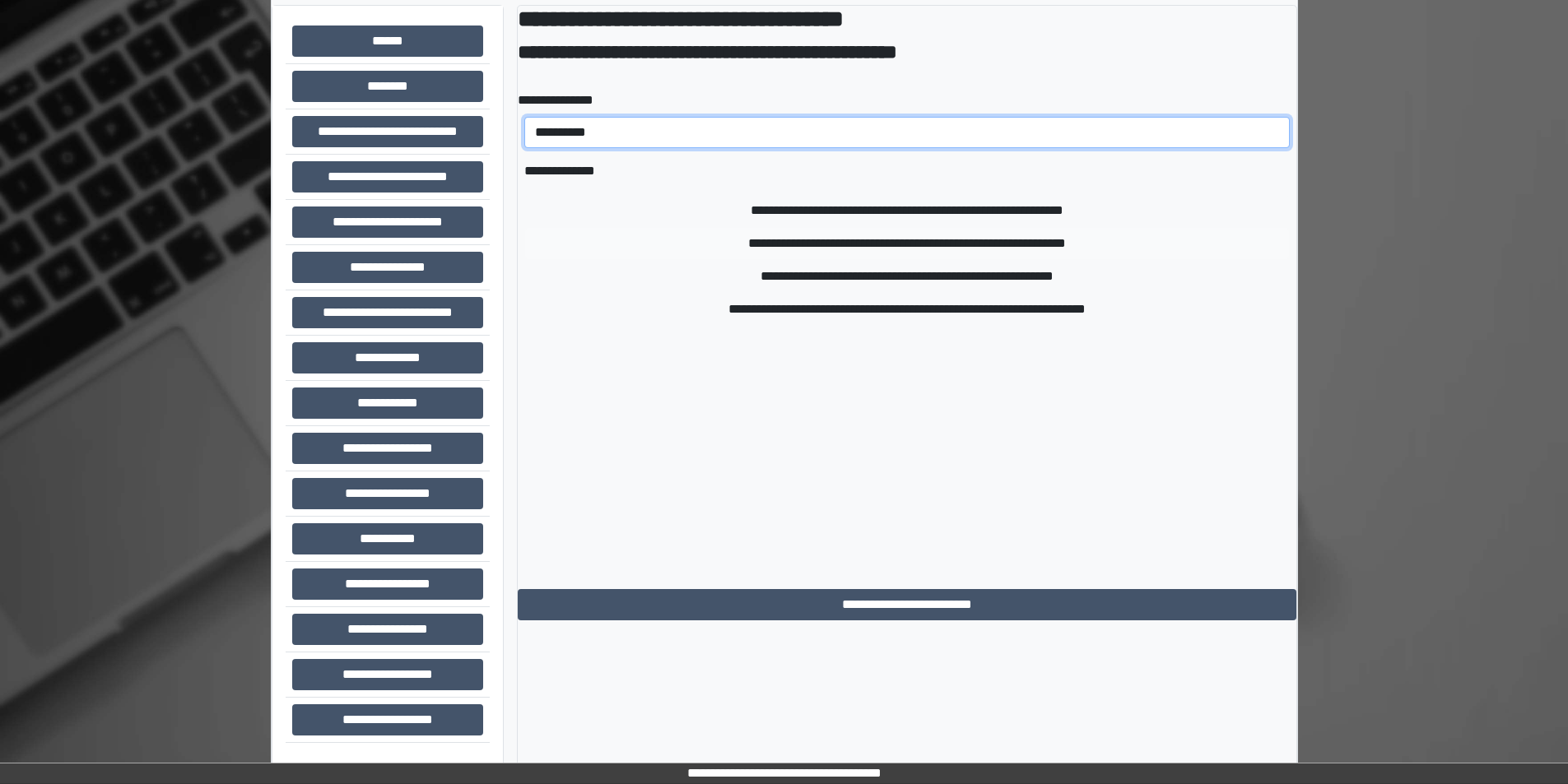 type on "**********" 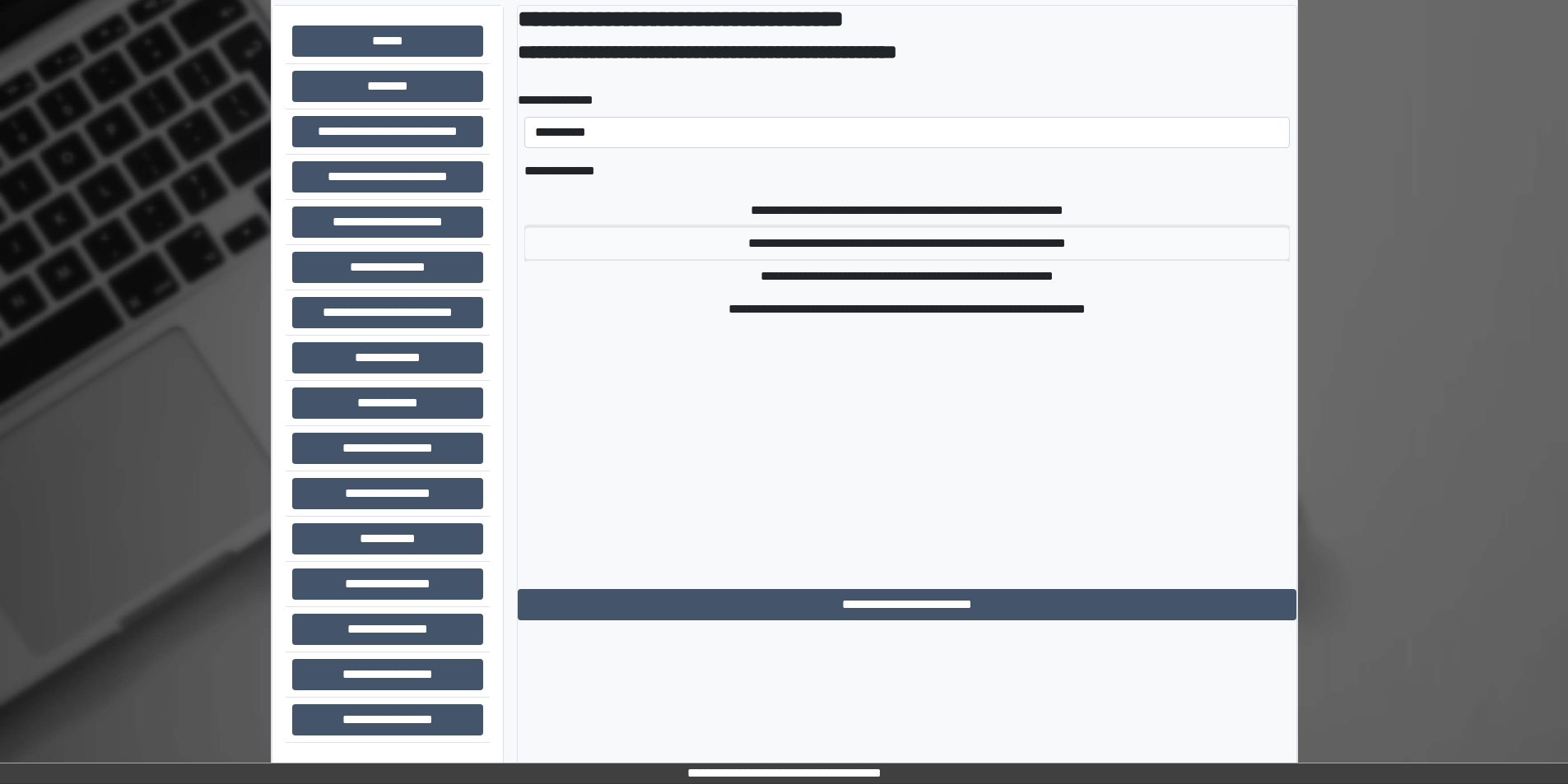 click on "**********" at bounding box center (907, 244) 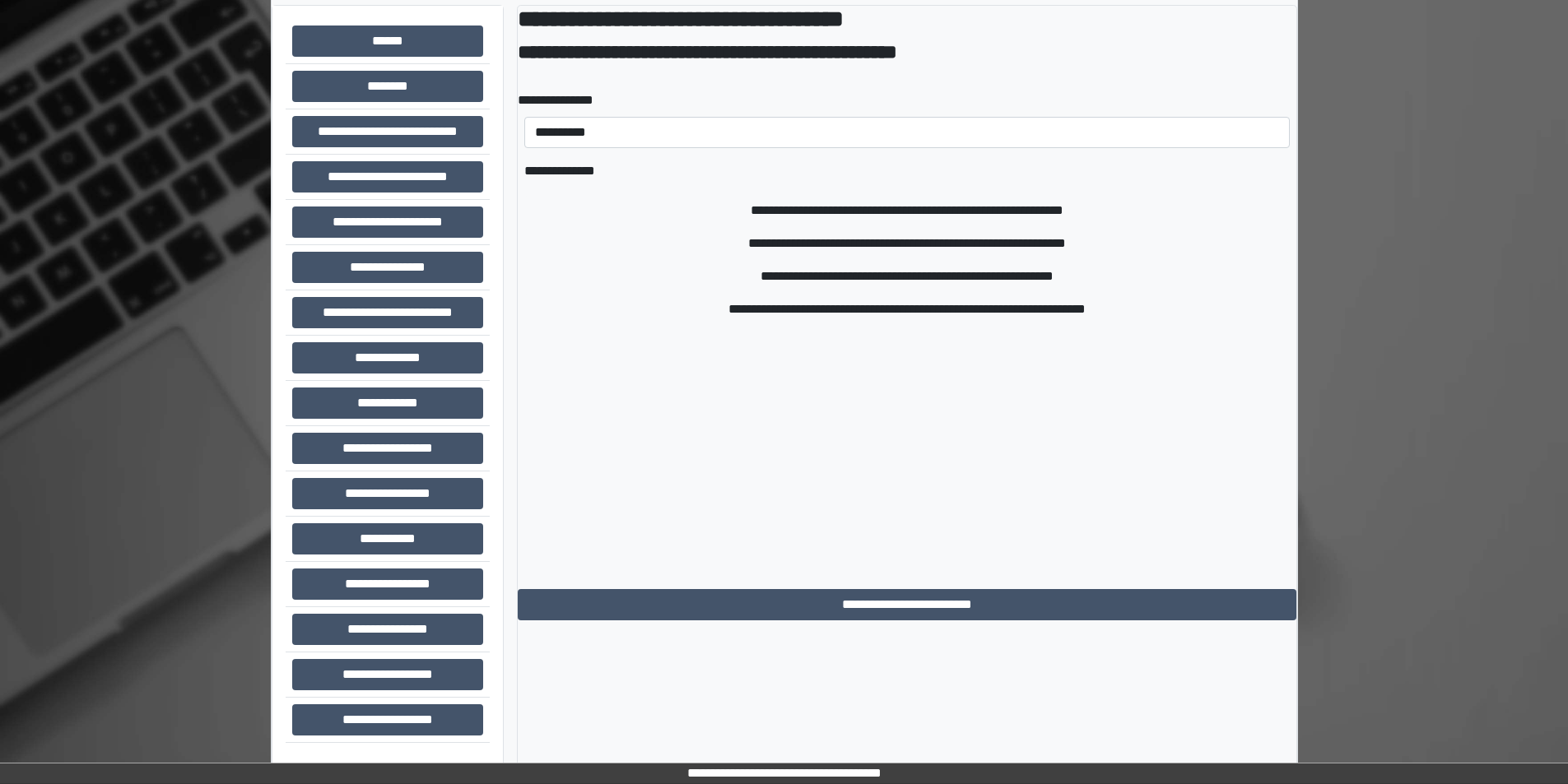 type 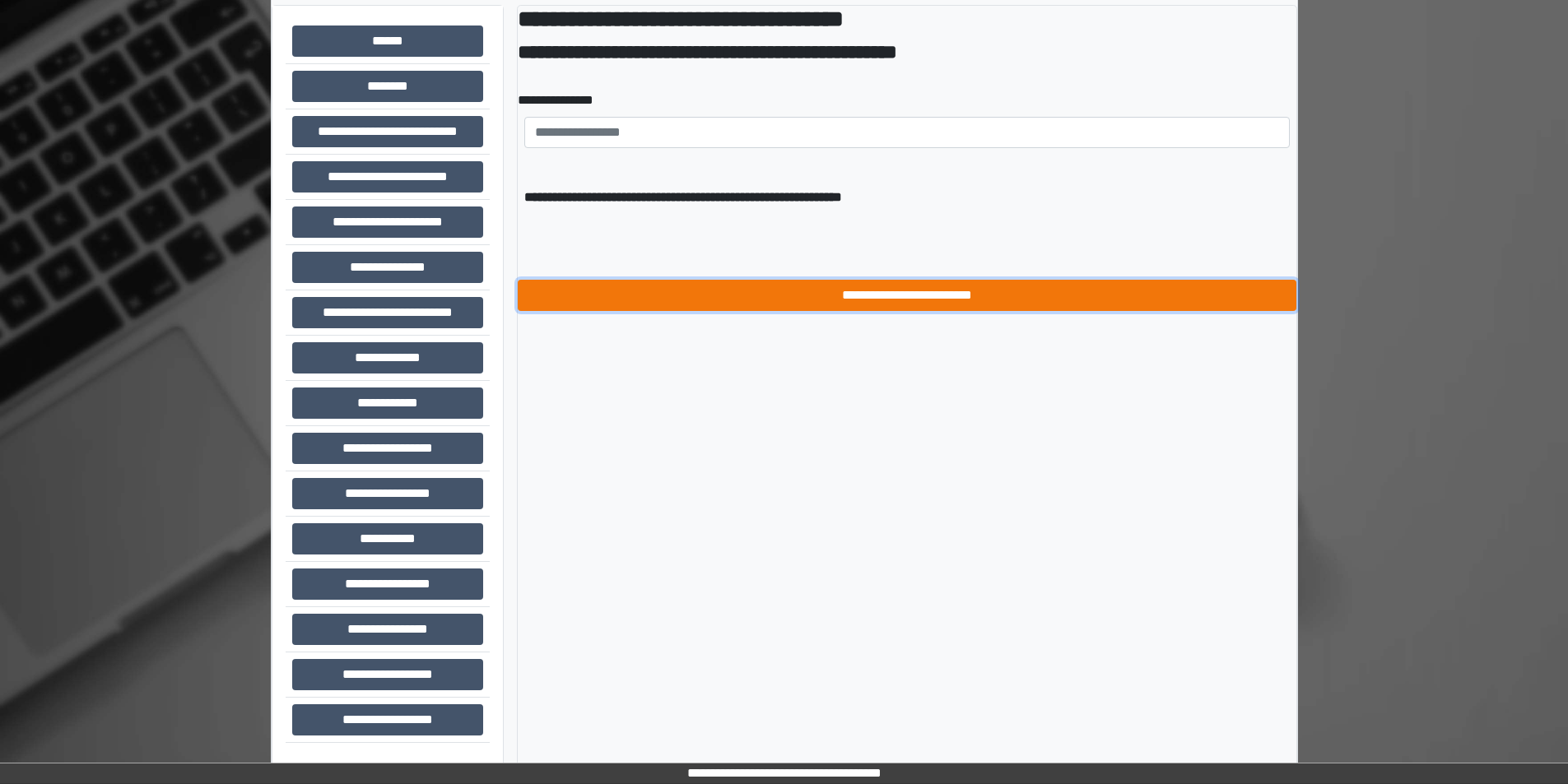 click on "**********" at bounding box center (907, 295) 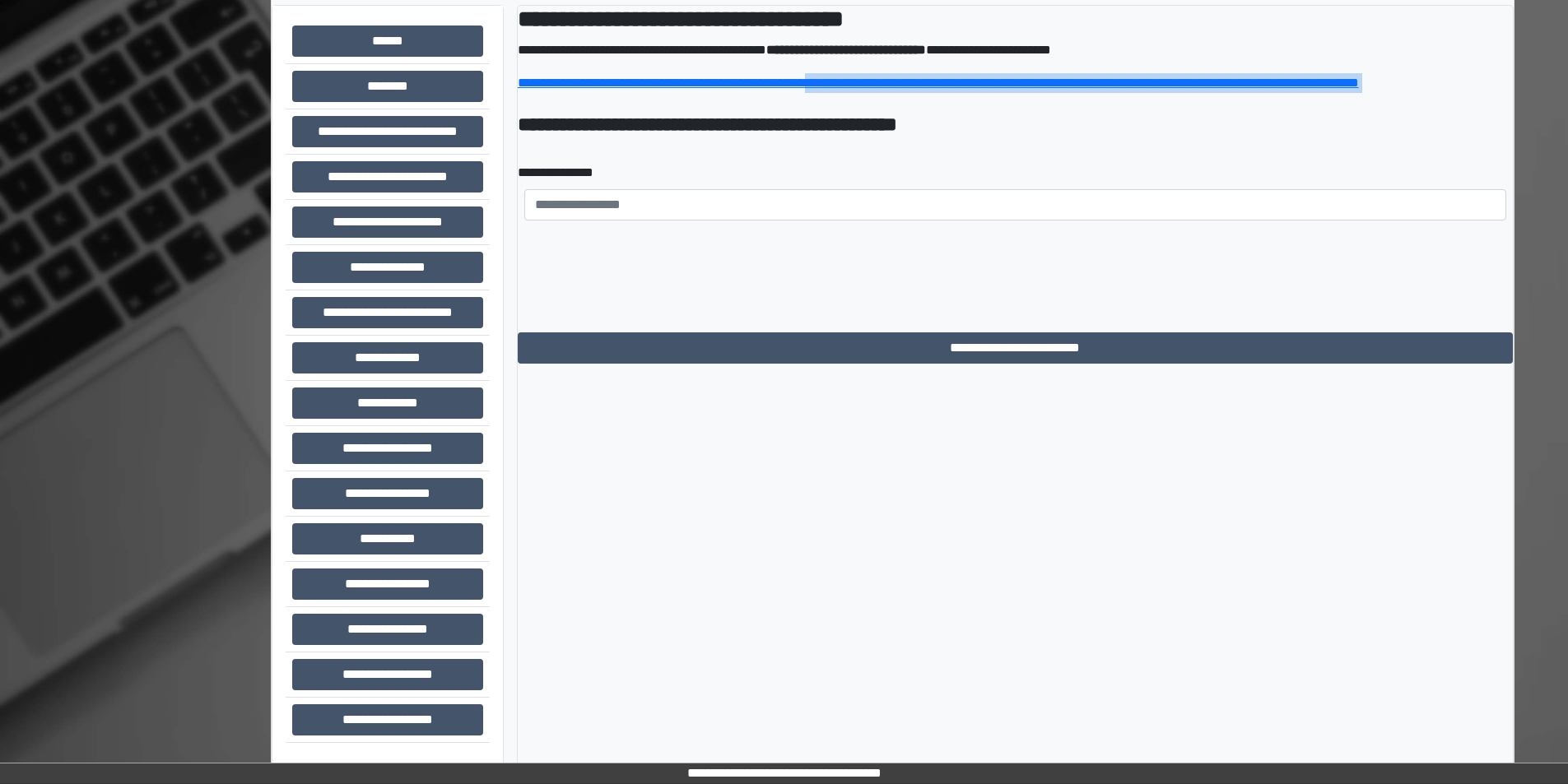 click on "**********" at bounding box center (1015, 244) 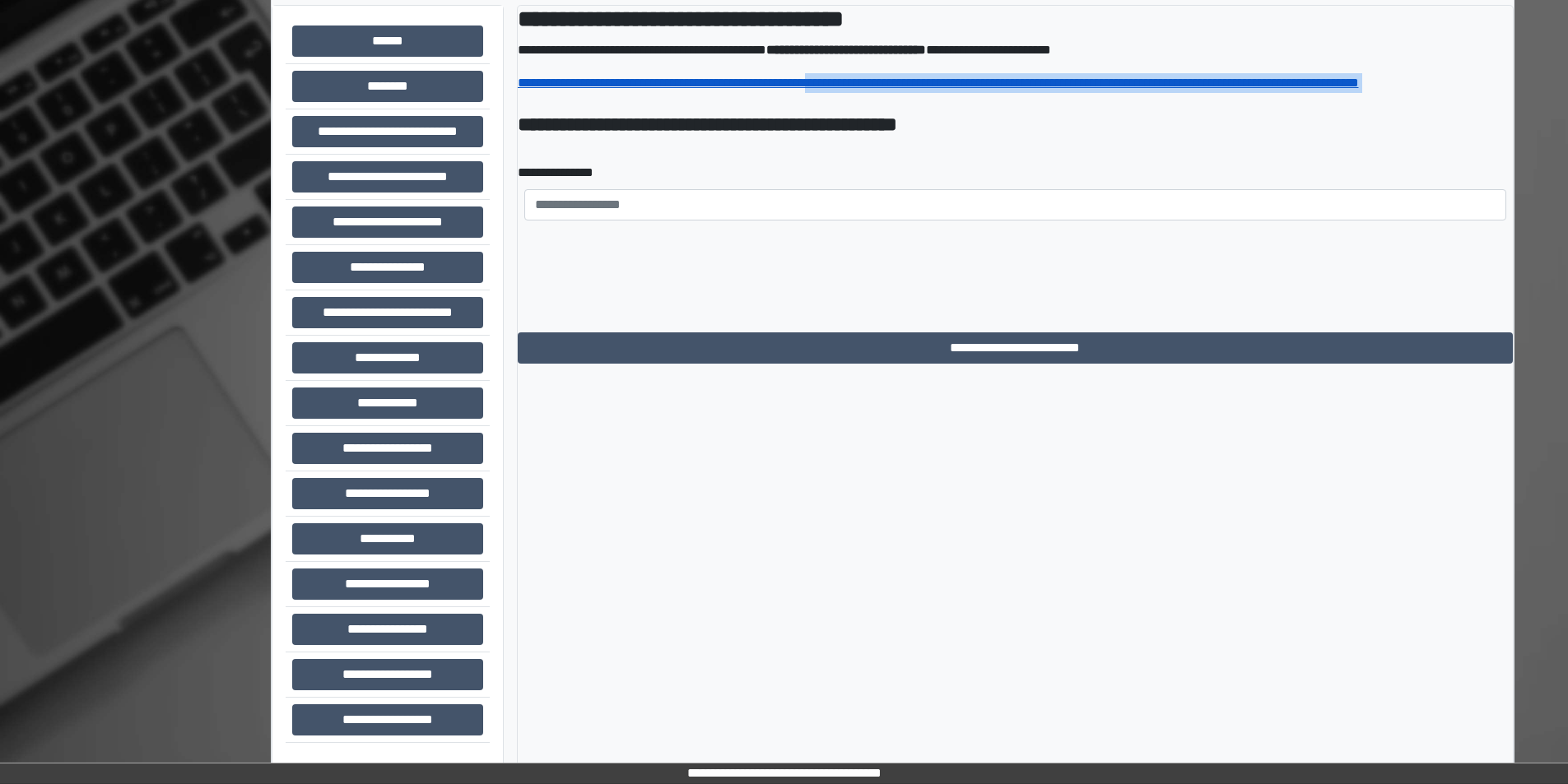 click on "**********" at bounding box center (938, 82) 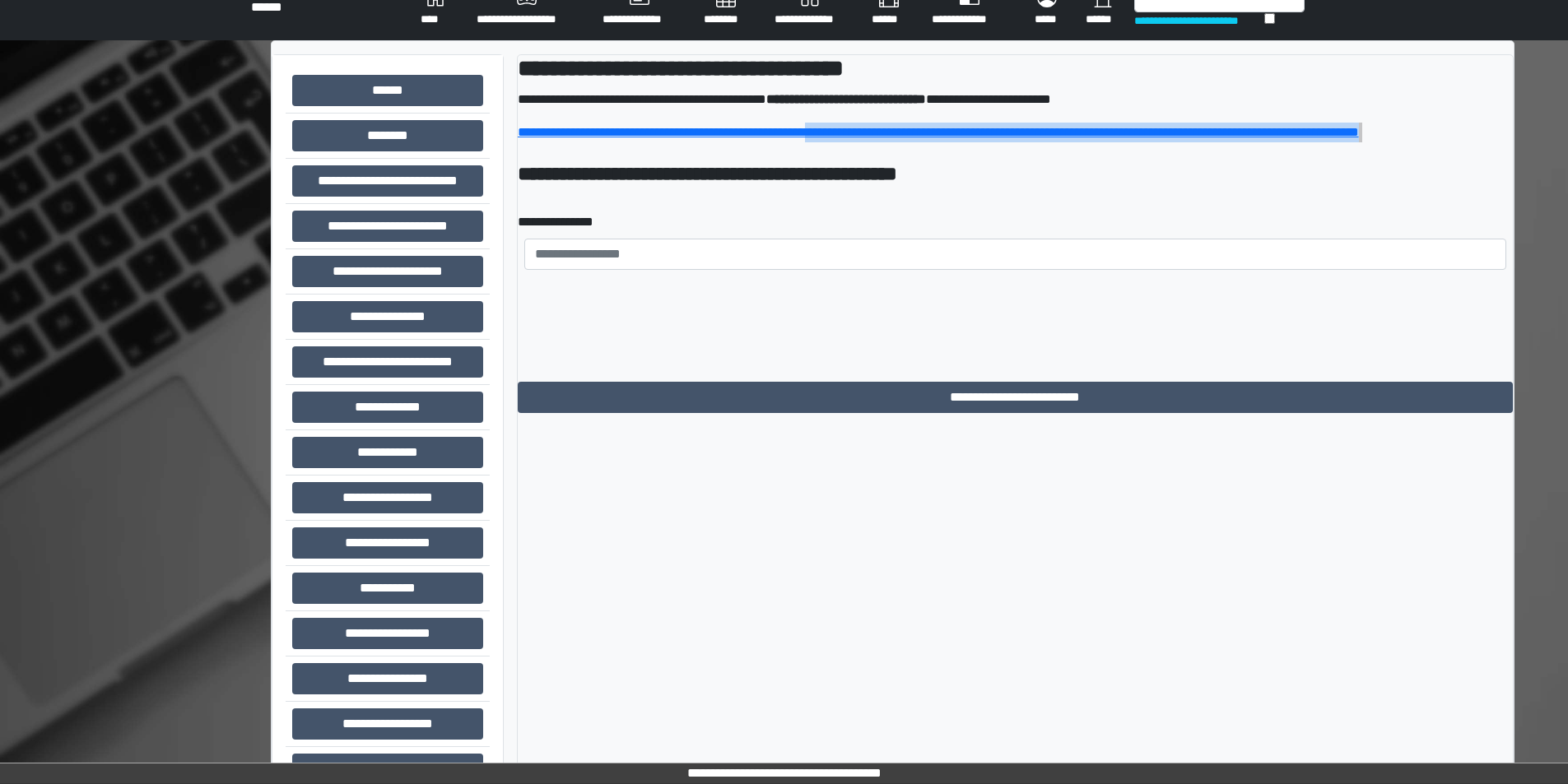 scroll, scrollTop: 0, scrollLeft: 0, axis: both 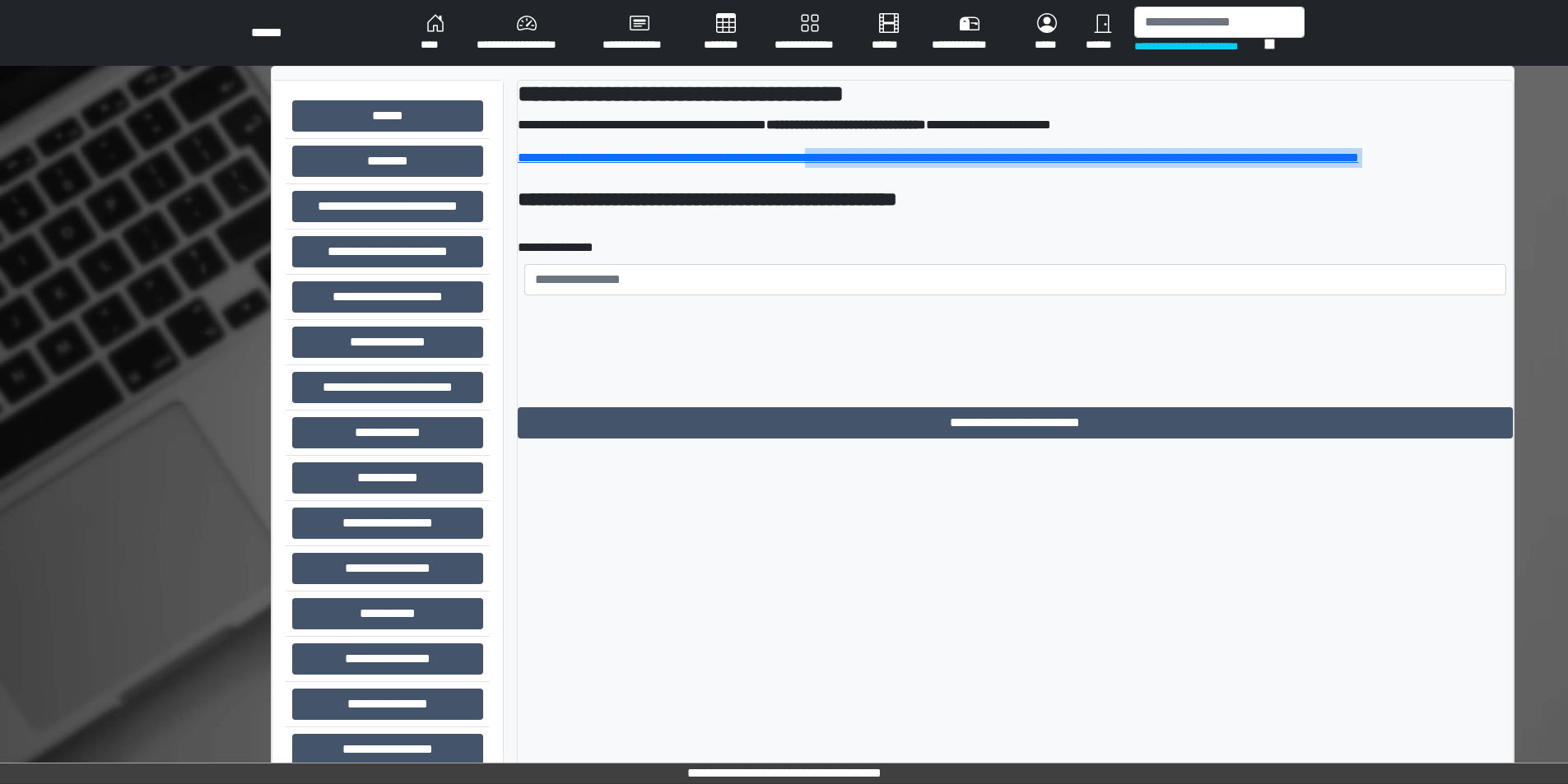 click on "****" at bounding box center [435, 33] 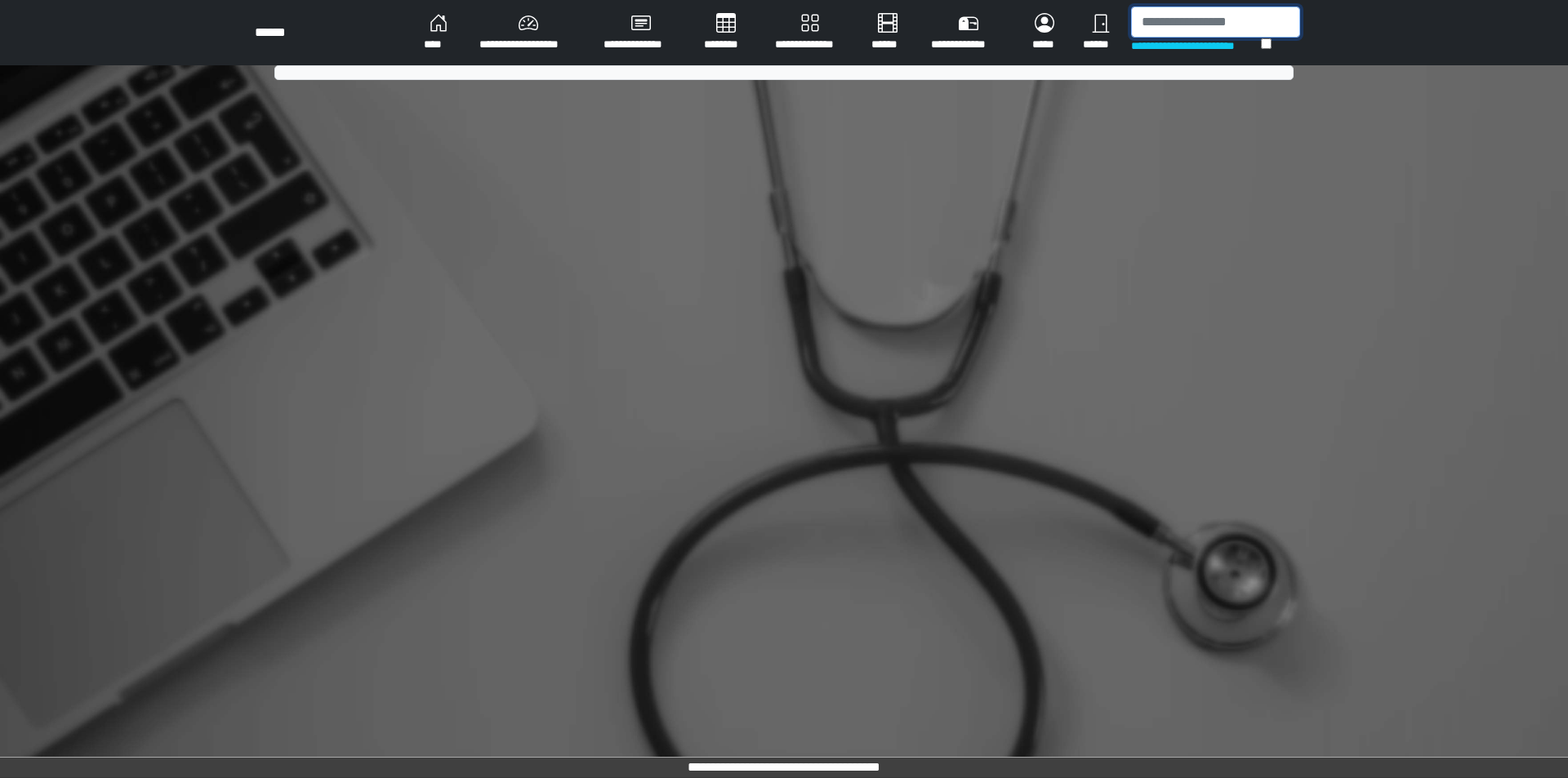 click at bounding box center [1215, 22] 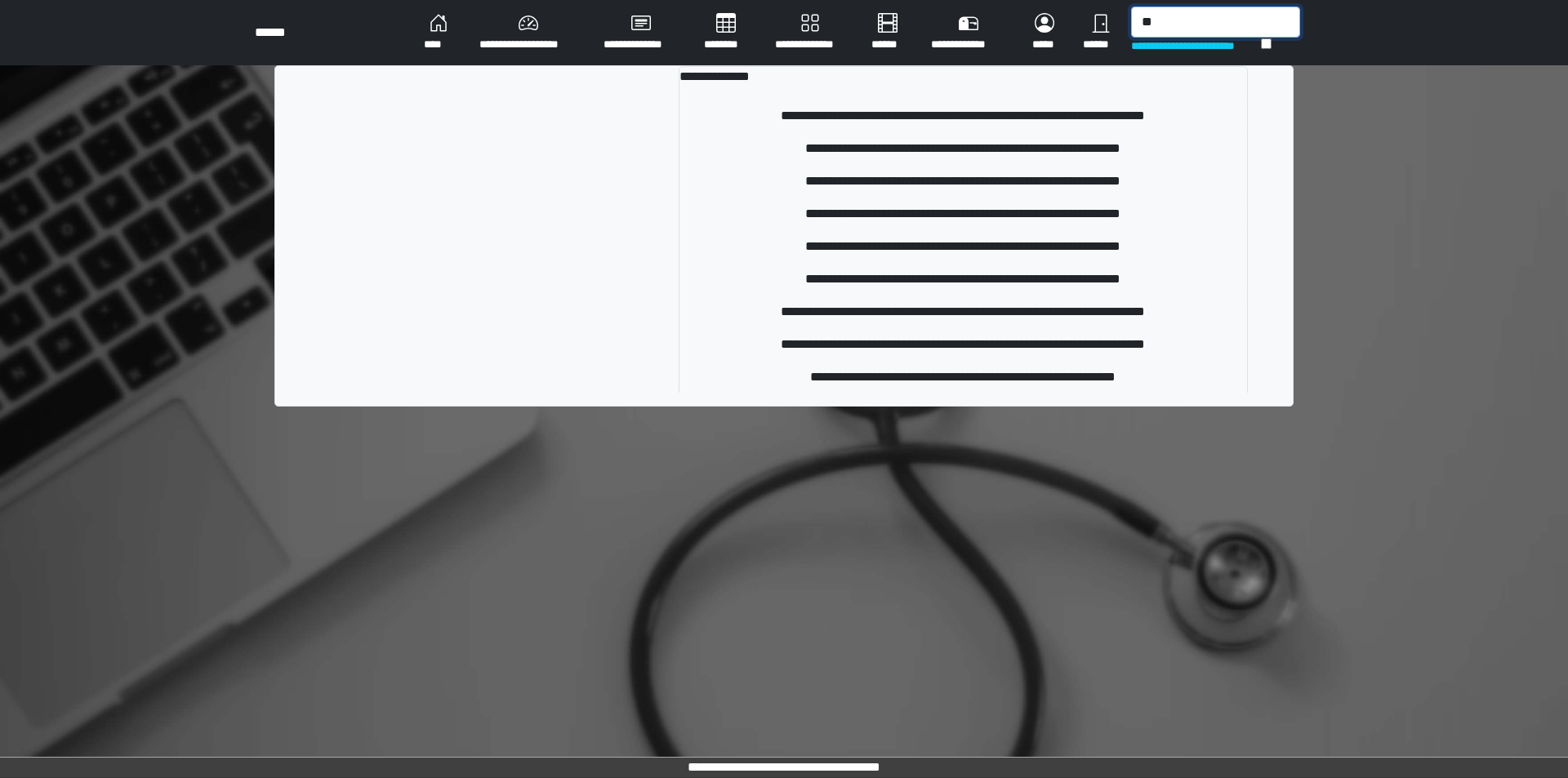 type on "*" 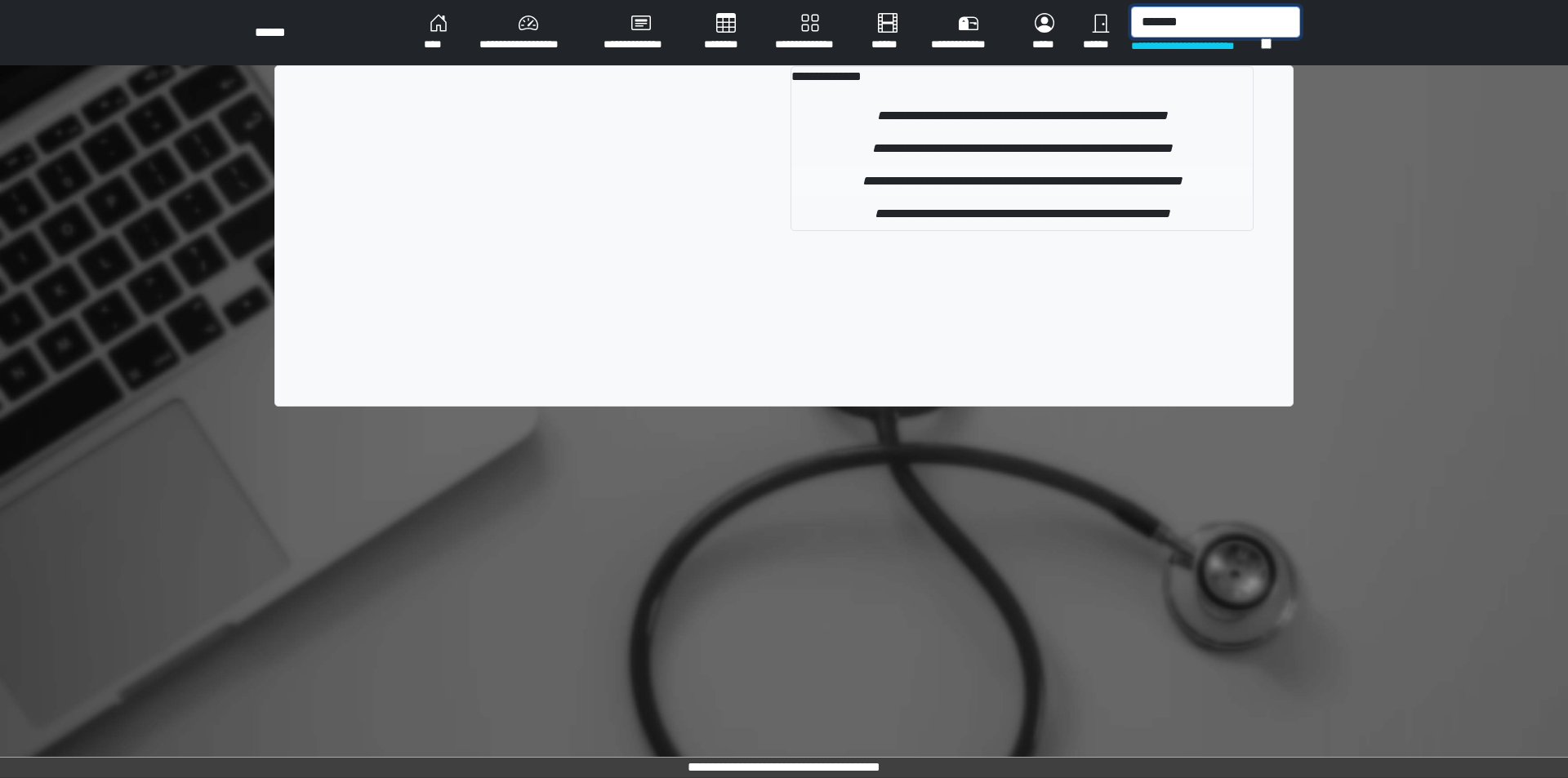 type on "*******" 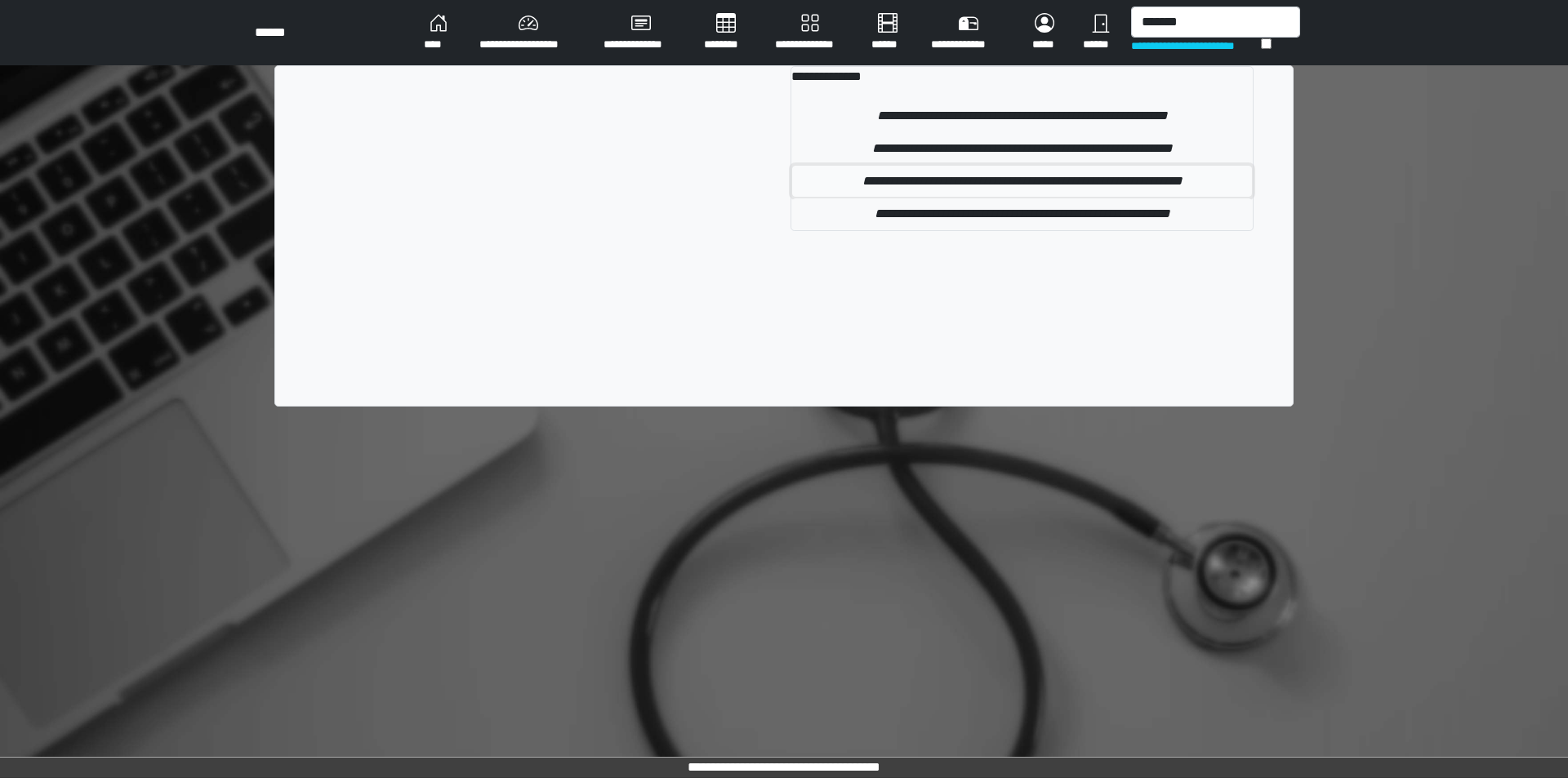 click on "**********" at bounding box center [1022, 181] 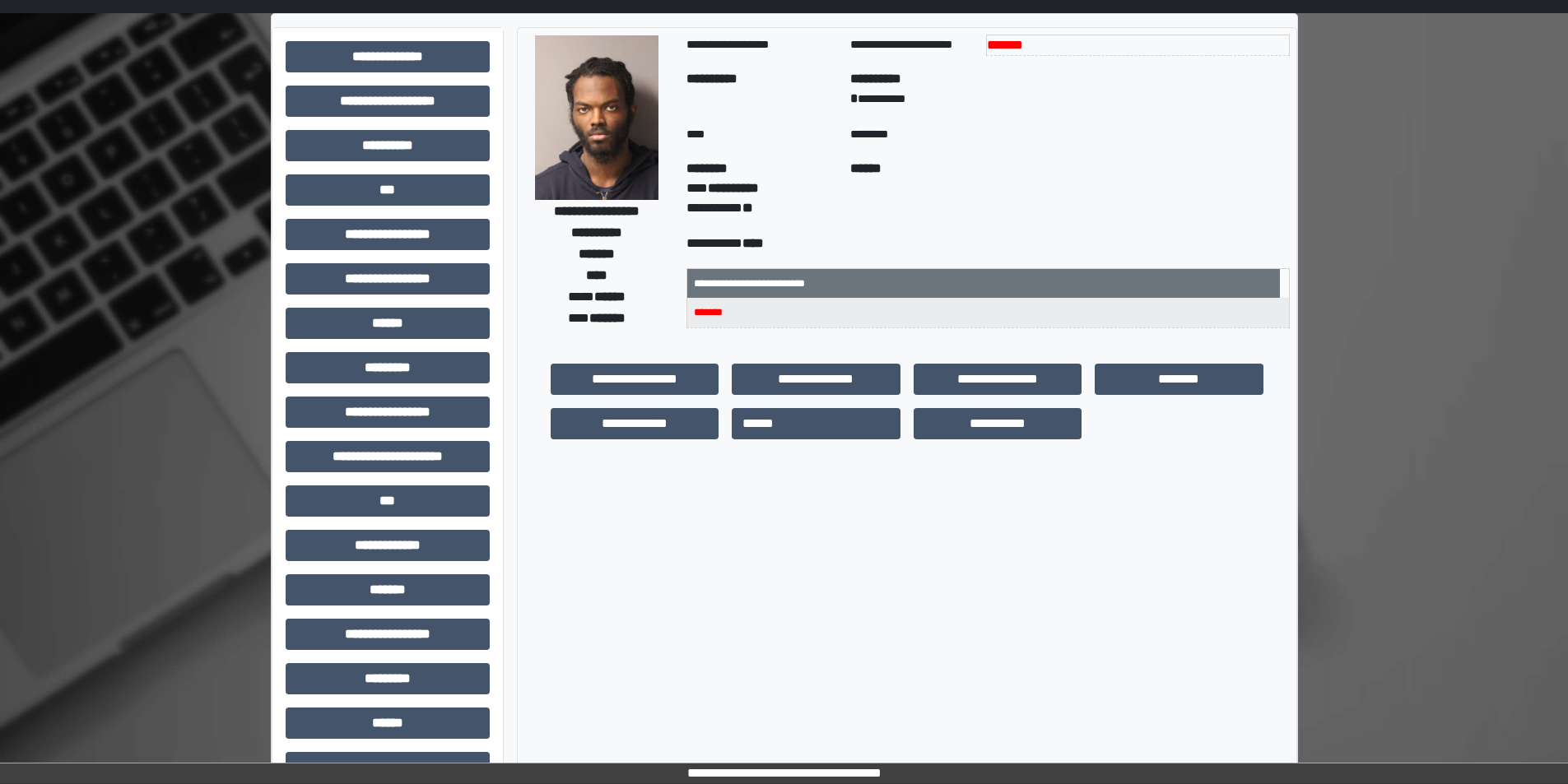 scroll, scrollTop: 82, scrollLeft: 0, axis: vertical 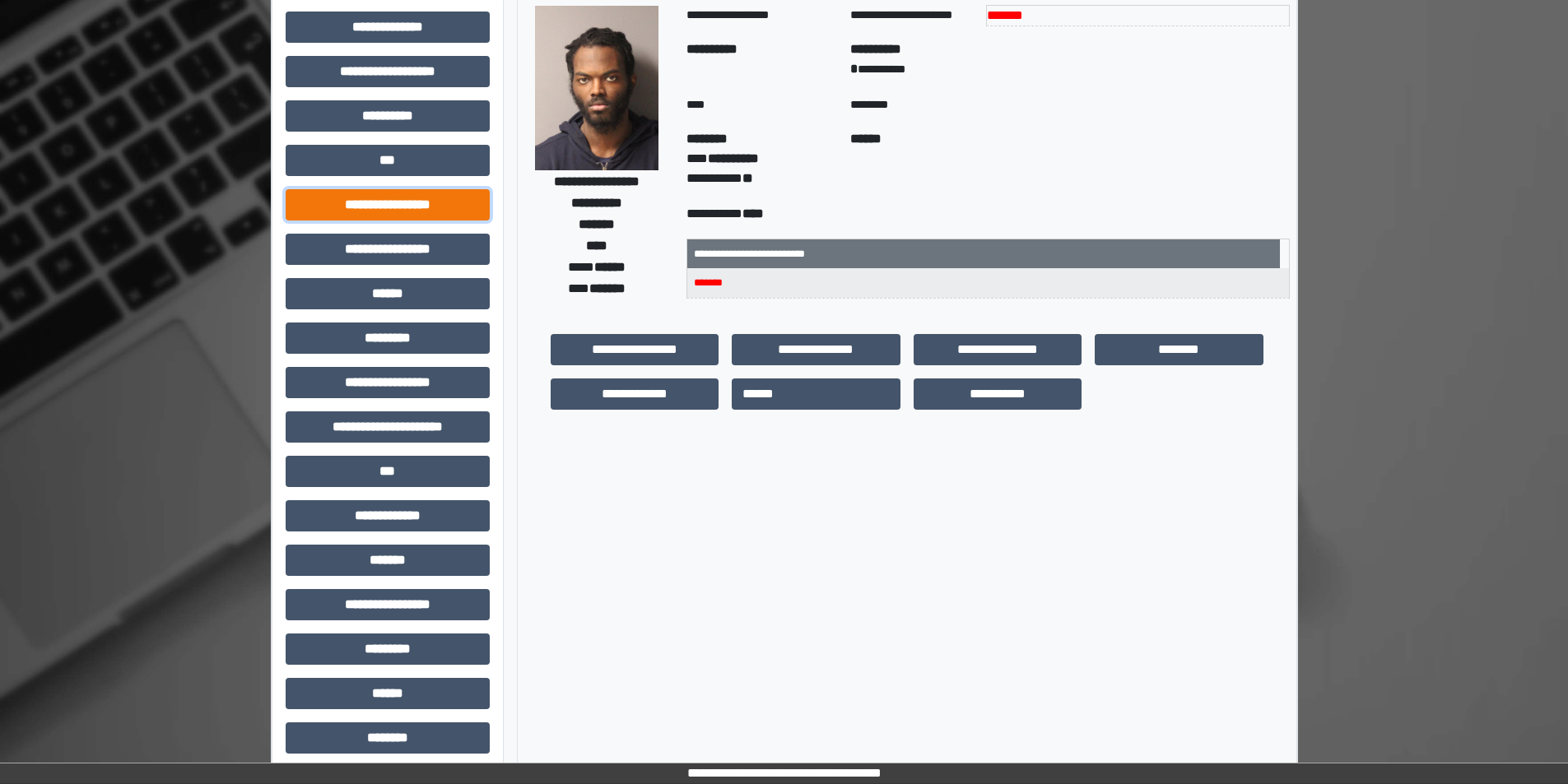 click on "**********" at bounding box center [388, 205] 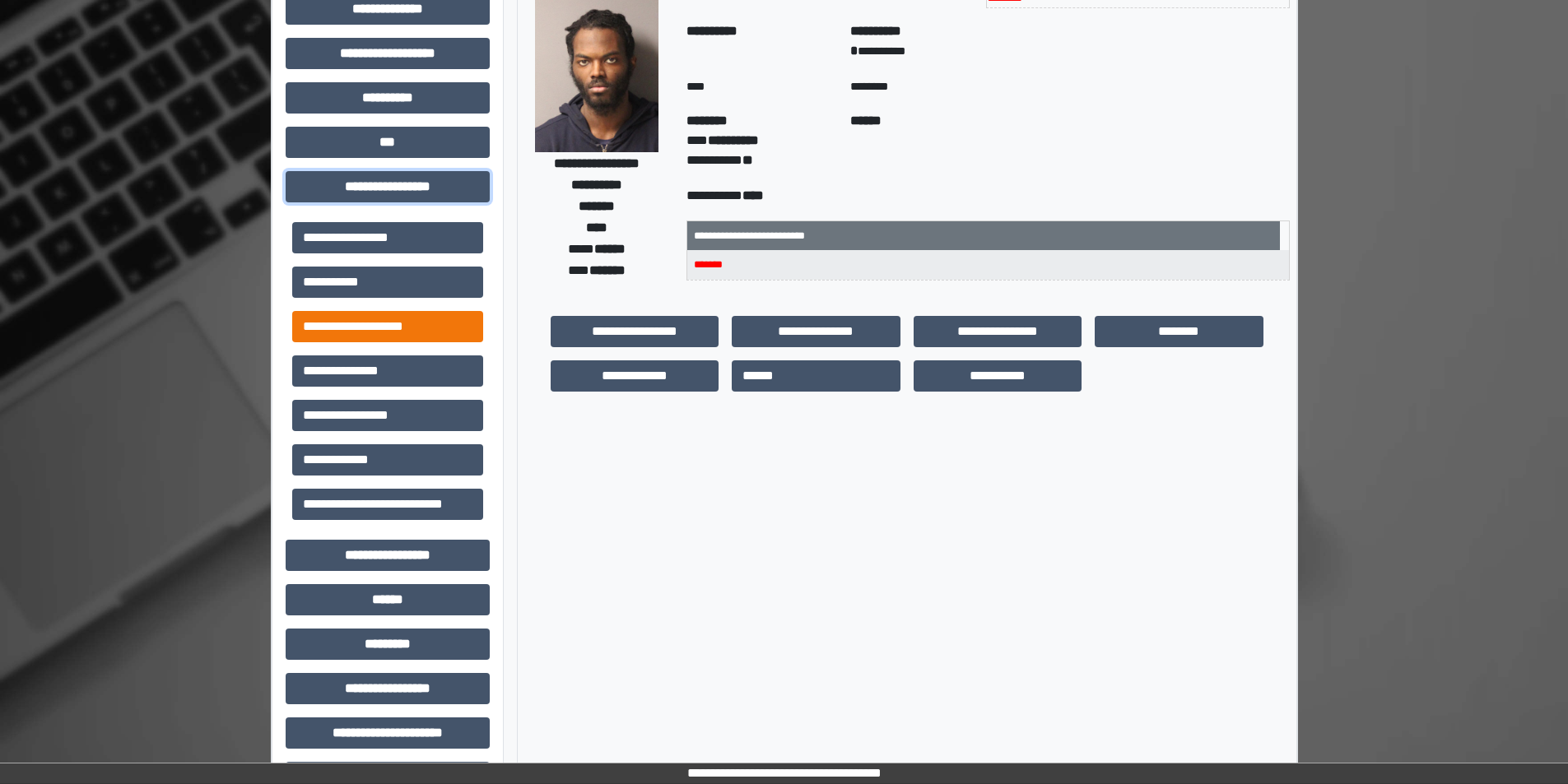 scroll, scrollTop: 95, scrollLeft: 0, axis: vertical 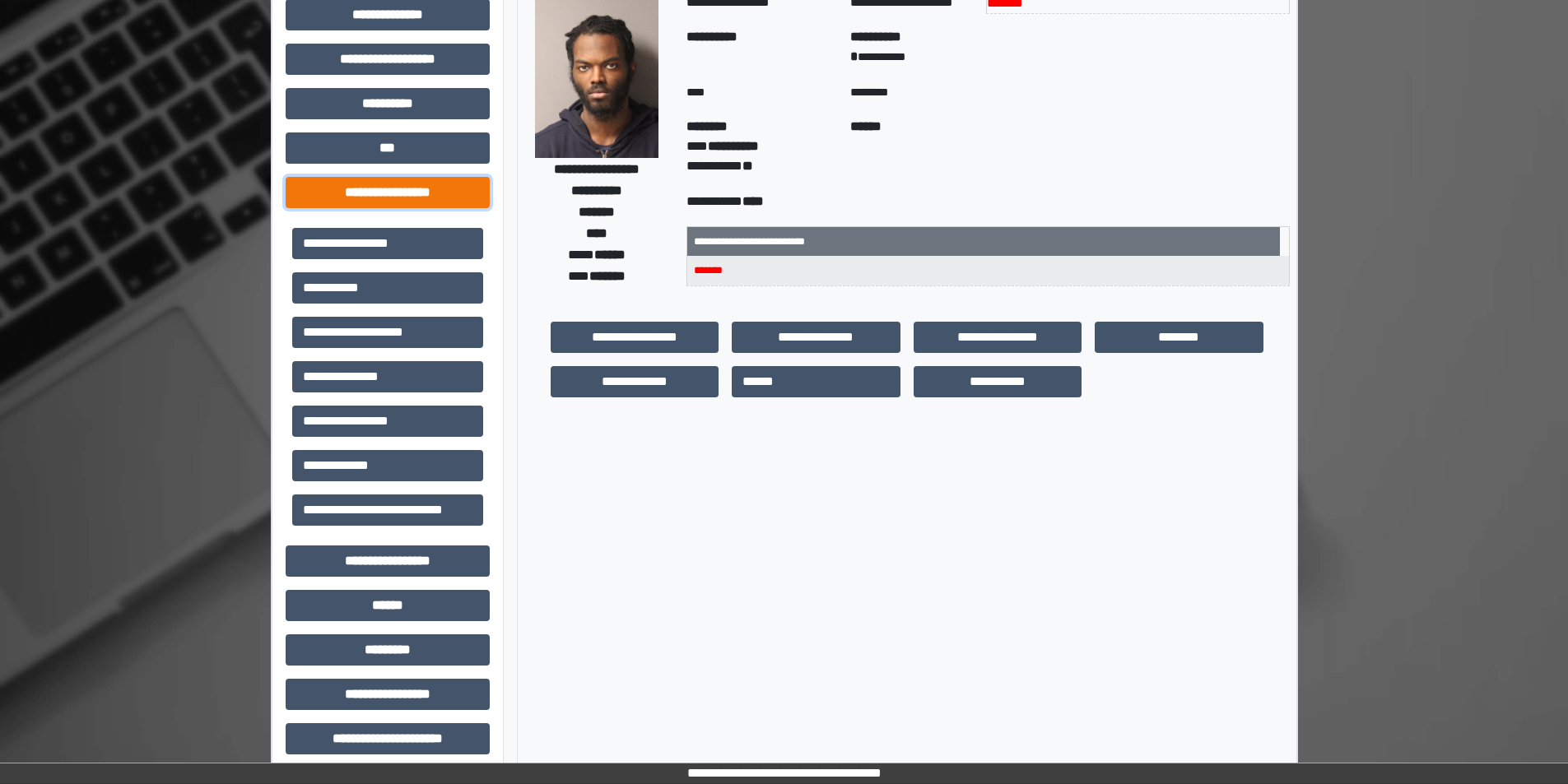 click on "**********" at bounding box center [388, 193] 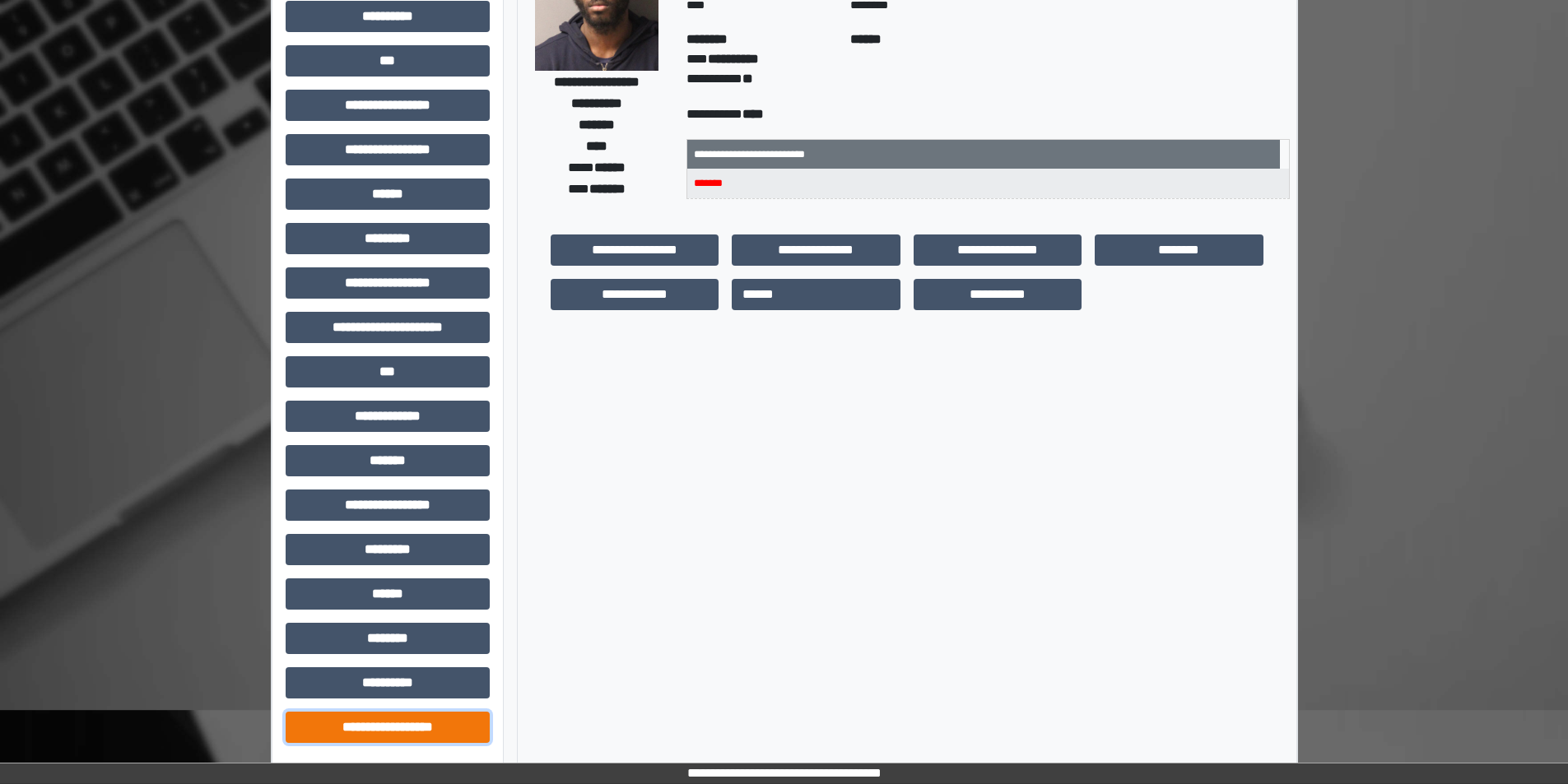 click on "**********" at bounding box center [388, 727] 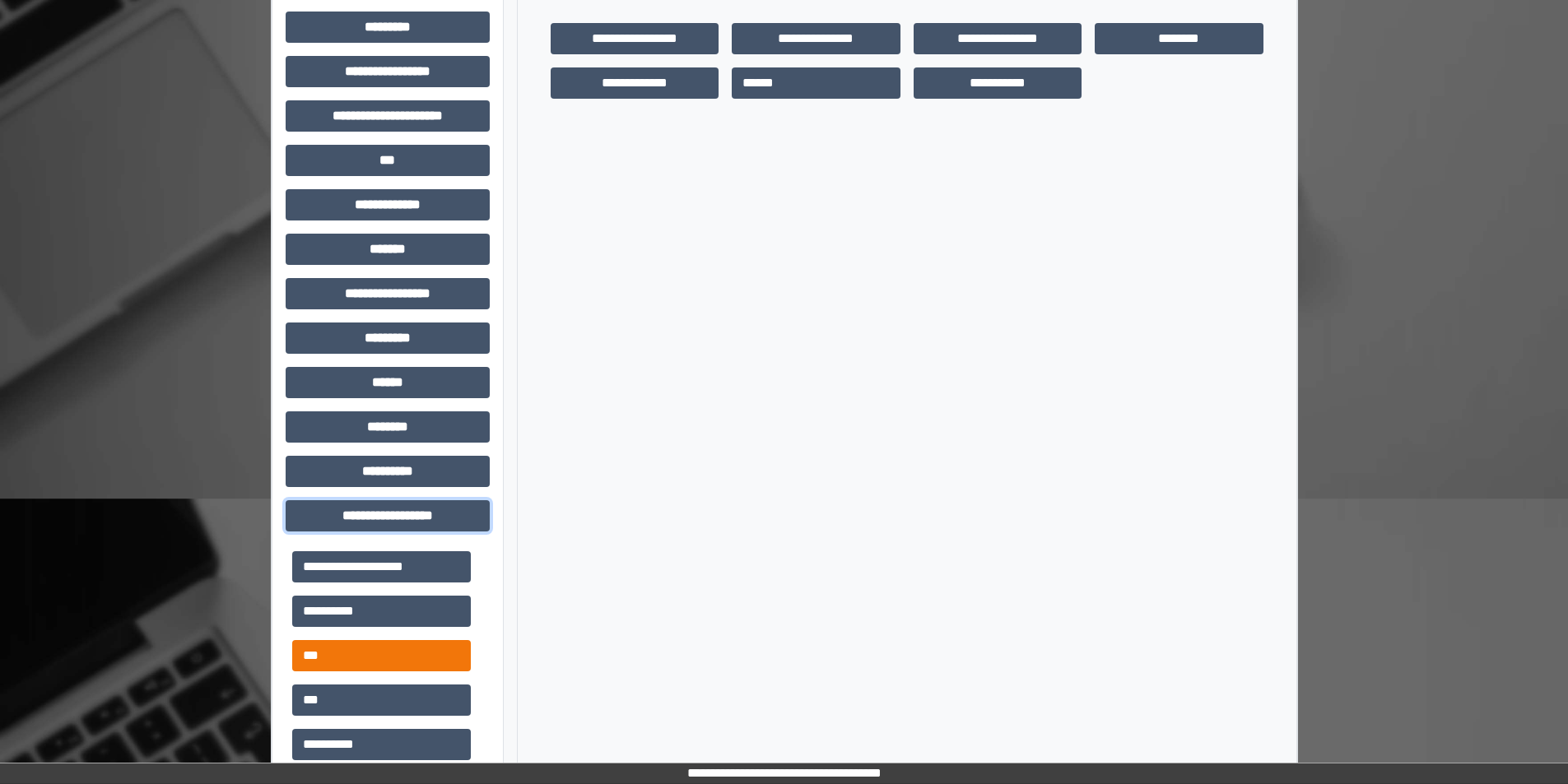 scroll, scrollTop: 429, scrollLeft: 0, axis: vertical 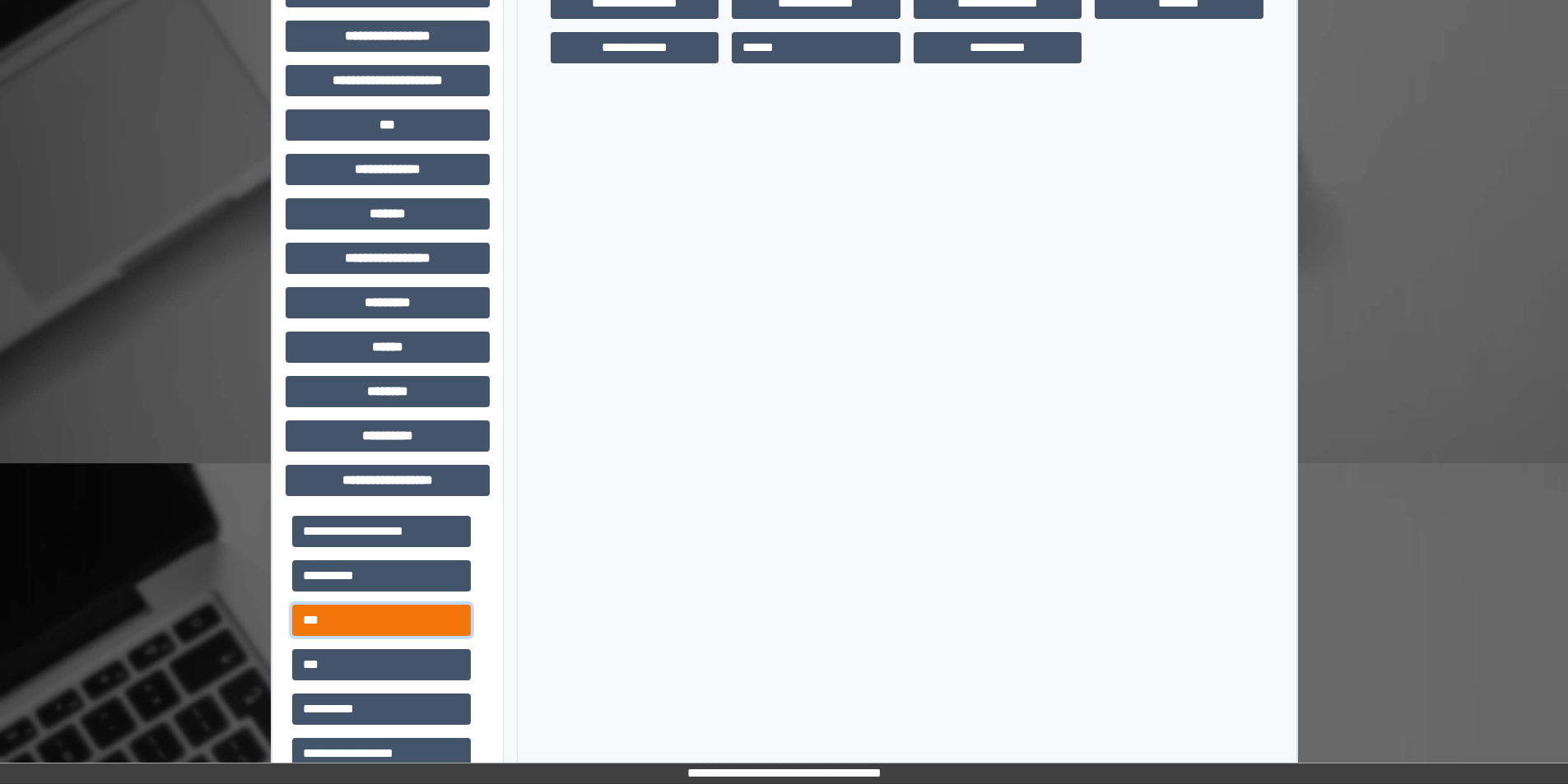 click on "***" at bounding box center (381, 620) 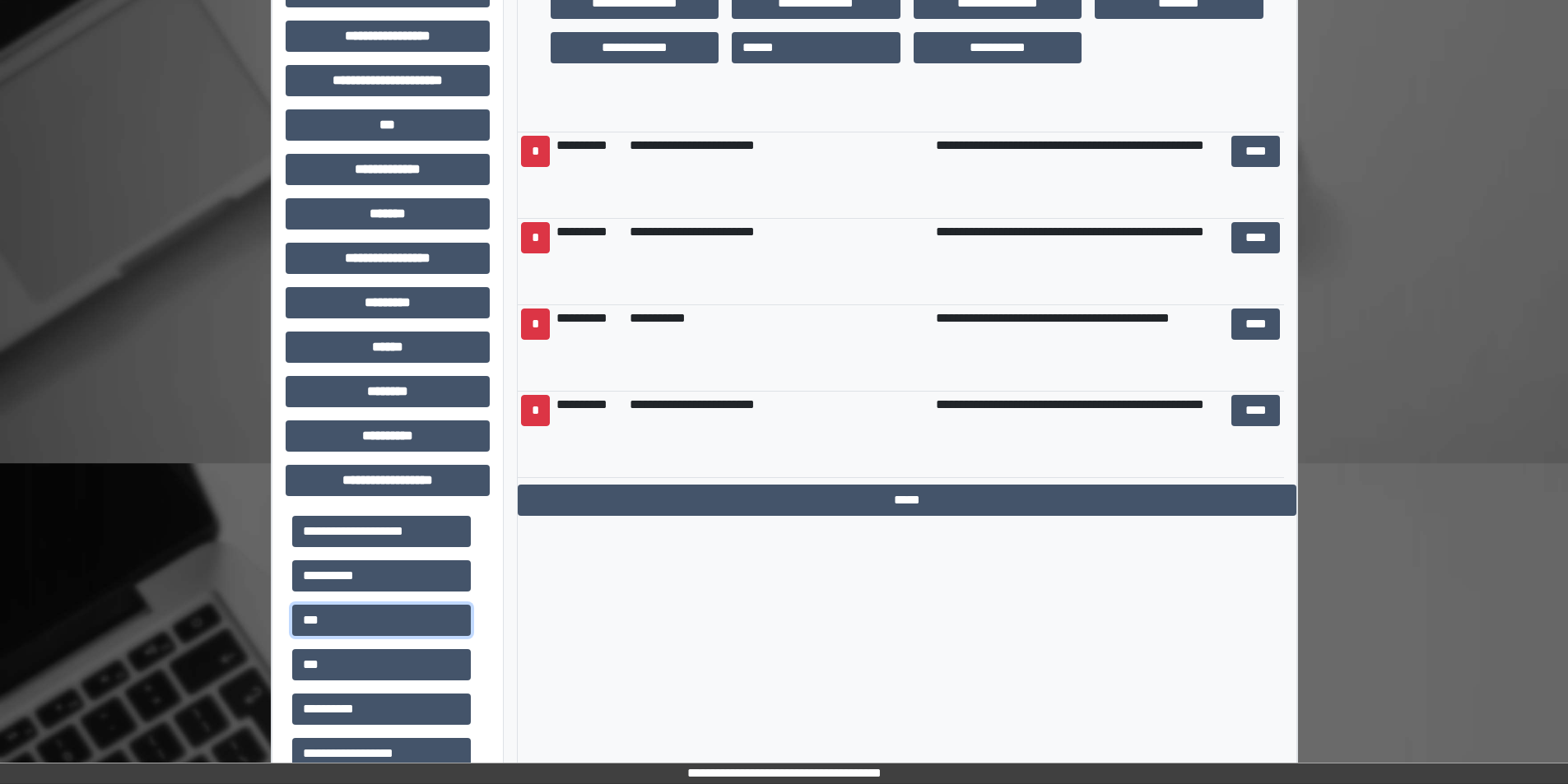 scroll, scrollTop: 2496, scrollLeft: 0, axis: vertical 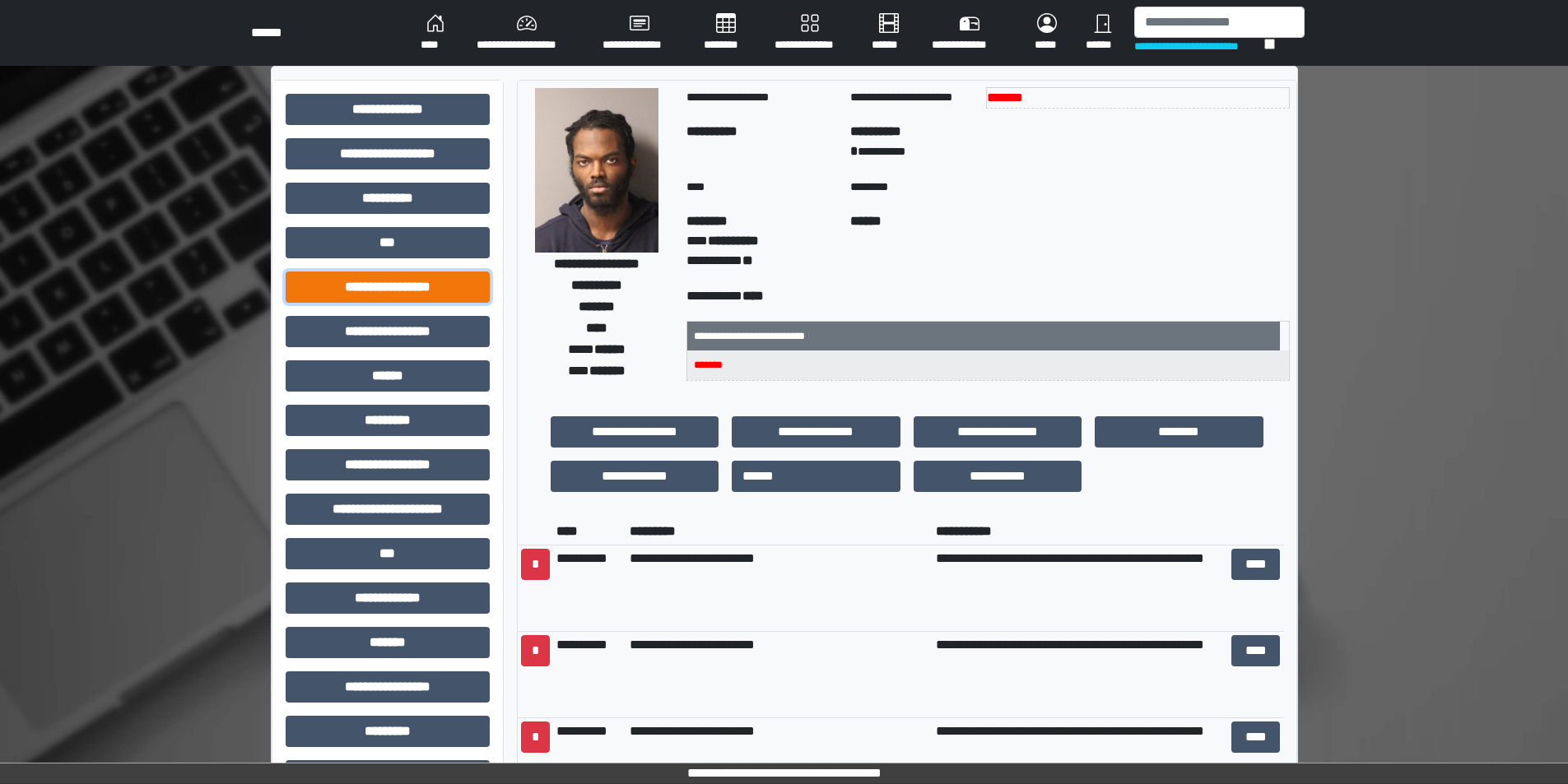click on "**********" at bounding box center (388, 287) 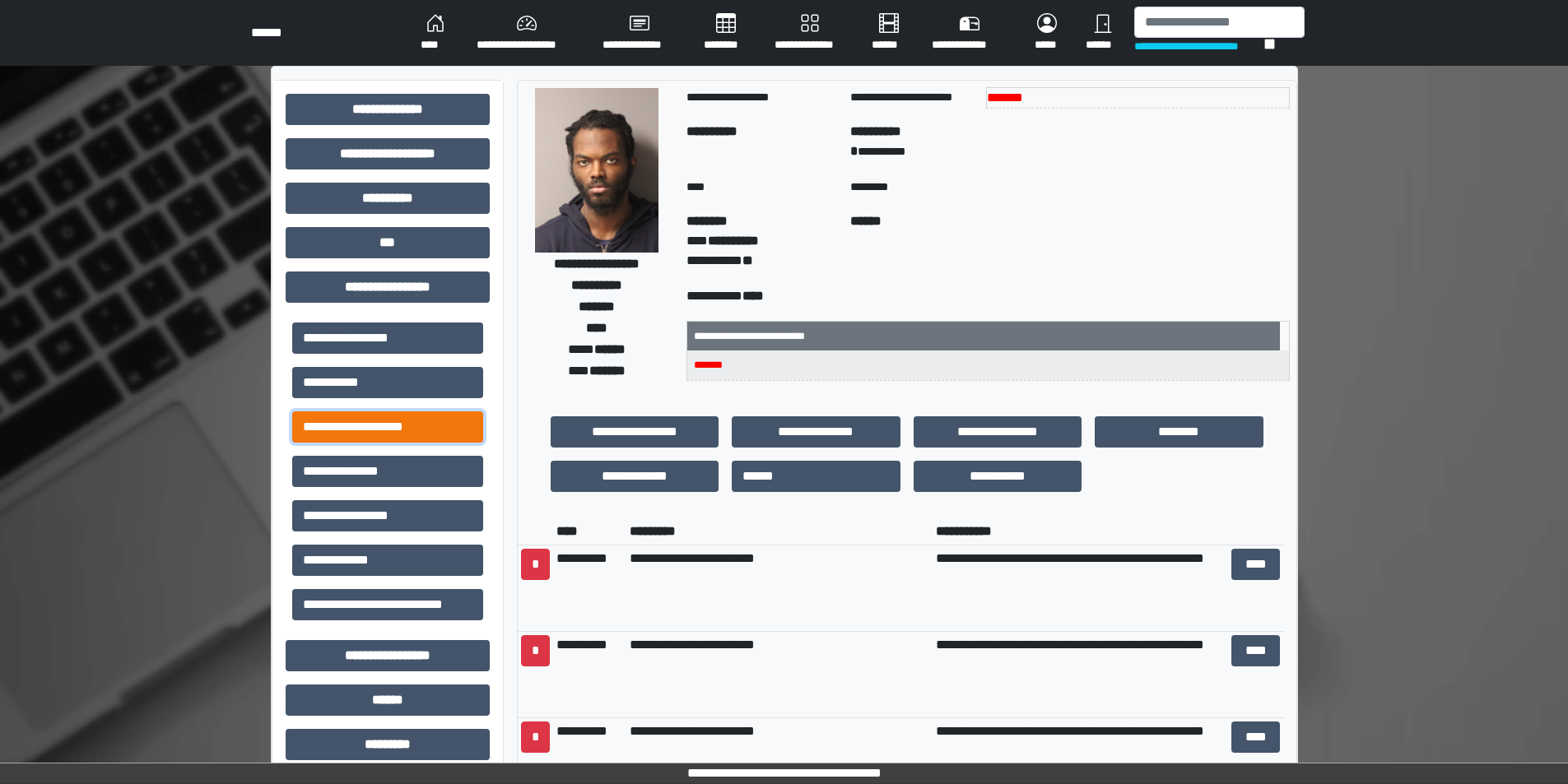 click on "**********" at bounding box center [388, 427] 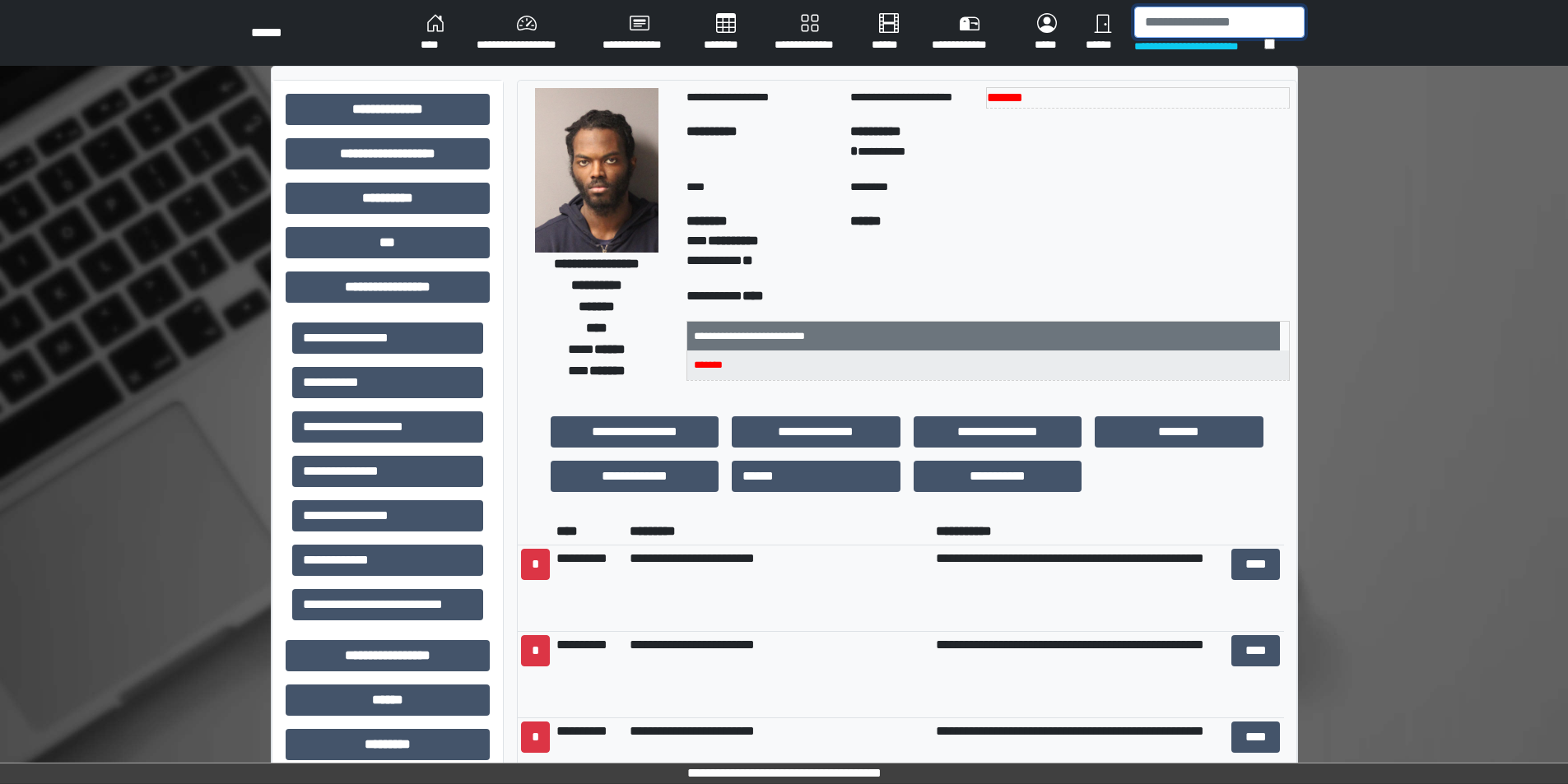 click at bounding box center (1219, 22) 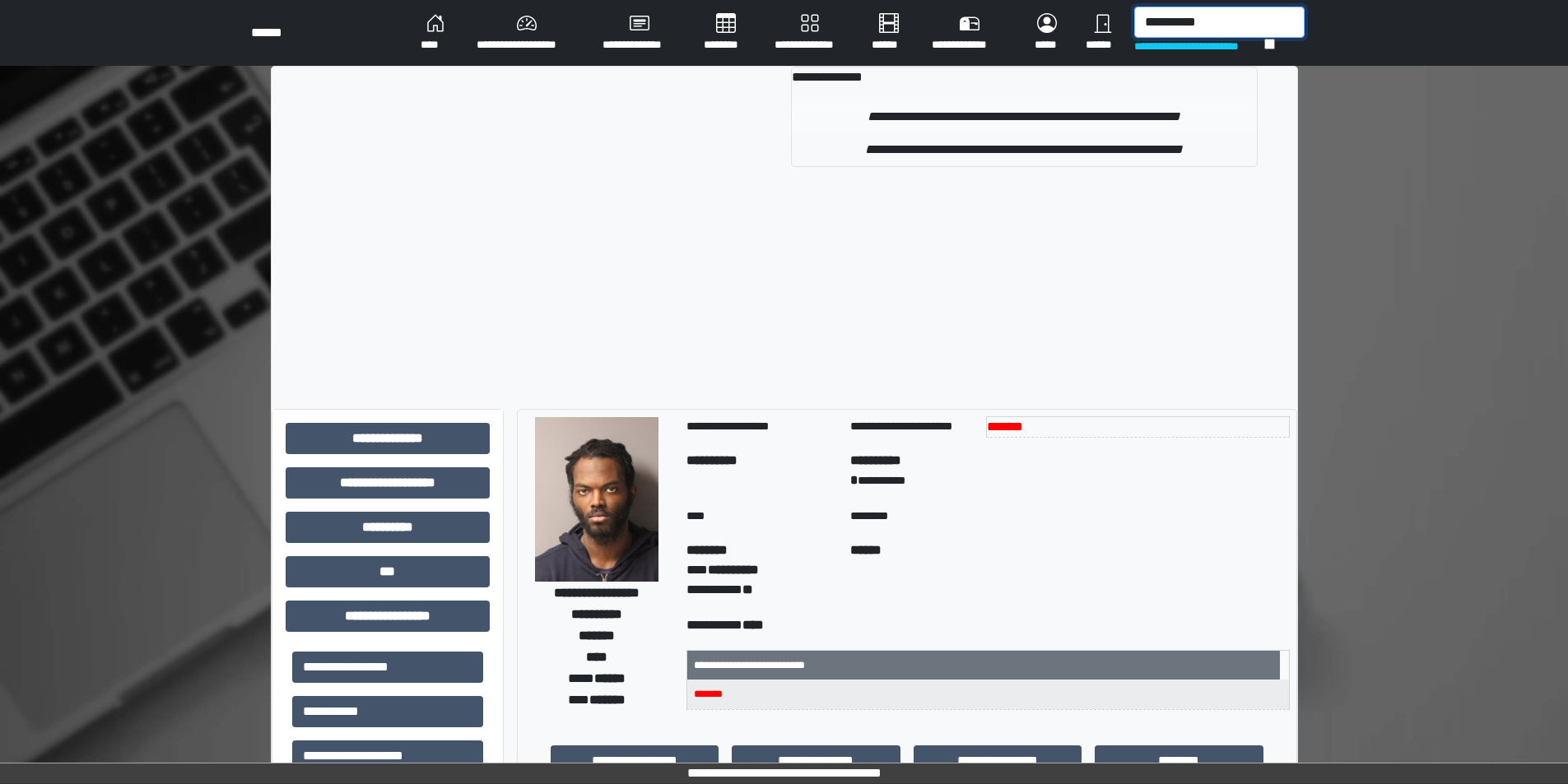 type on "**********" 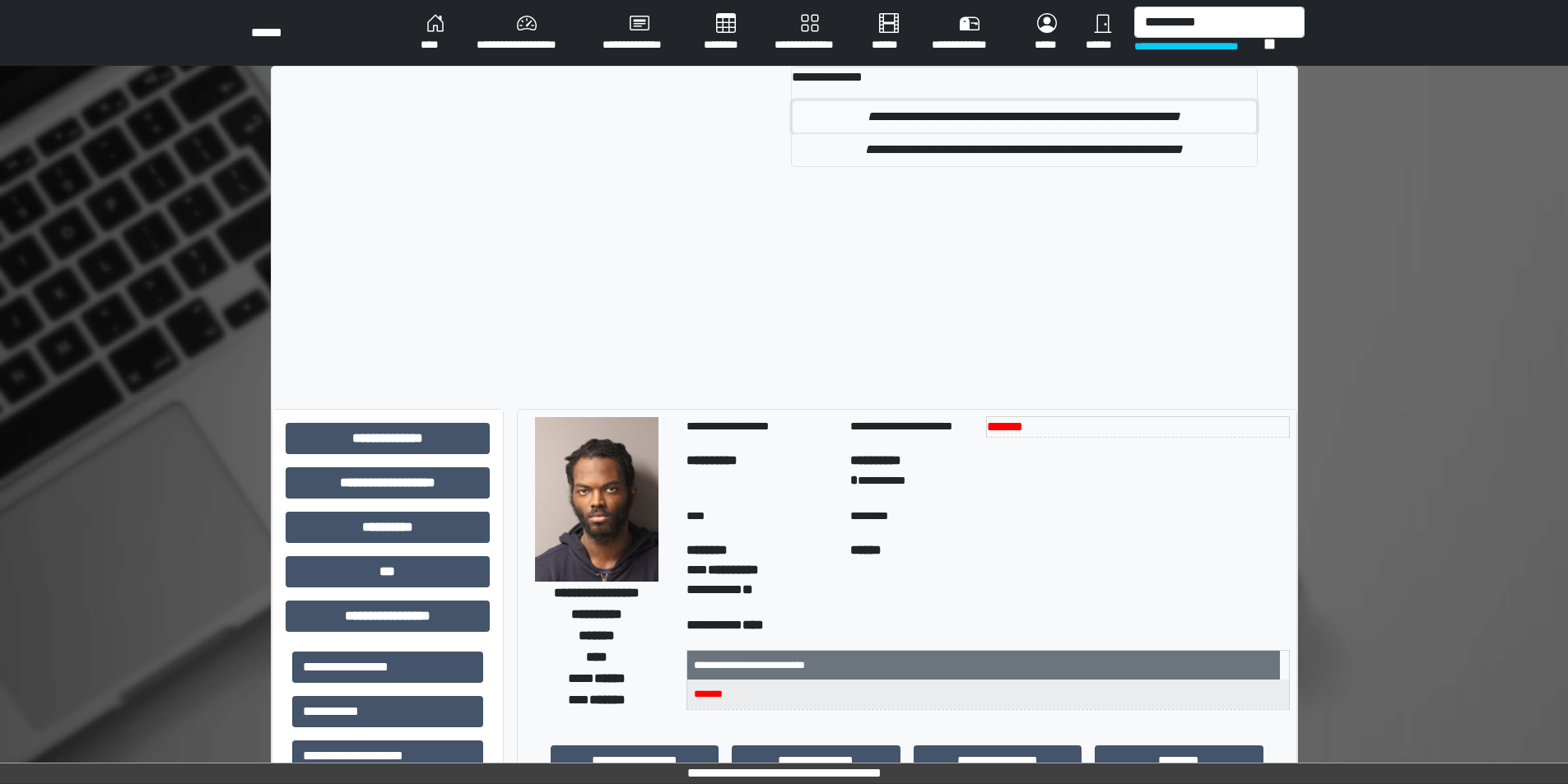 click on "**********" at bounding box center (1024, 117) 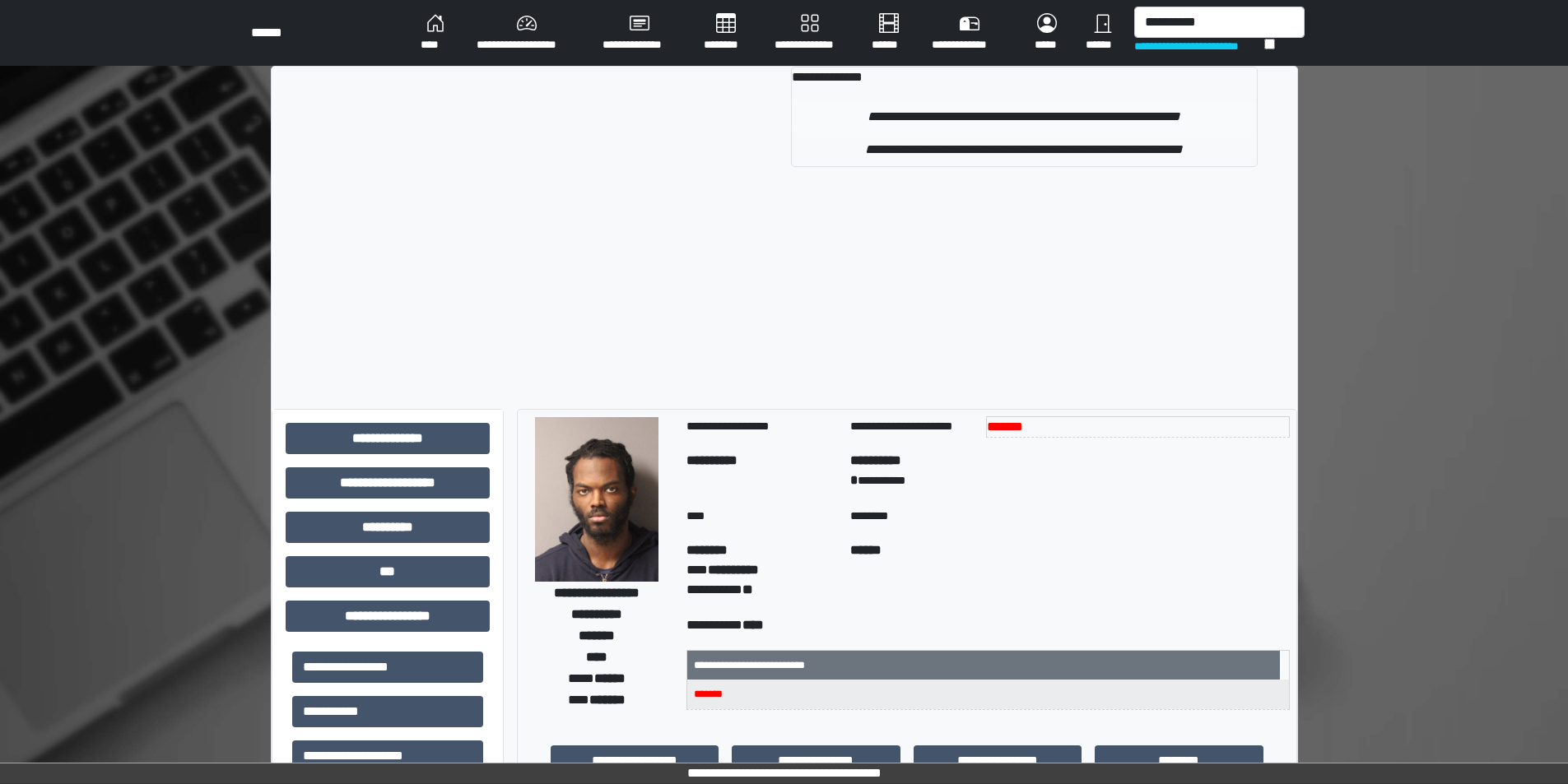 type 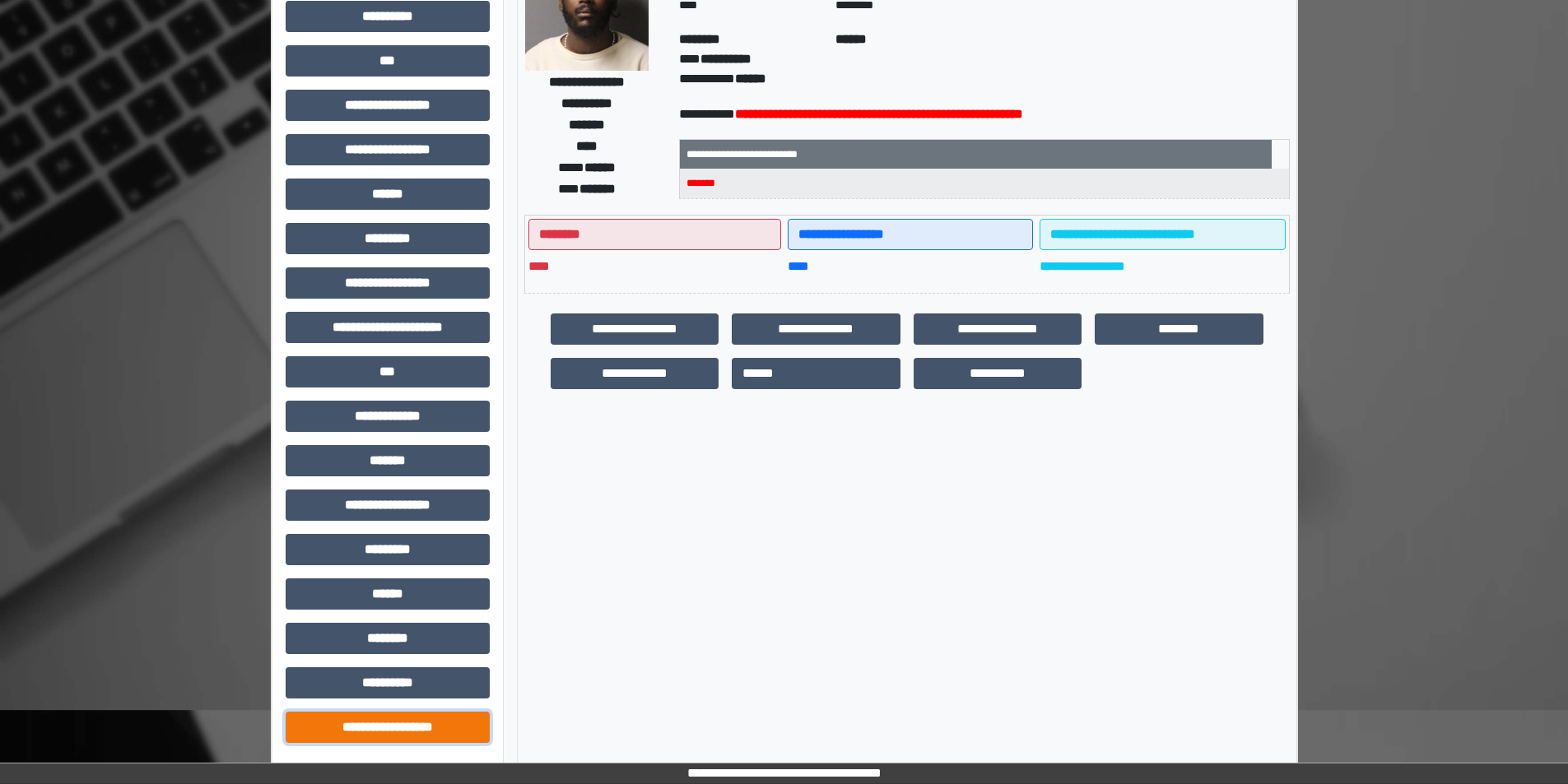 click on "**********" at bounding box center (388, 727) 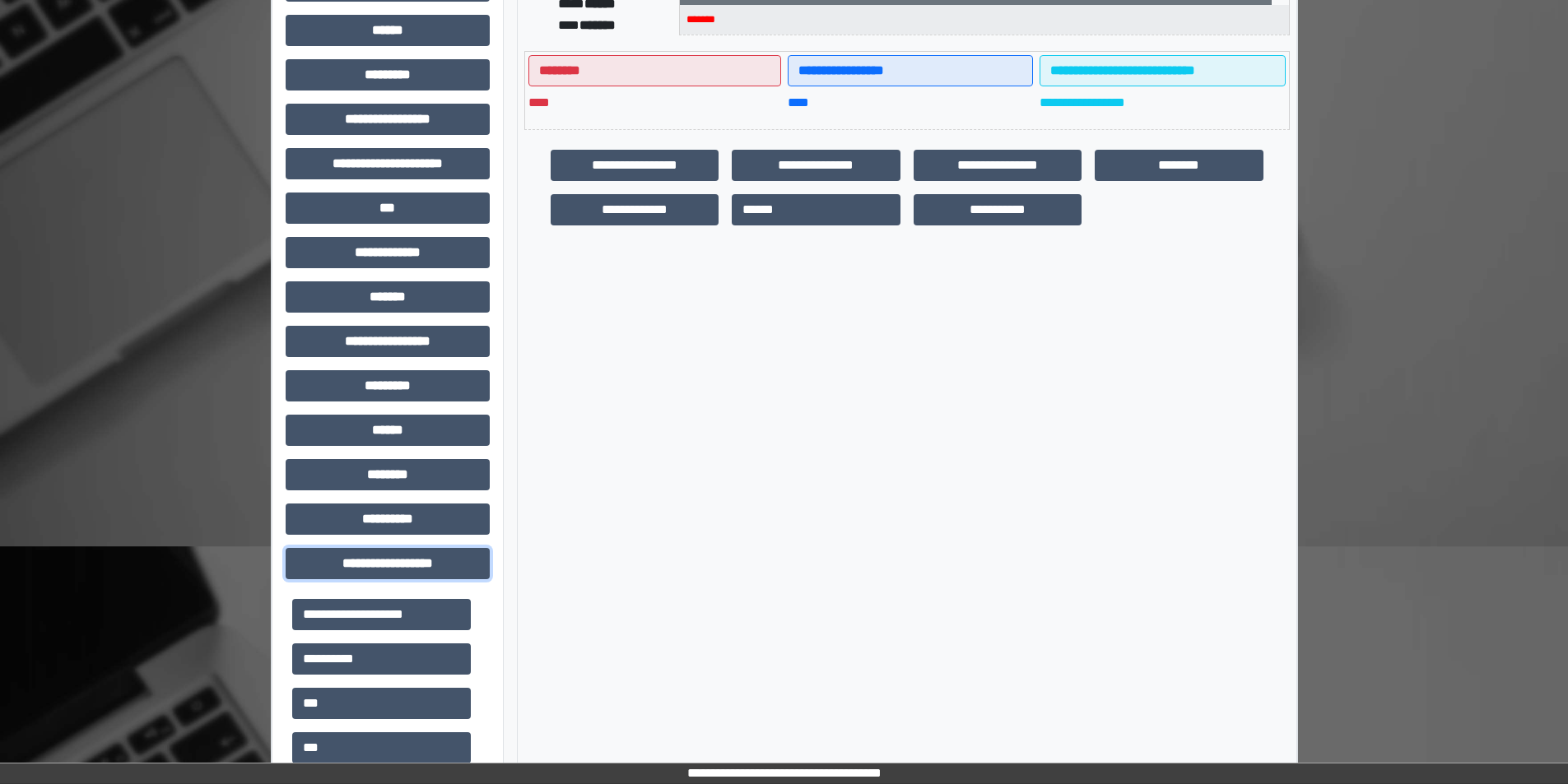 scroll, scrollTop: 346, scrollLeft: 0, axis: vertical 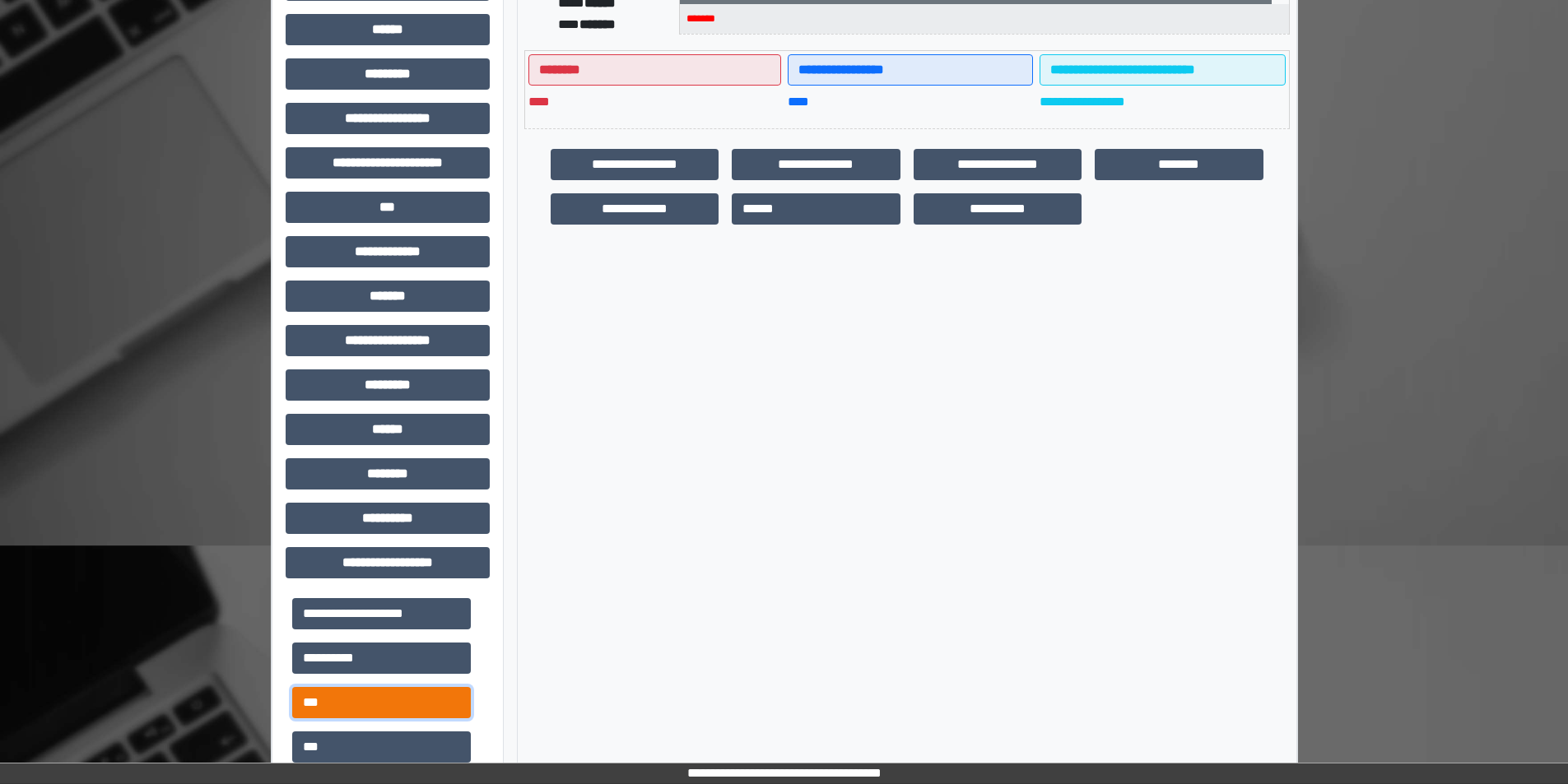 click on "***" at bounding box center [381, 703] 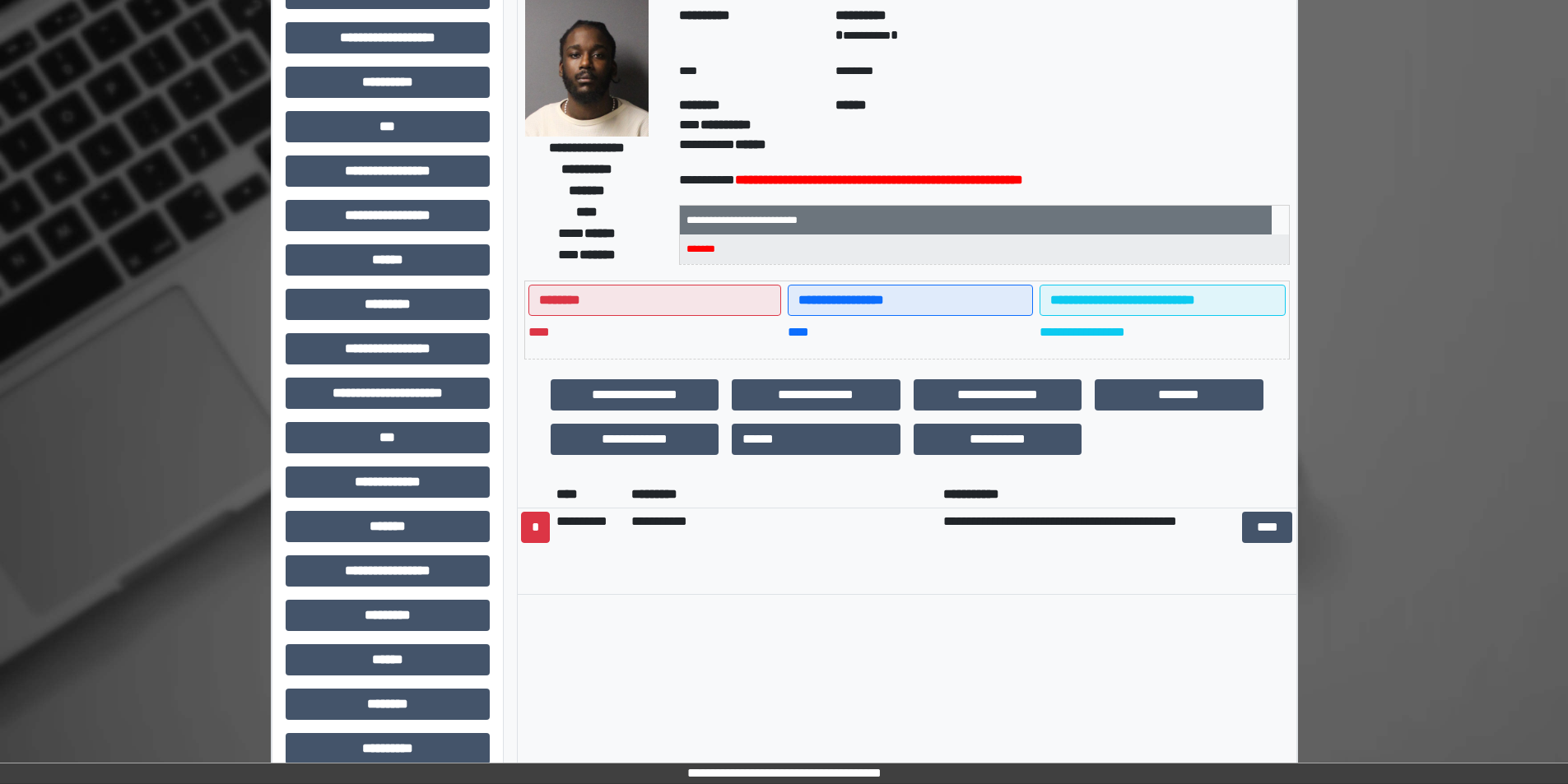 scroll, scrollTop: 100, scrollLeft: 0, axis: vertical 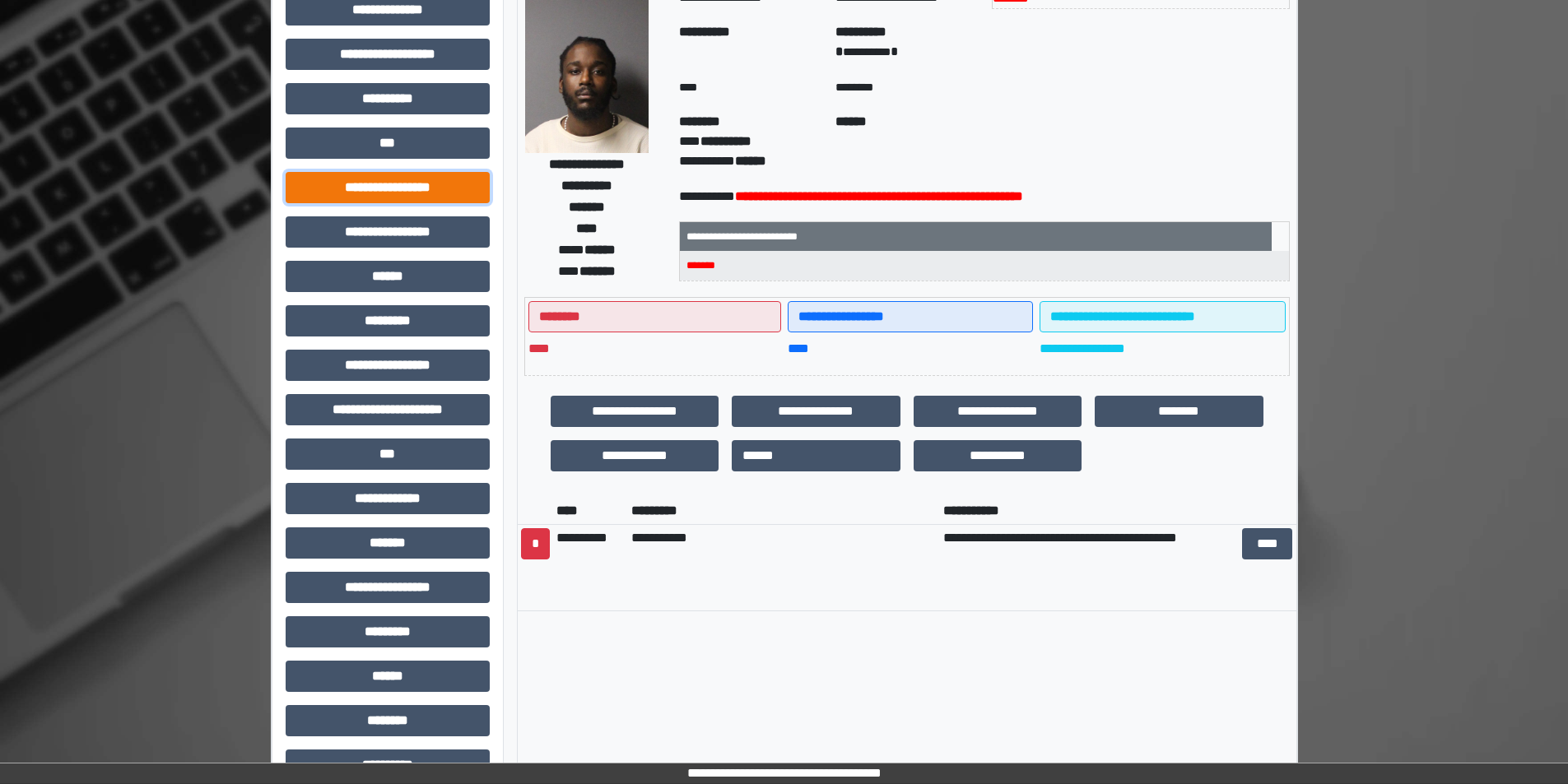 click on "**********" at bounding box center (388, 188) 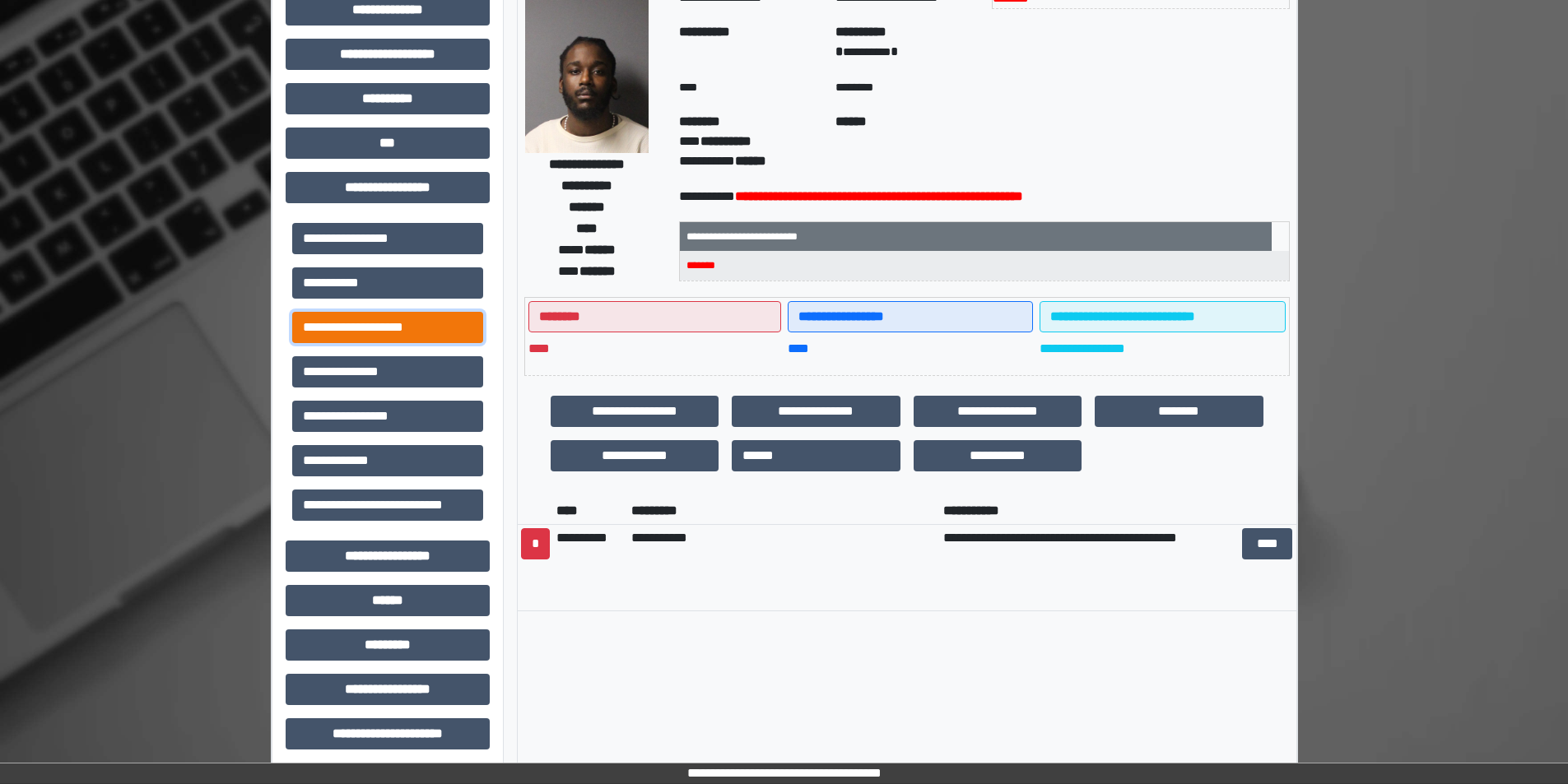 click on "**********" at bounding box center [388, 327] 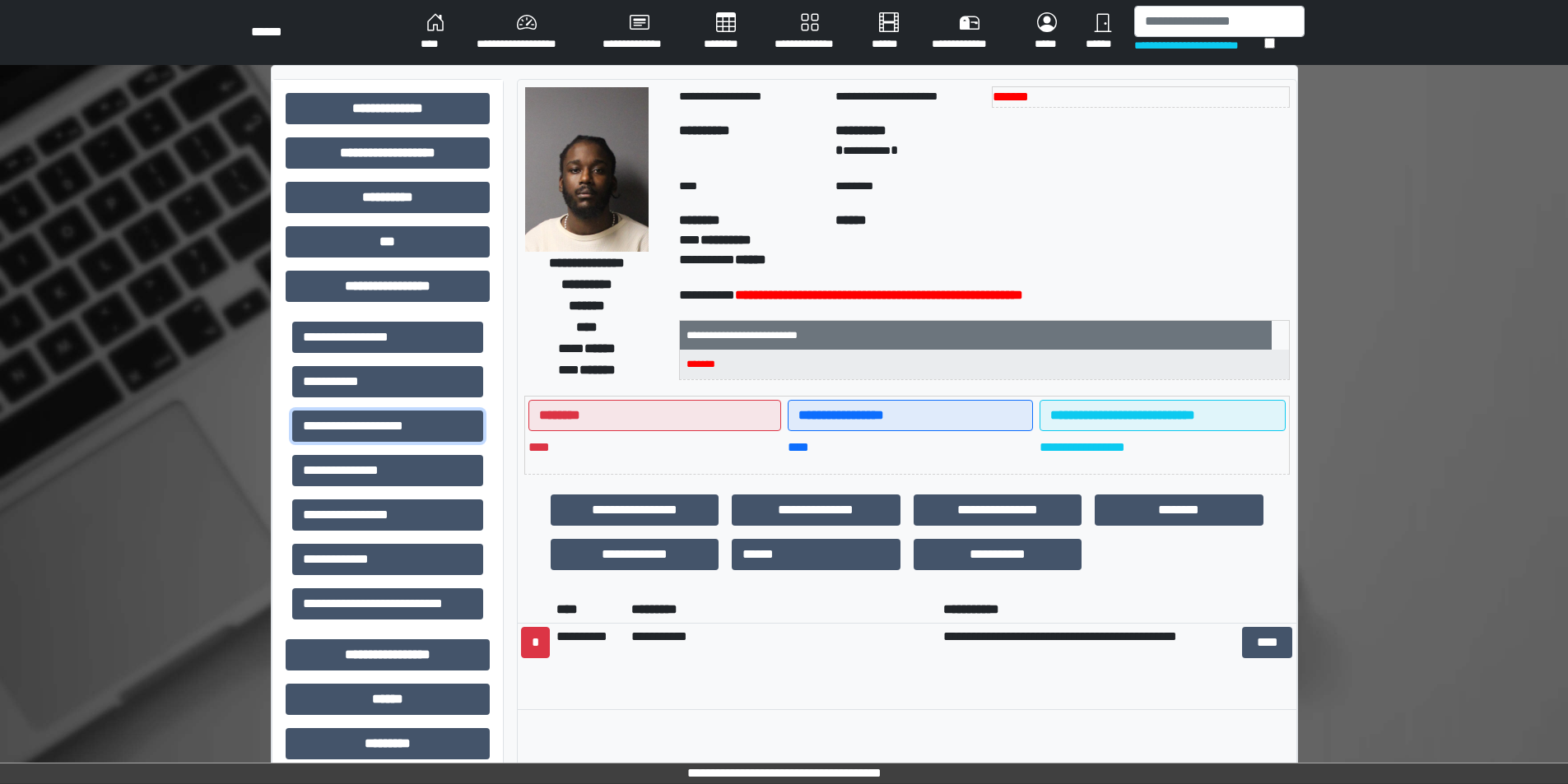 scroll, scrollTop: 0, scrollLeft: 0, axis: both 